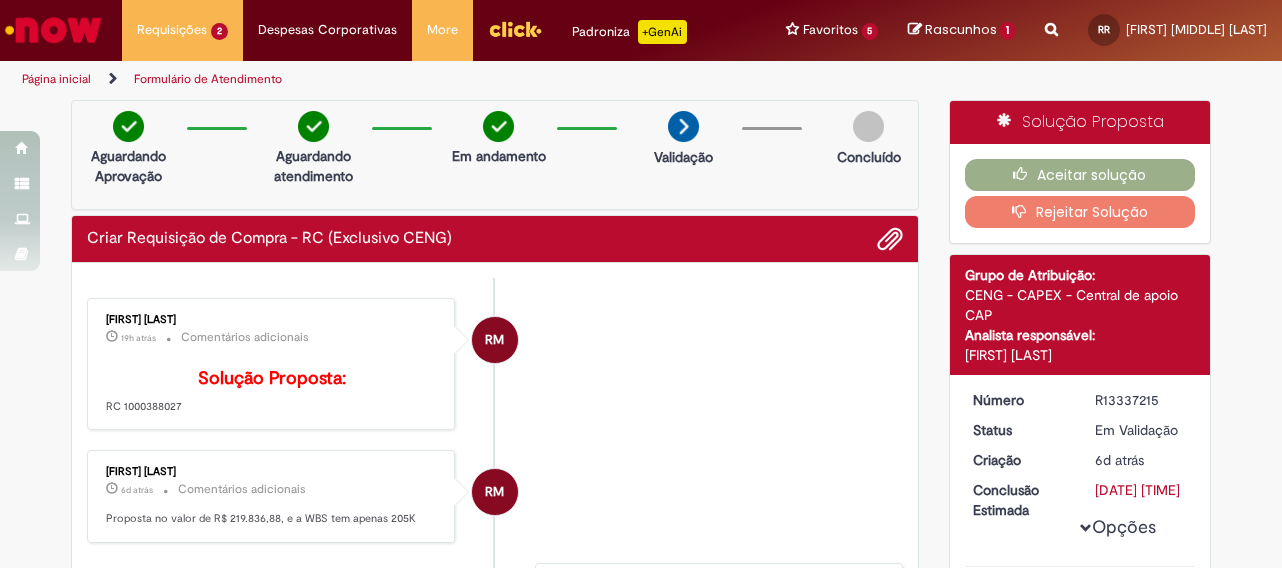 scroll, scrollTop: 0, scrollLeft: 0, axis: both 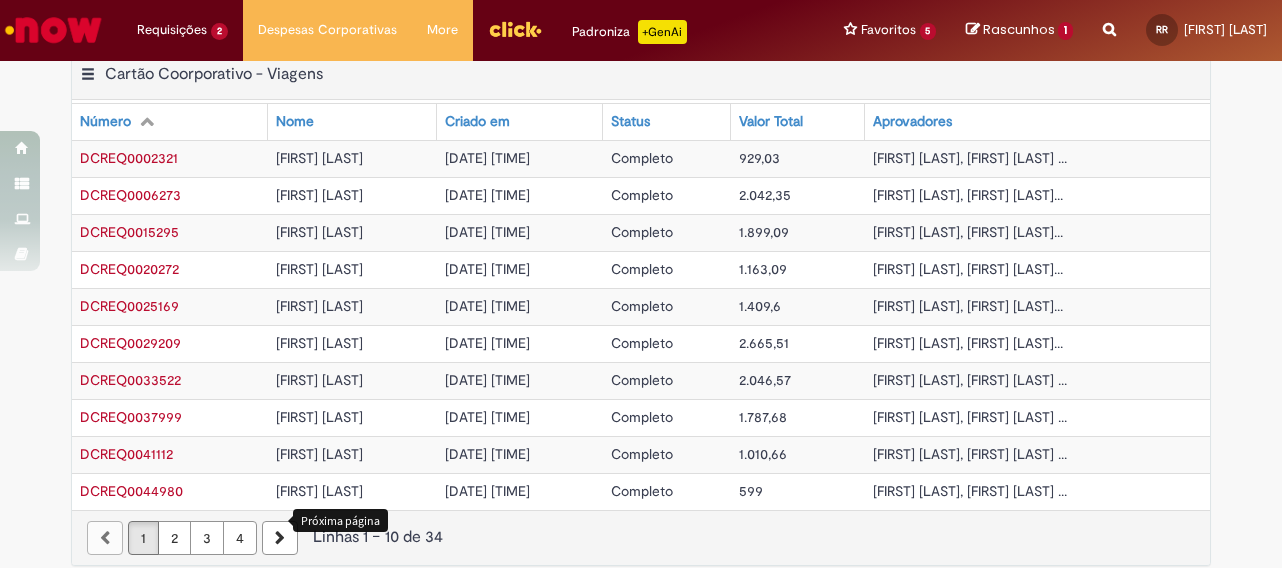 click at bounding box center (280, 538) 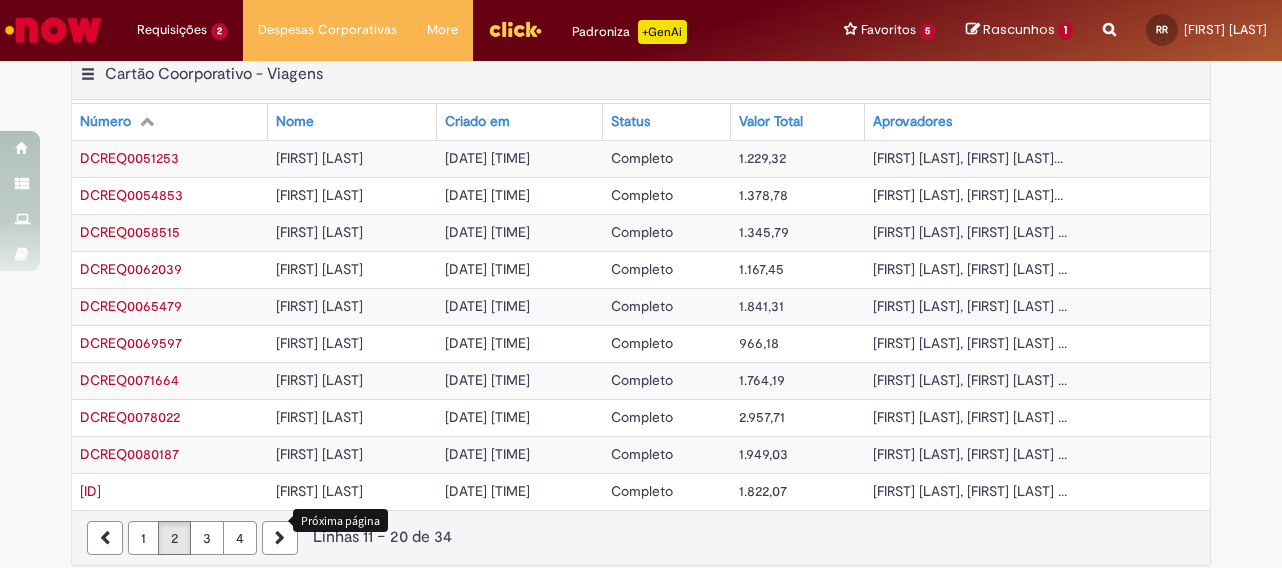 click on "4" at bounding box center (240, 538) 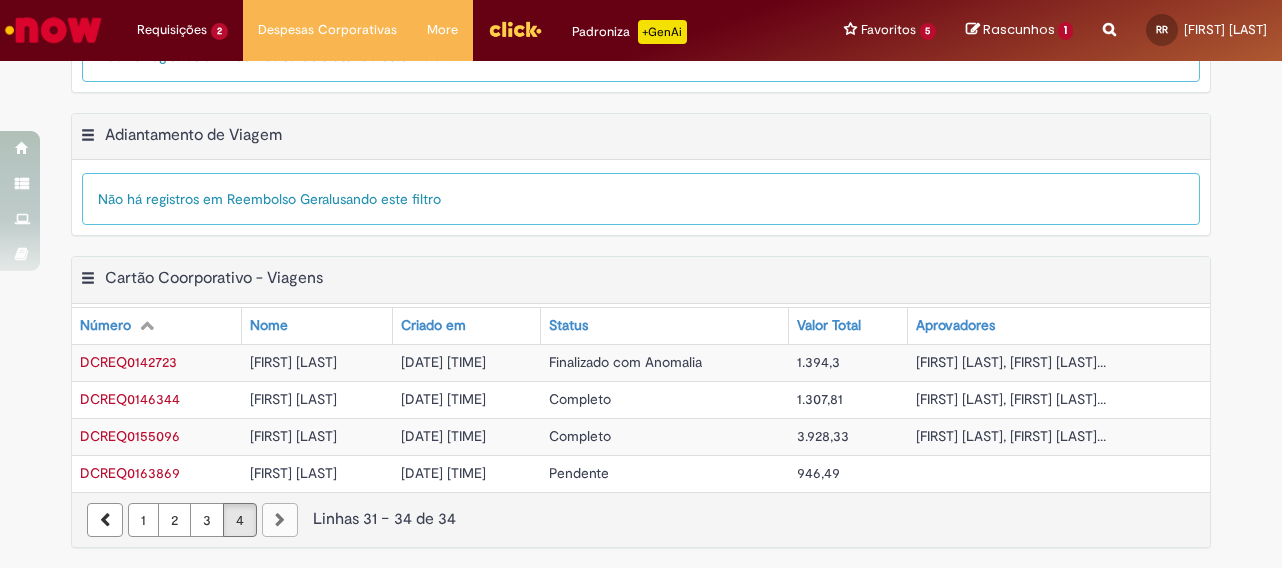 scroll, scrollTop: 619, scrollLeft: 0, axis: vertical 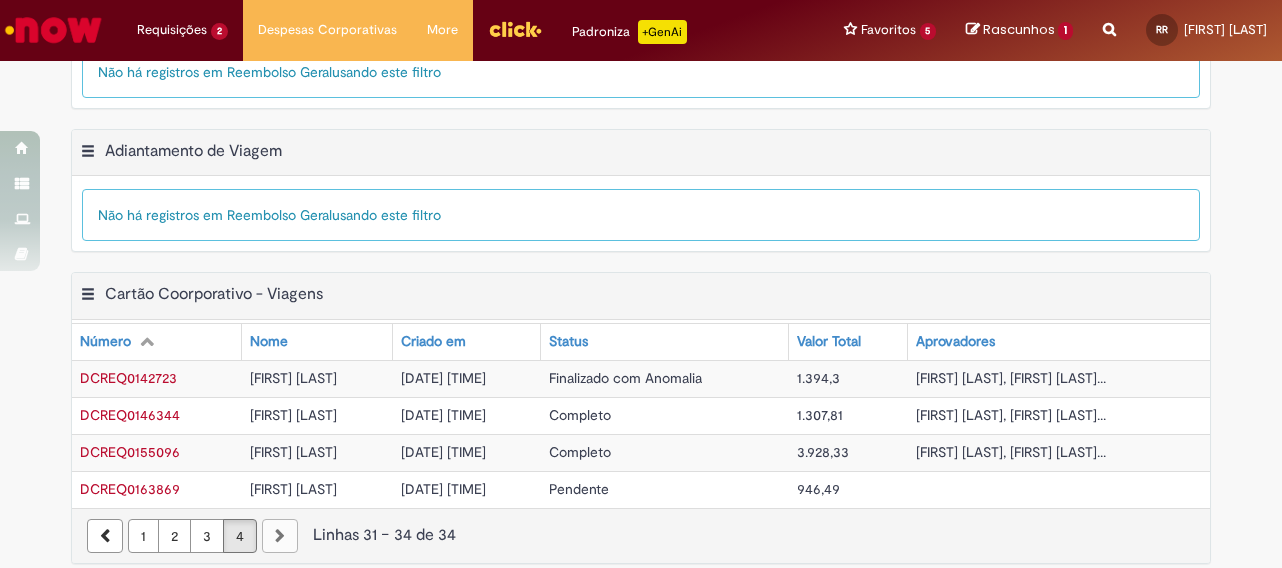 click on "946,49" at bounding box center (818, 489) 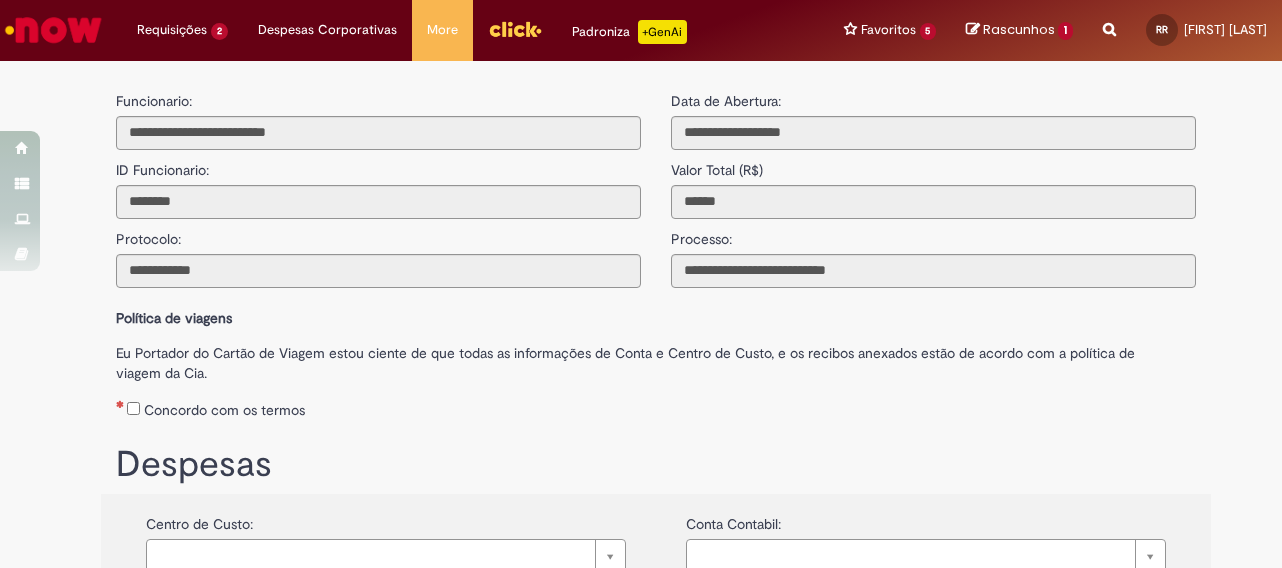 scroll, scrollTop: 100, scrollLeft: 0, axis: vertical 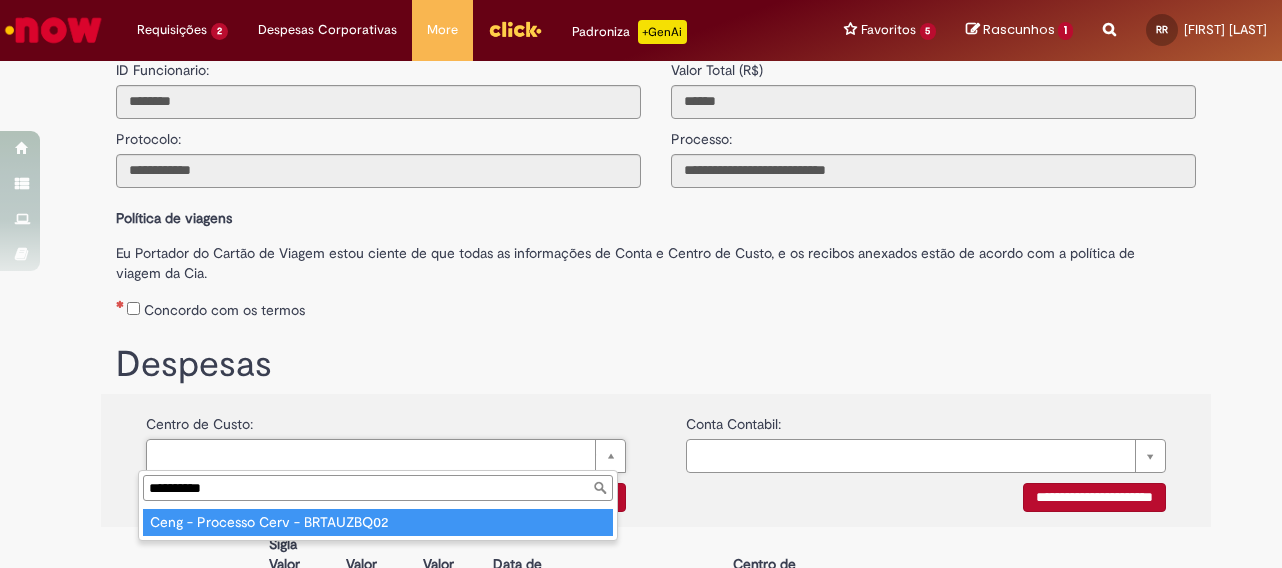 type on "**********" 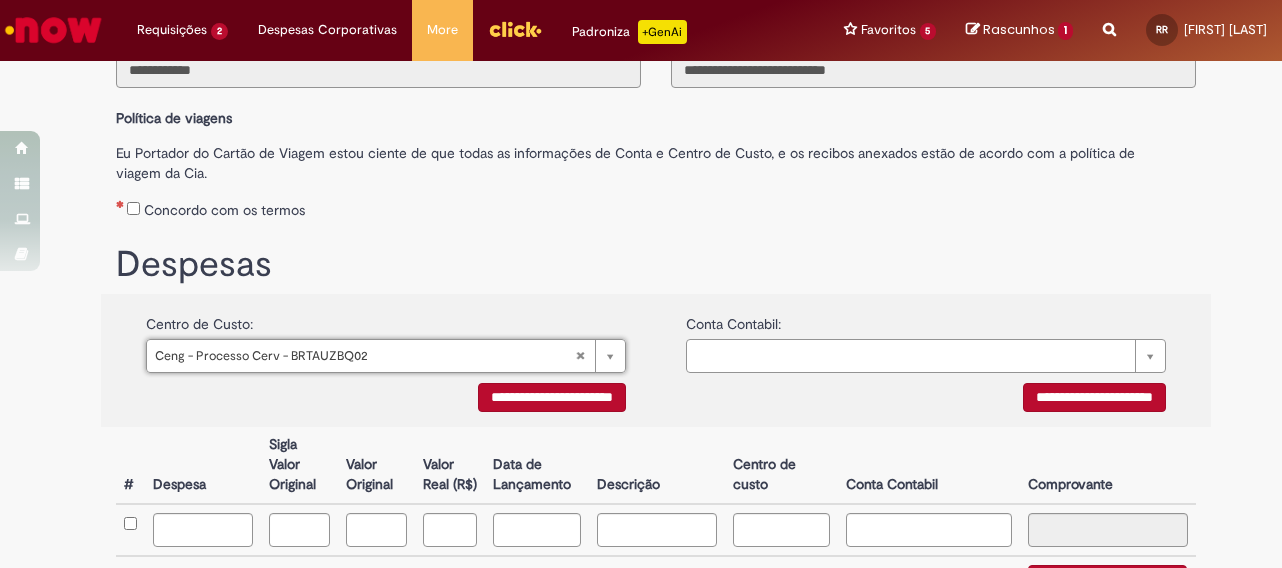 scroll, scrollTop: 300, scrollLeft: 0, axis: vertical 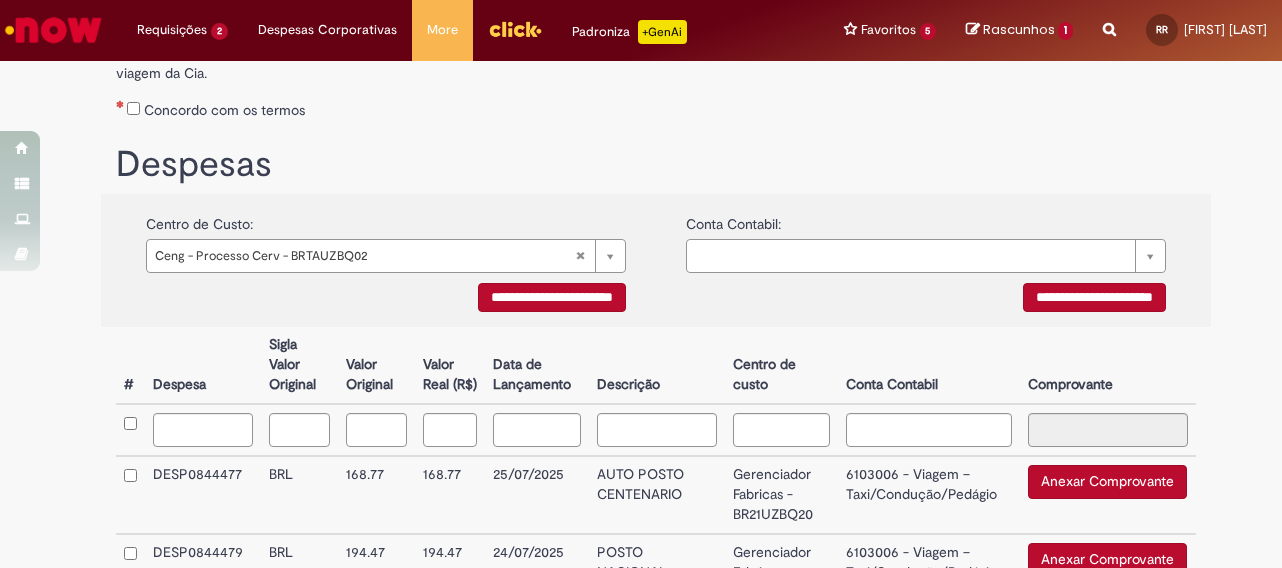 click on "**********" at bounding box center [552, 297] 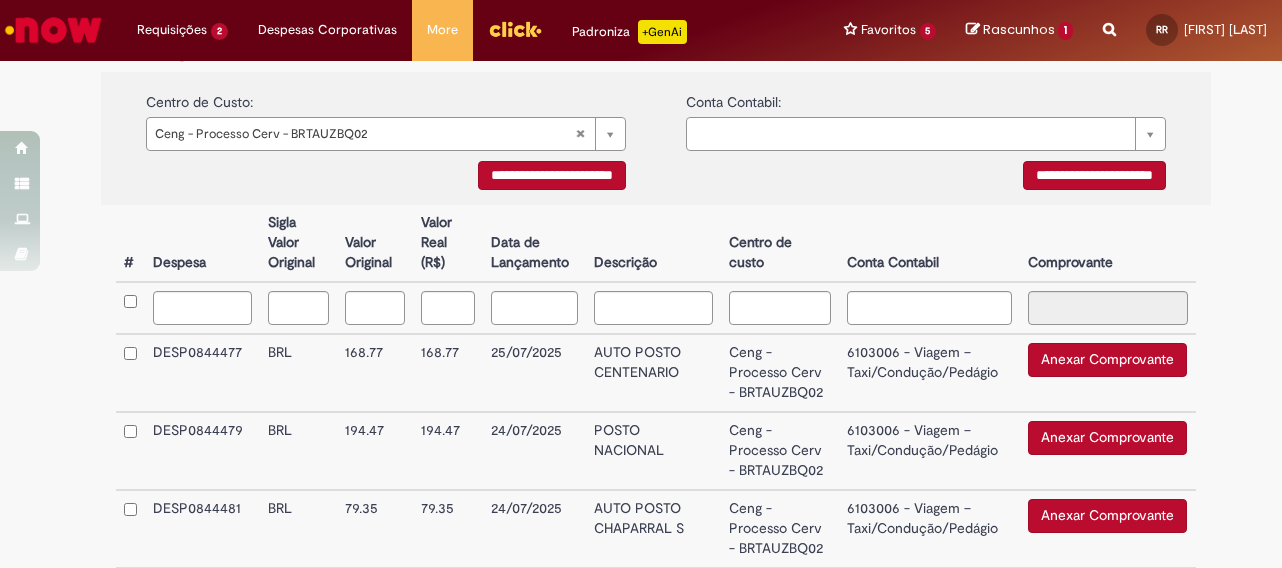 scroll, scrollTop: 500, scrollLeft: 0, axis: vertical 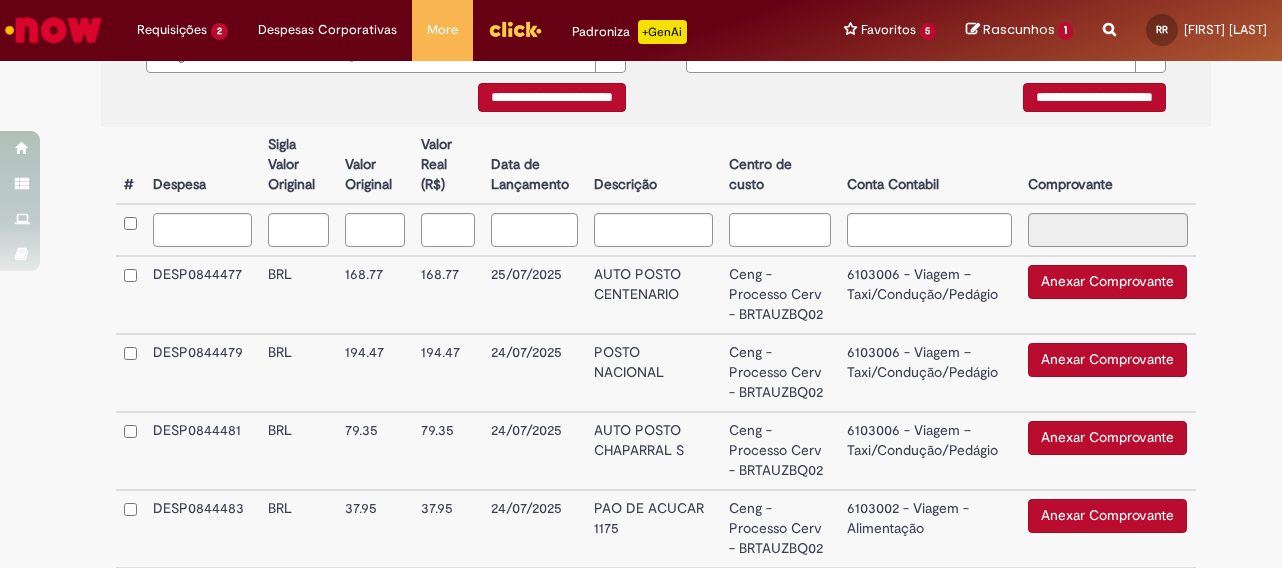 click on "Anexar Comprovante" at bounding box center (1107, 282) 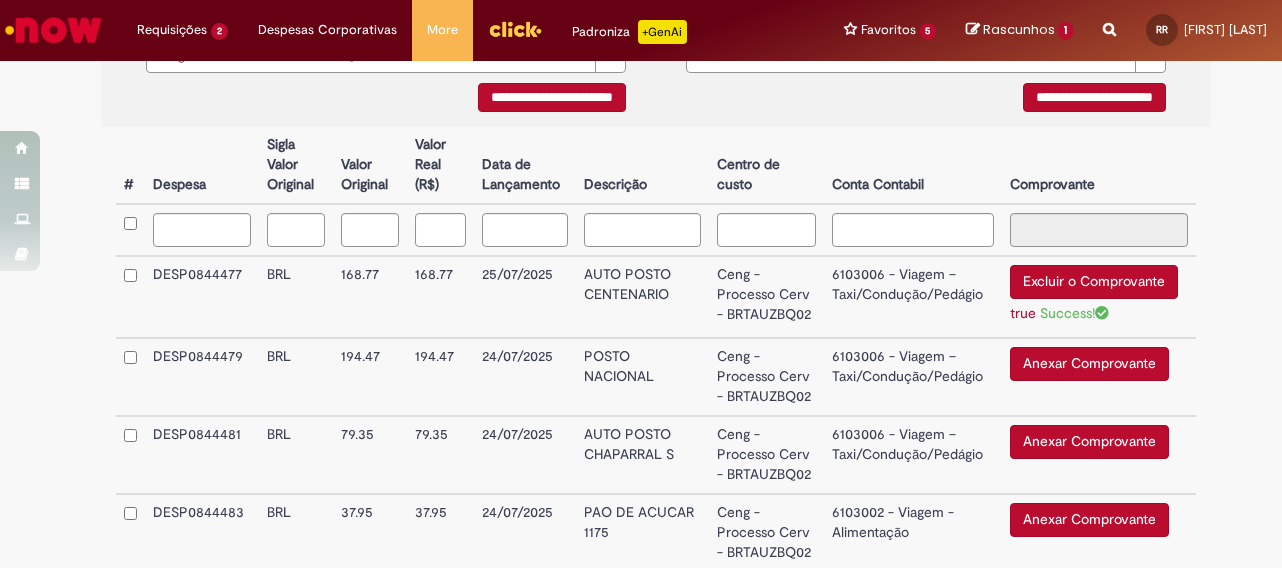 click on "6103006 - Viagem – Taxi/Condução/Pedágio" at bounding box center [913, 297] 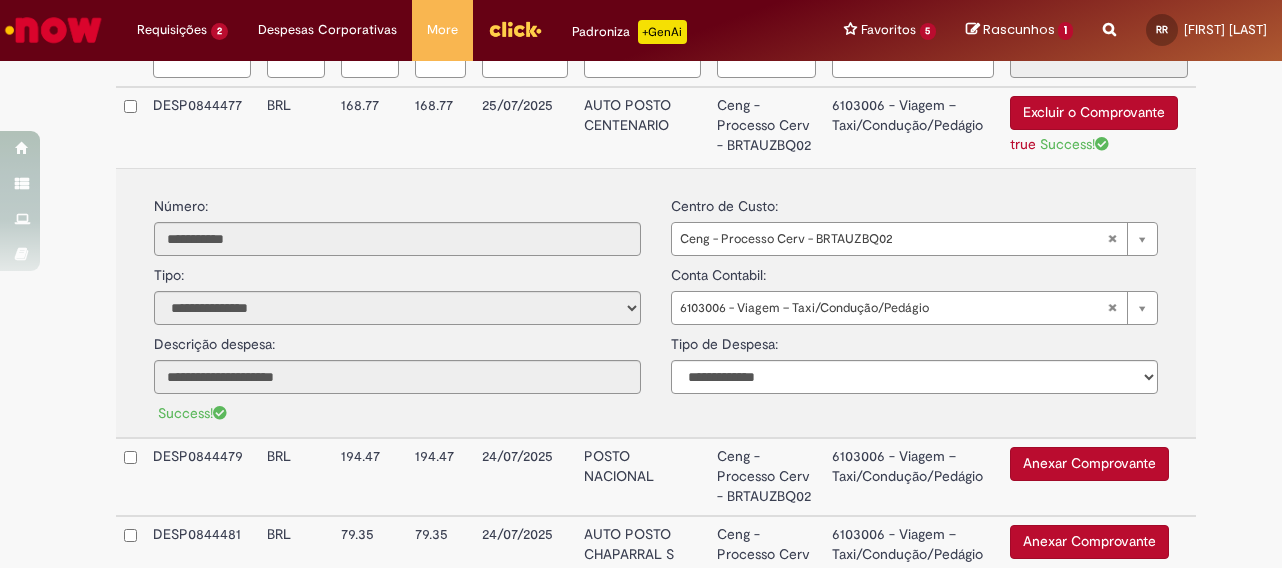 scroll, scrollTop: 700, scrollLeft: 0, axis: vertical 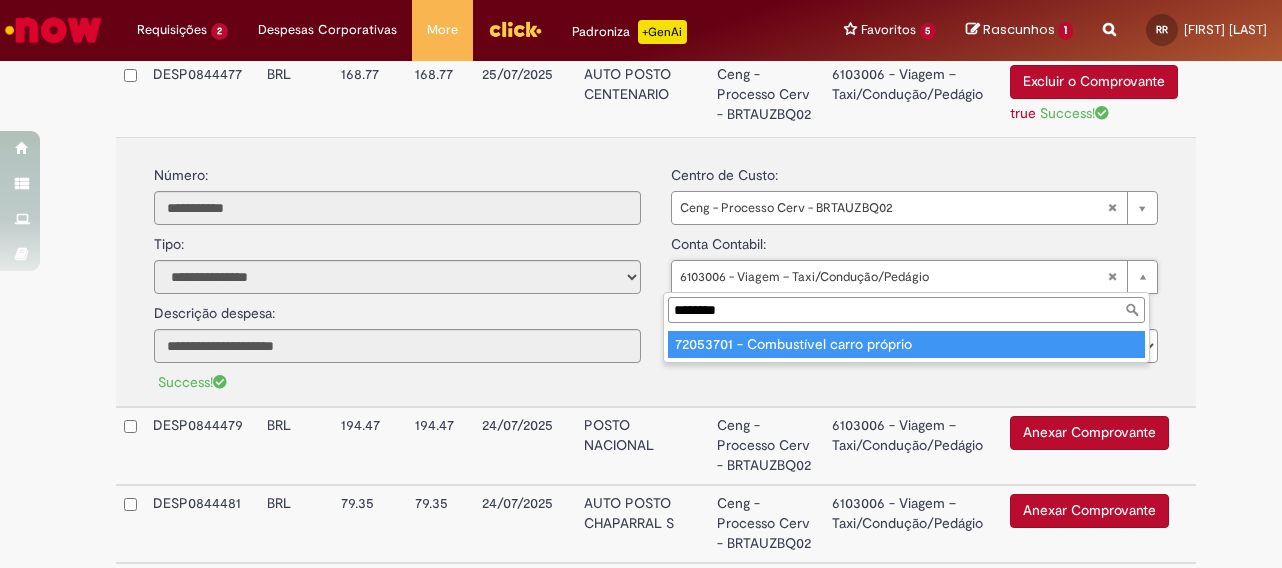type on "********" 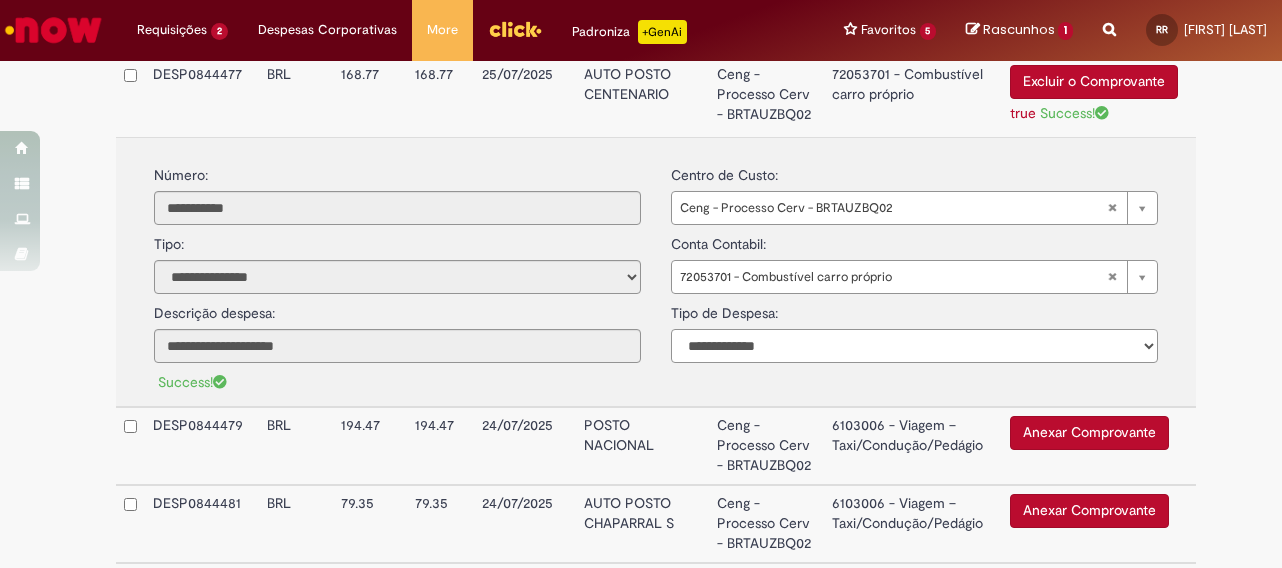 click on "**********" at bounding box center (914, 346) 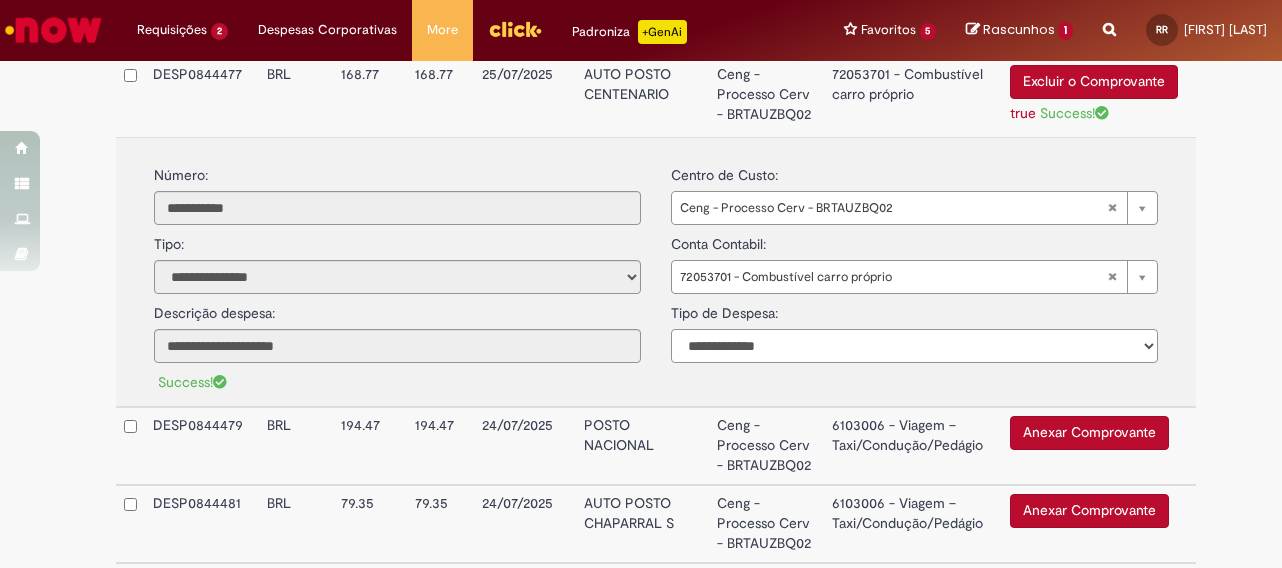 select on "*" 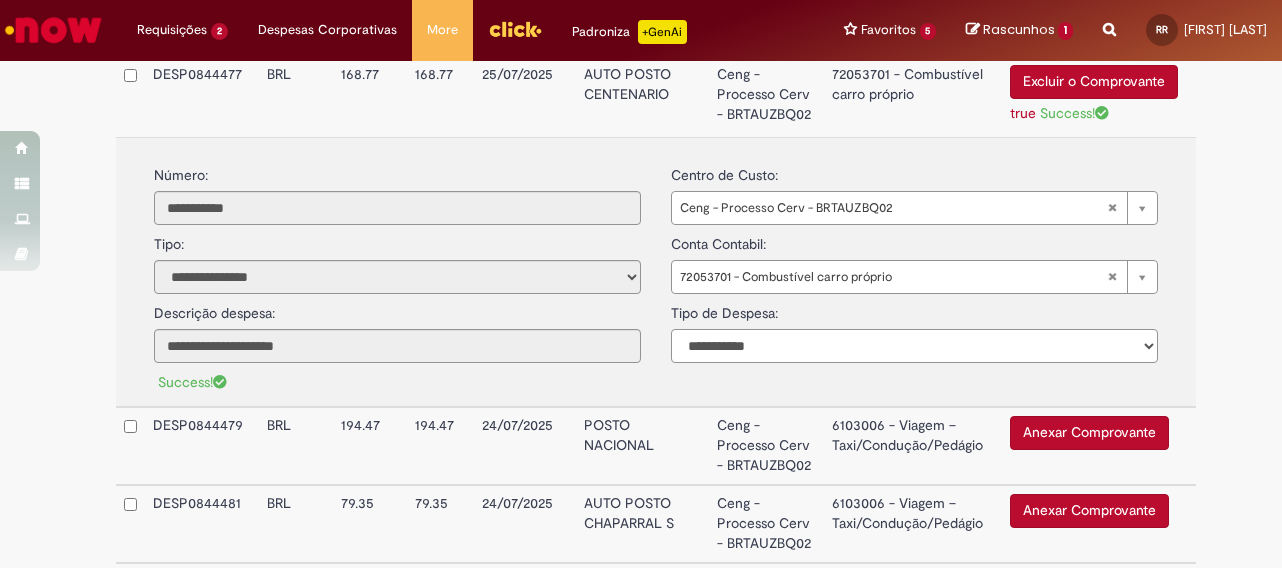 click on "**********" at bounding box center (914, 346) 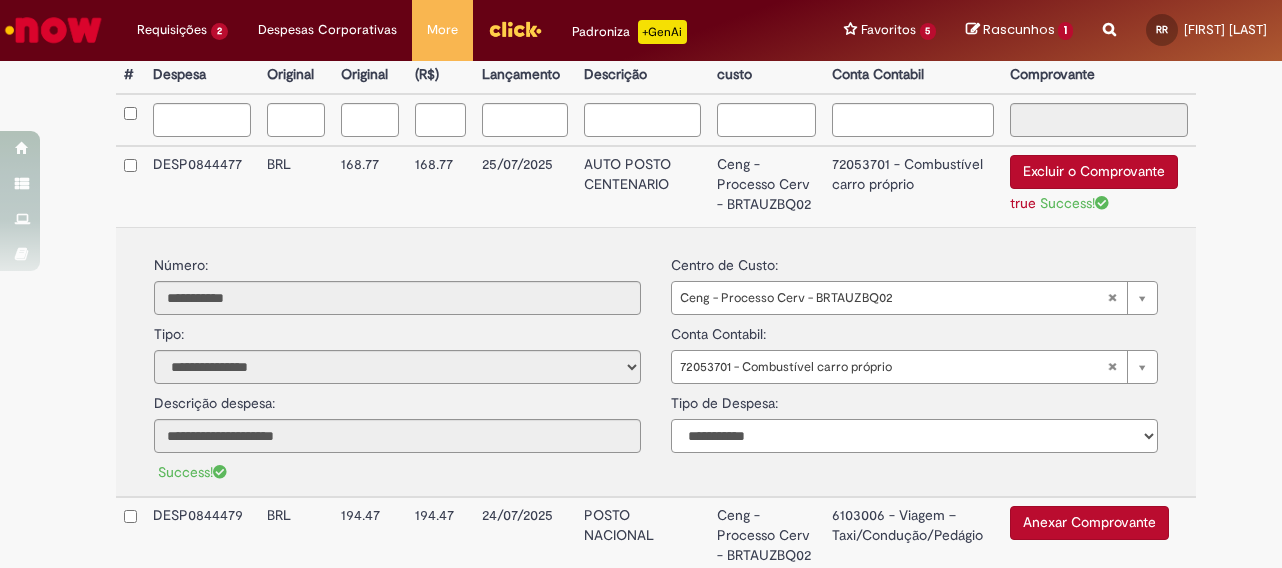 scroll, scrollTop: 500, scrollLeft: 0, axis: vertical 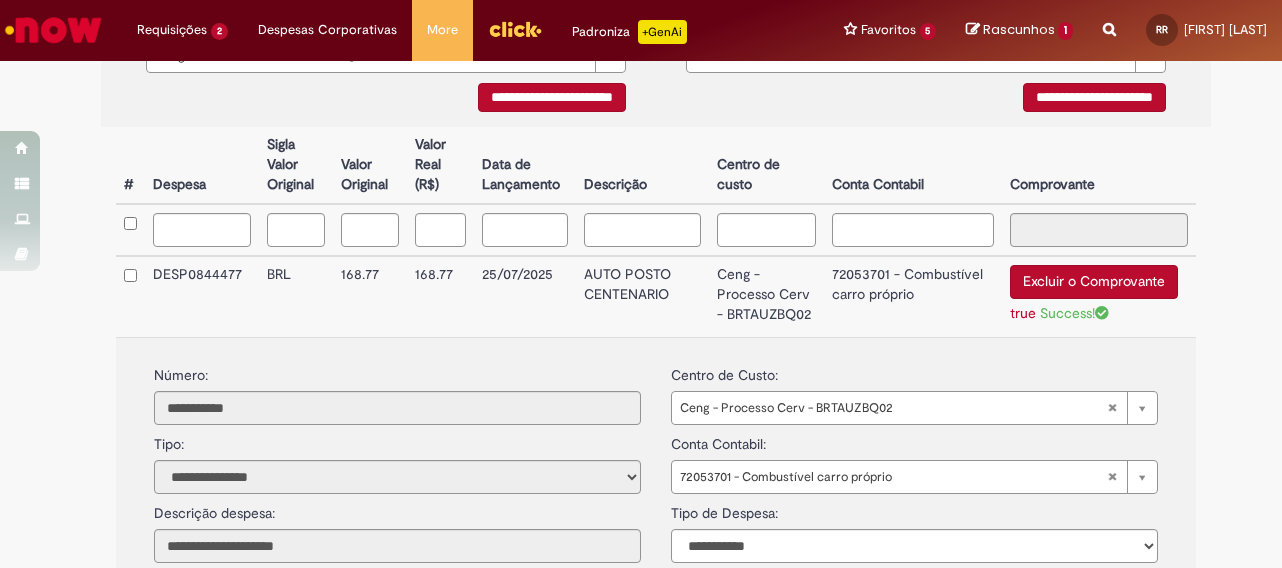 click on "72053701 - Combustível carro próprio" at bounding box center [913, 296] 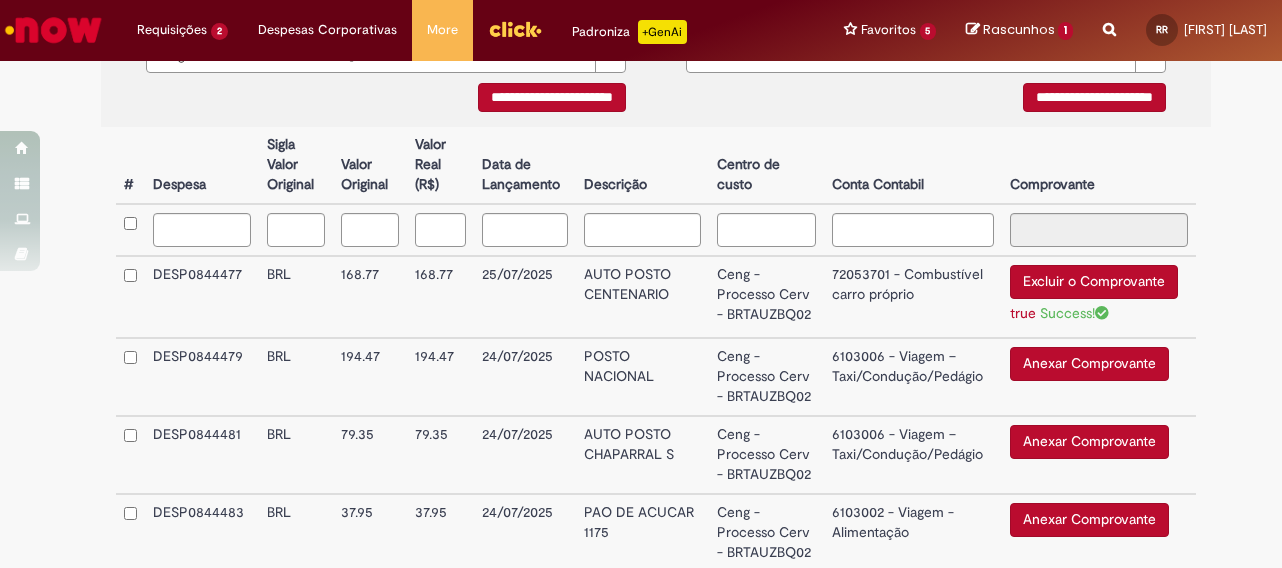 scroll, scrollTop: 600, scrollLeft: 0, axis: vertical 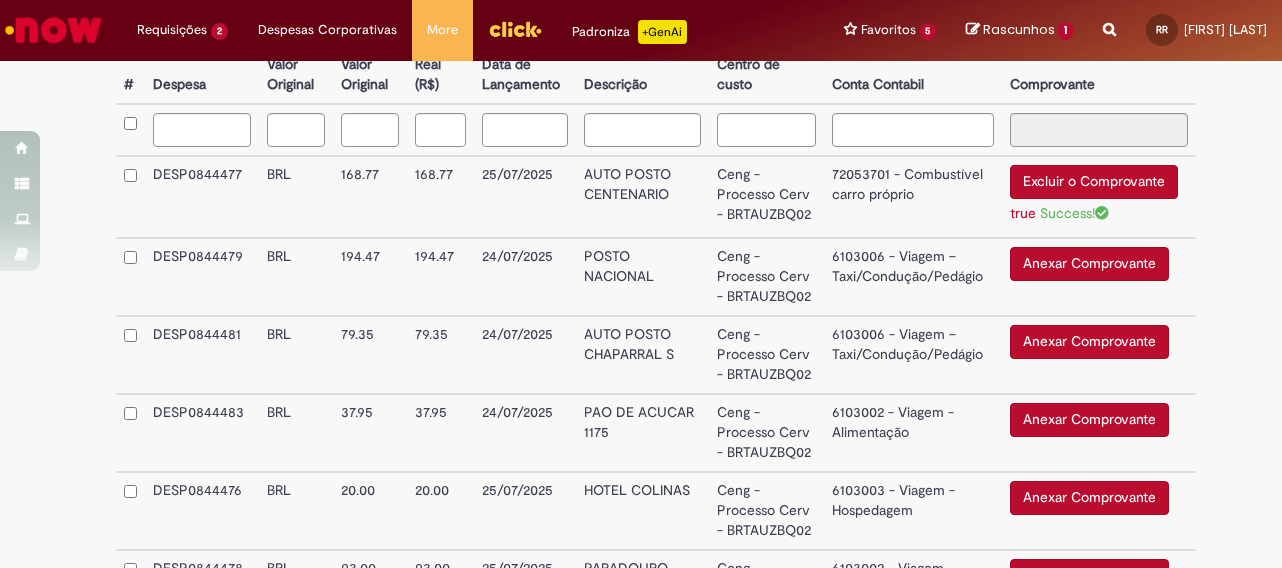 click on "Anexar Comprovante" at bounding box center [1089, 342] 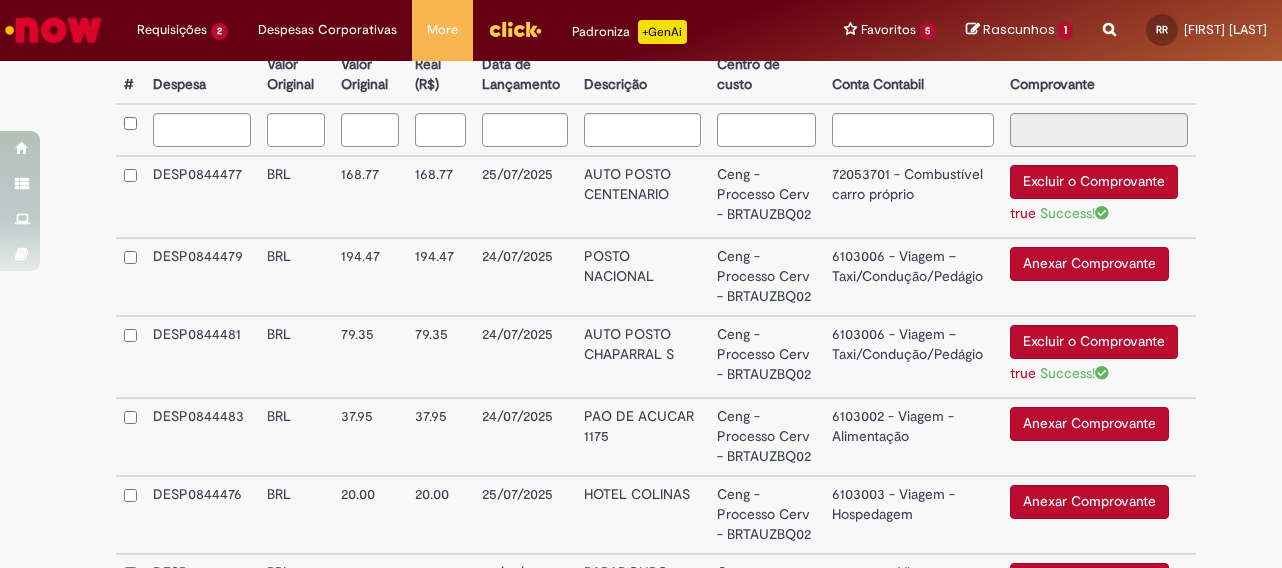 click on "6103006 - Viagem – Taxi/Condução/Pedágio" at bounding box center [913, 357] 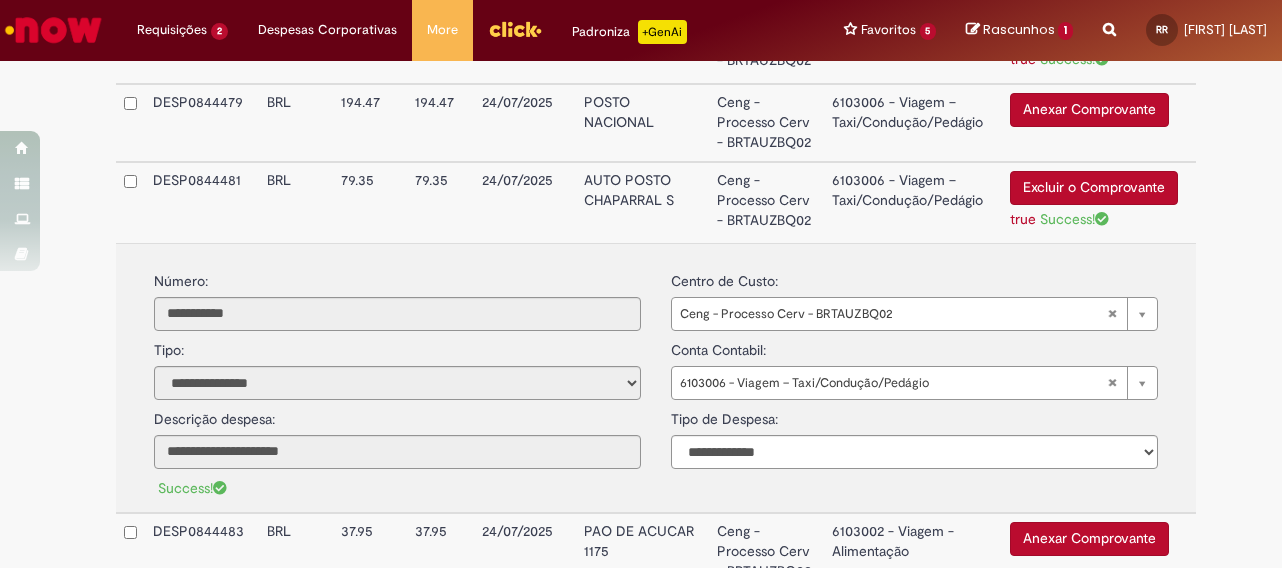 scroll, scrollTop: 800, scrollLeft: 0, axis: vertical 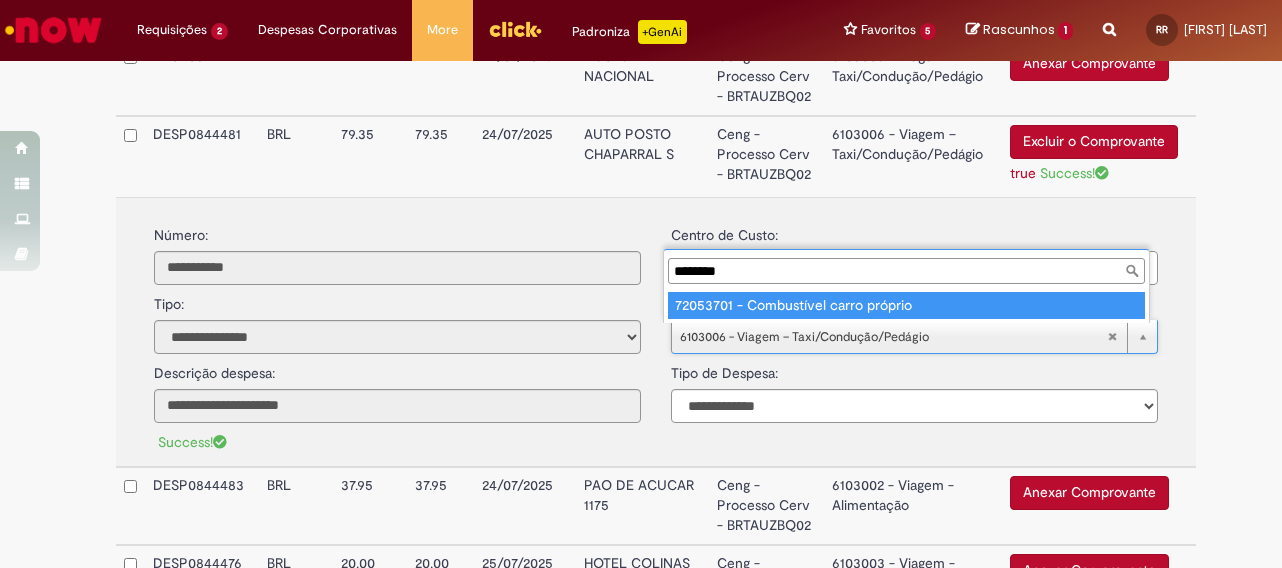type on "********" 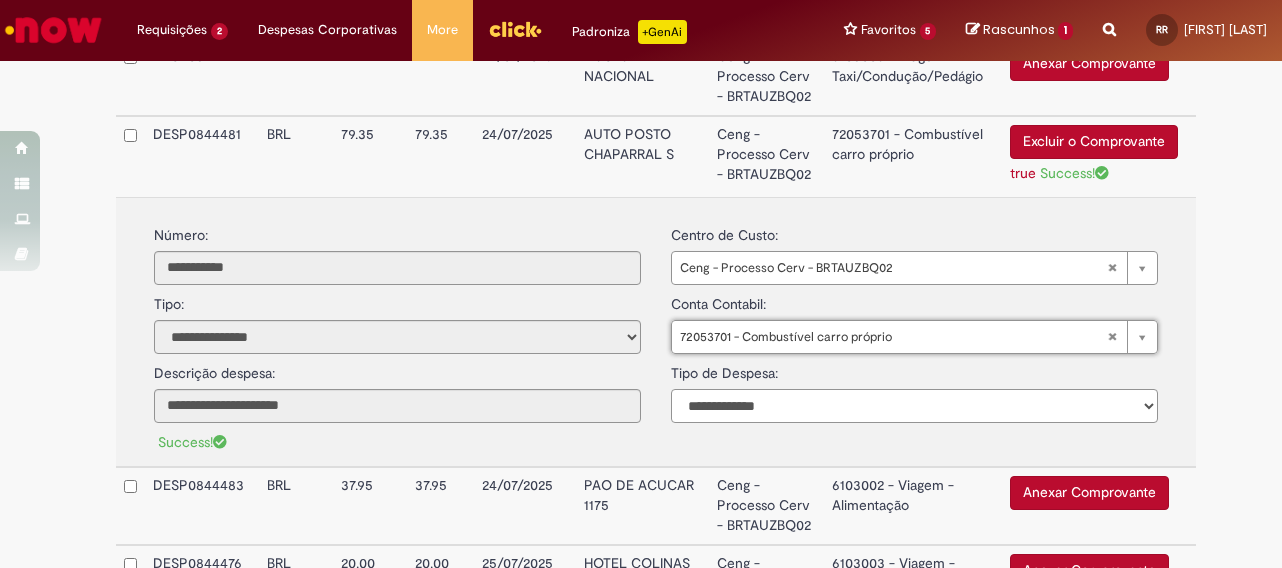 click on "**********" at bounding box center (914, 406) 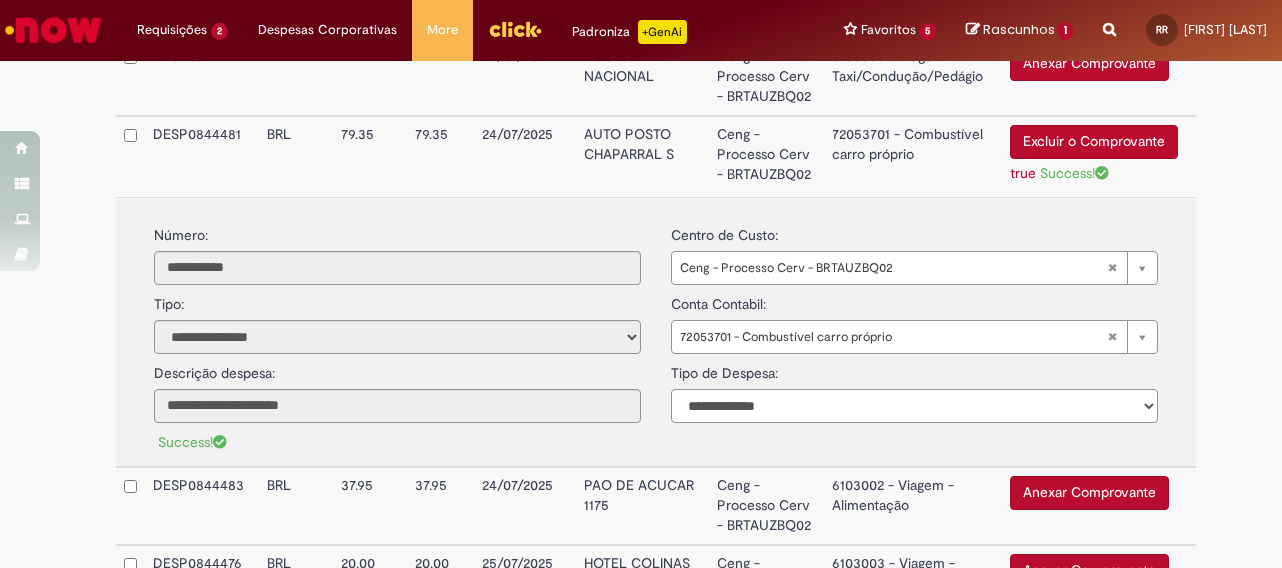 select on "*" 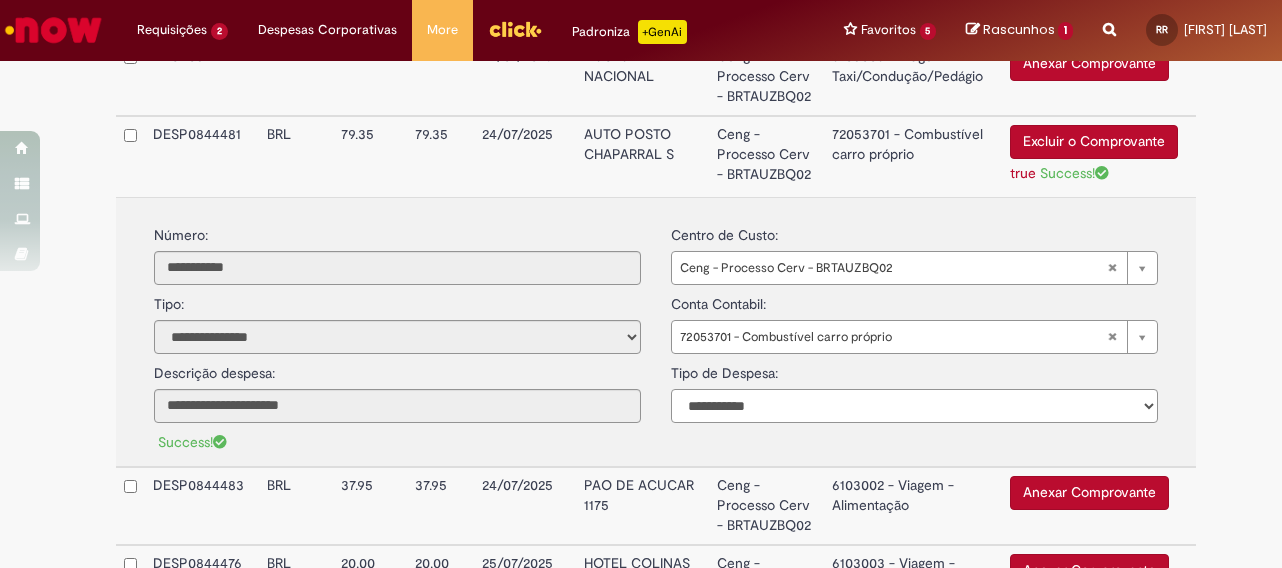 click on "**********" at bounding box center (914, 406) 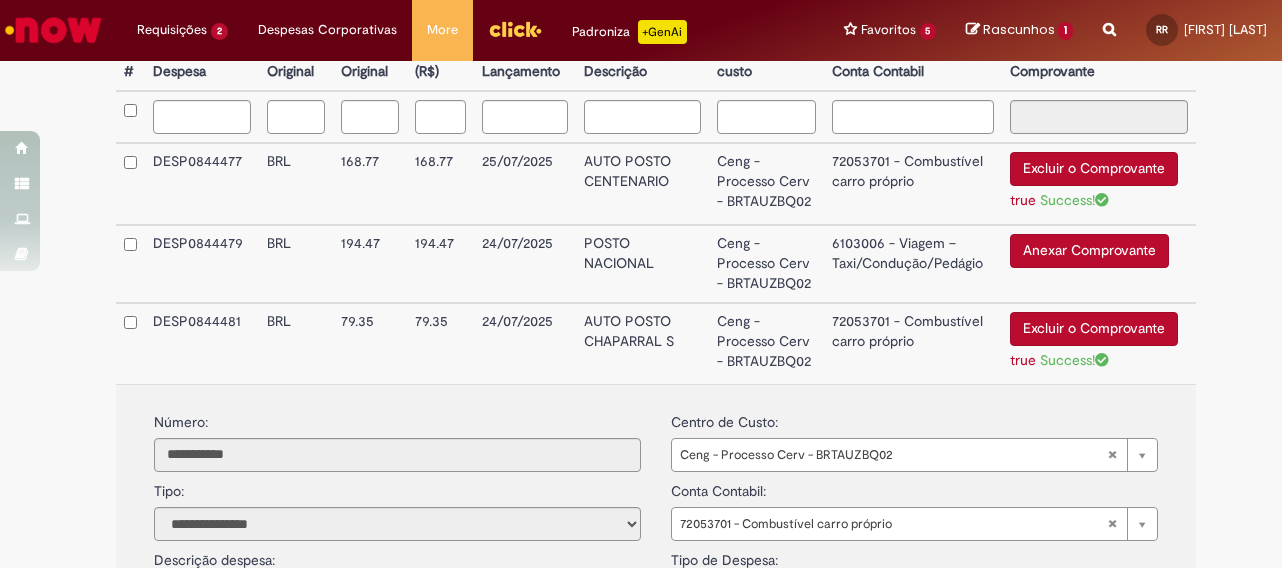scroll, scrollTop: 600, scrollLeft: 0, axis: vertical 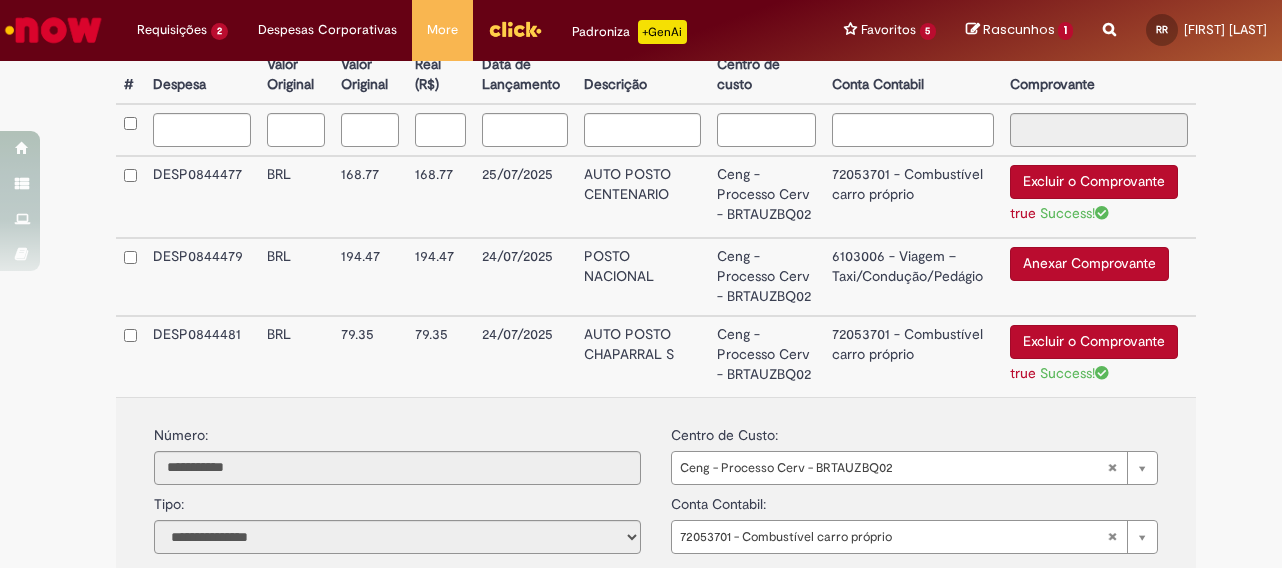 click on "72053701 - Combustível carro próprio" at bounding box center [913, 356] 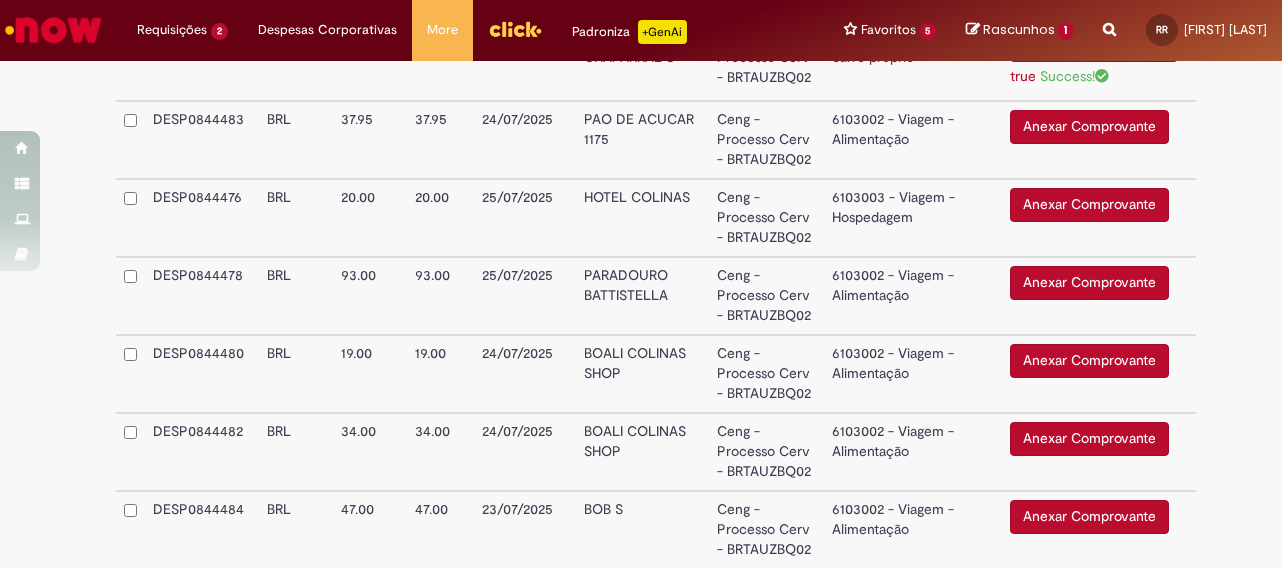 scroll, scrollTop: 474, scrollLeft: 0, axis: vertical 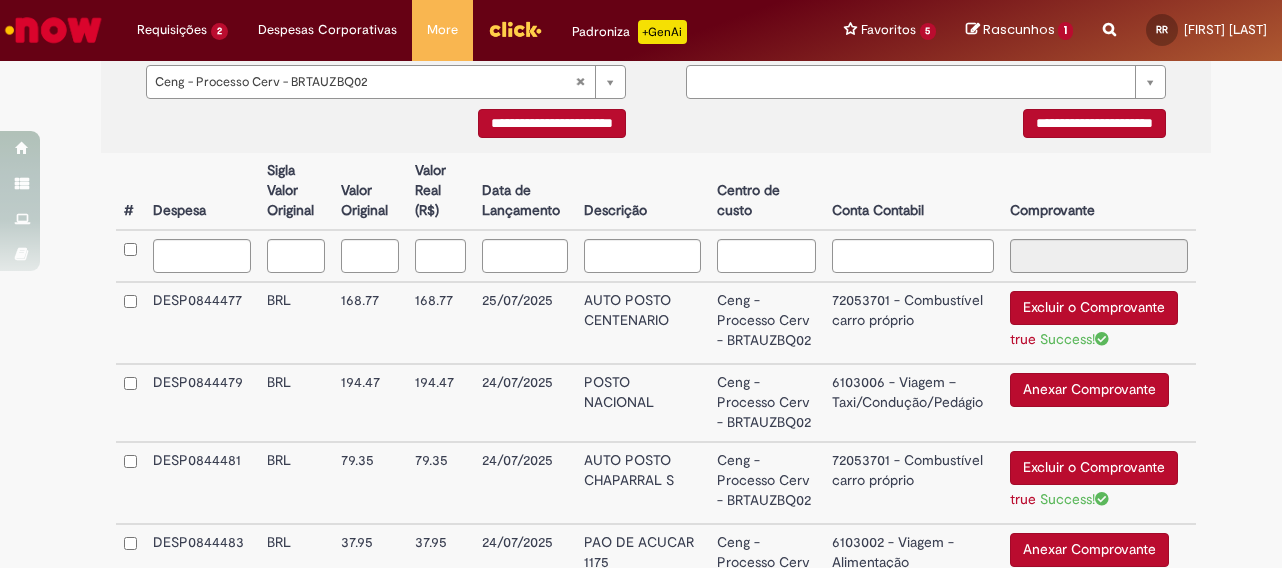 click on "Anexar Comprovante" at bounding box center [1089, 390] 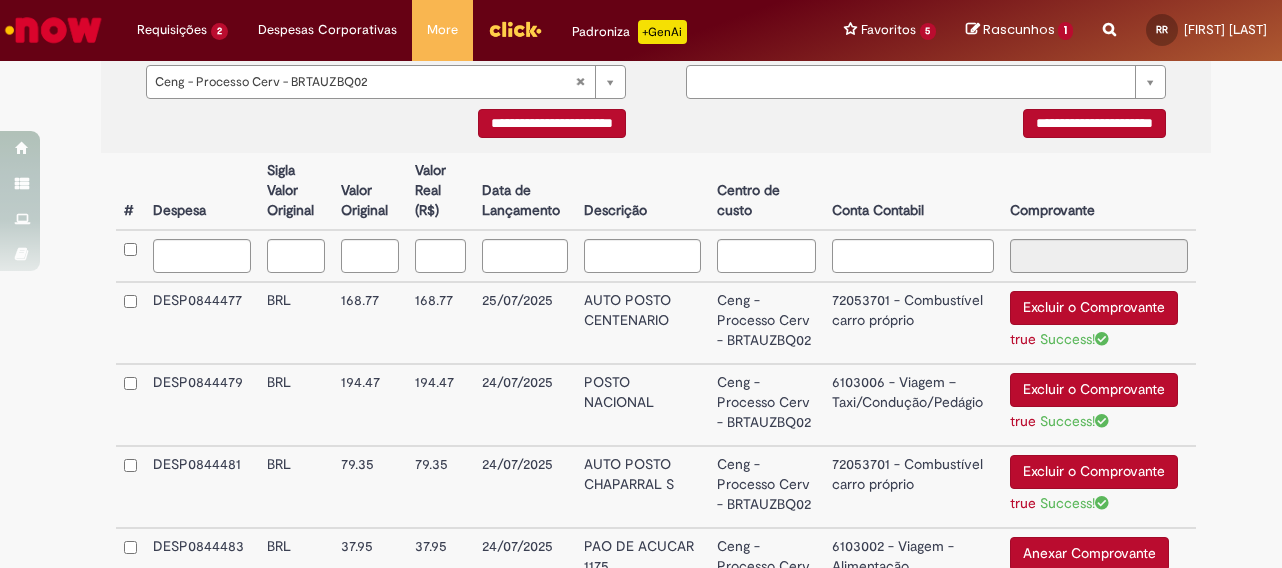 click on "6103006 - Viagem – Taxi/Condução/Pedágio" at bounding box center [913, 405] 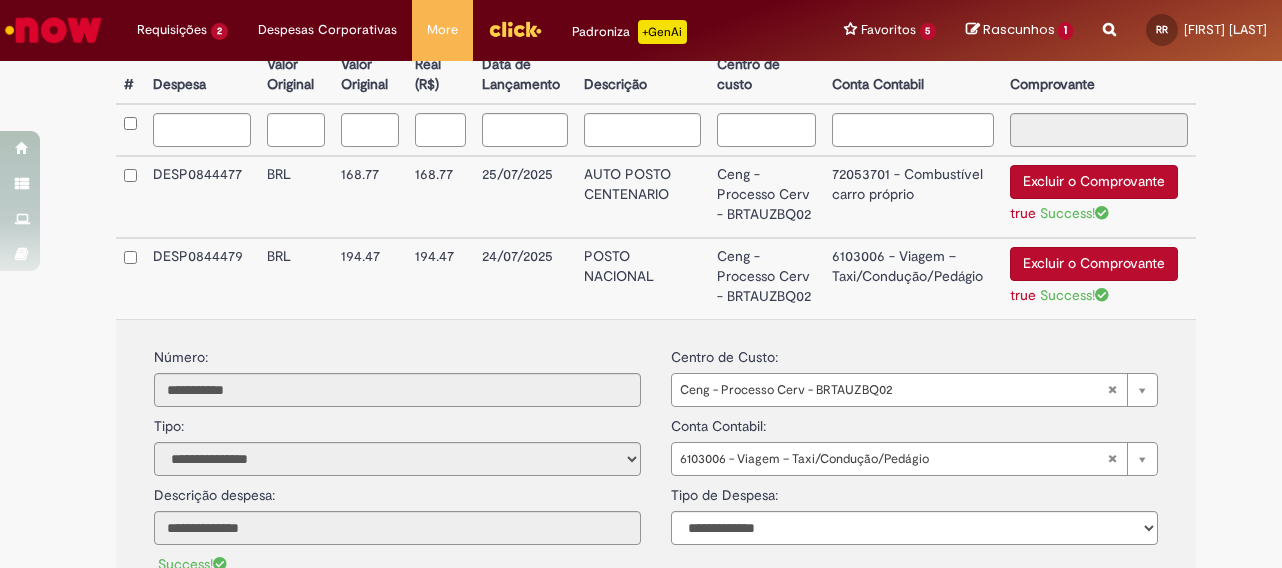 scroll, scrollTop: 674, scrollLeft: 0, axis: vertical 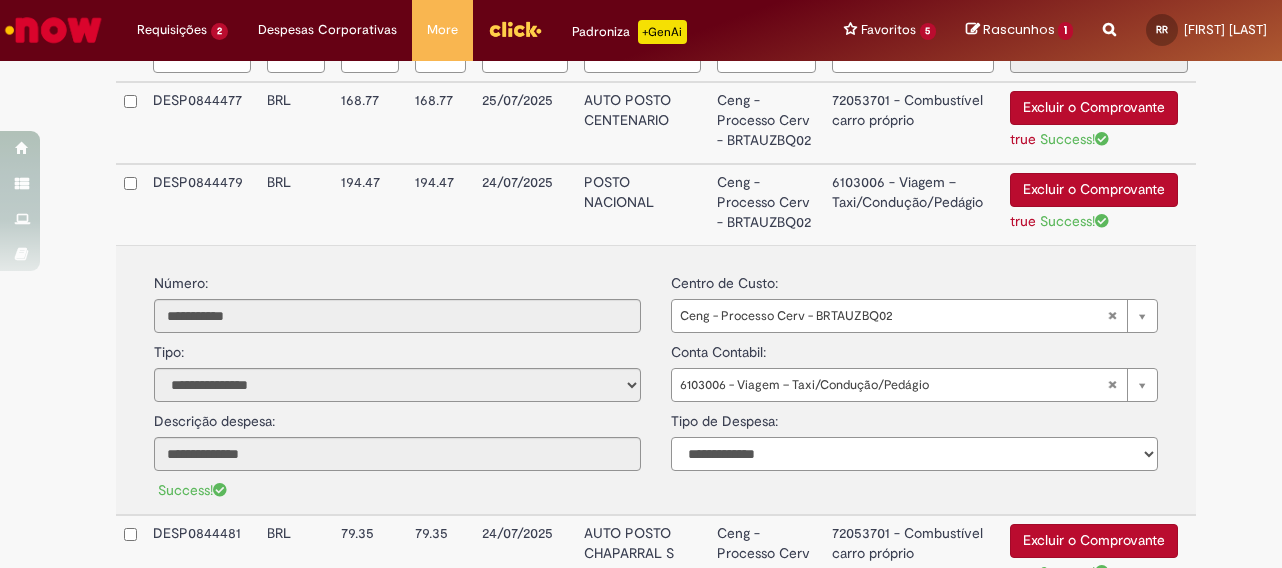 click on "**********" at bounding box center (914, 454) 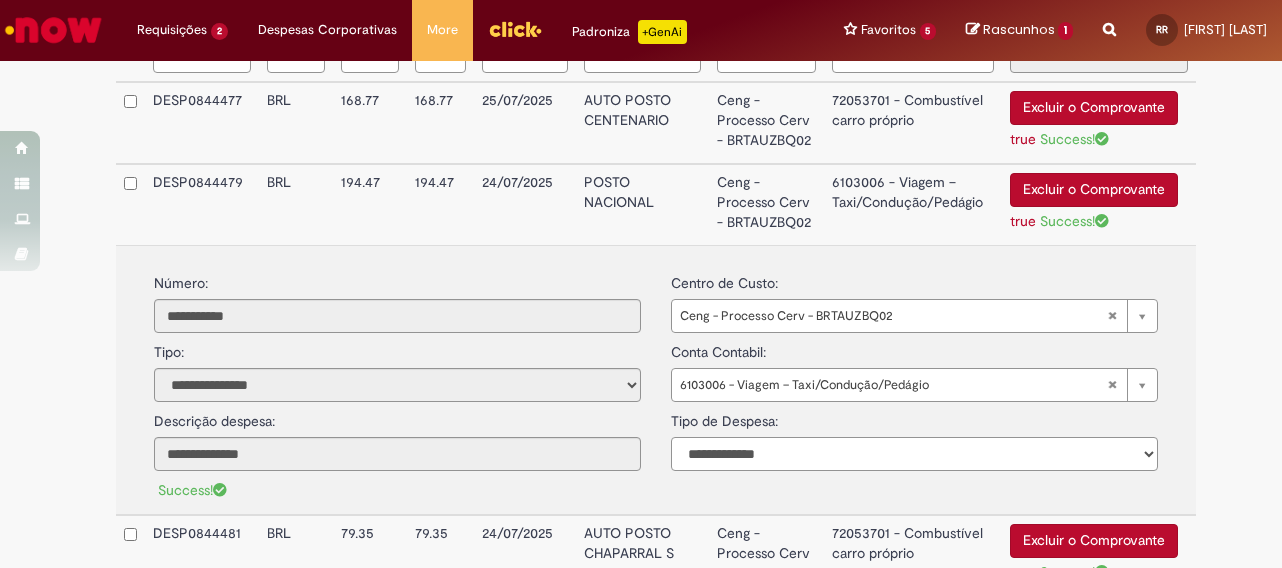 select on "*" 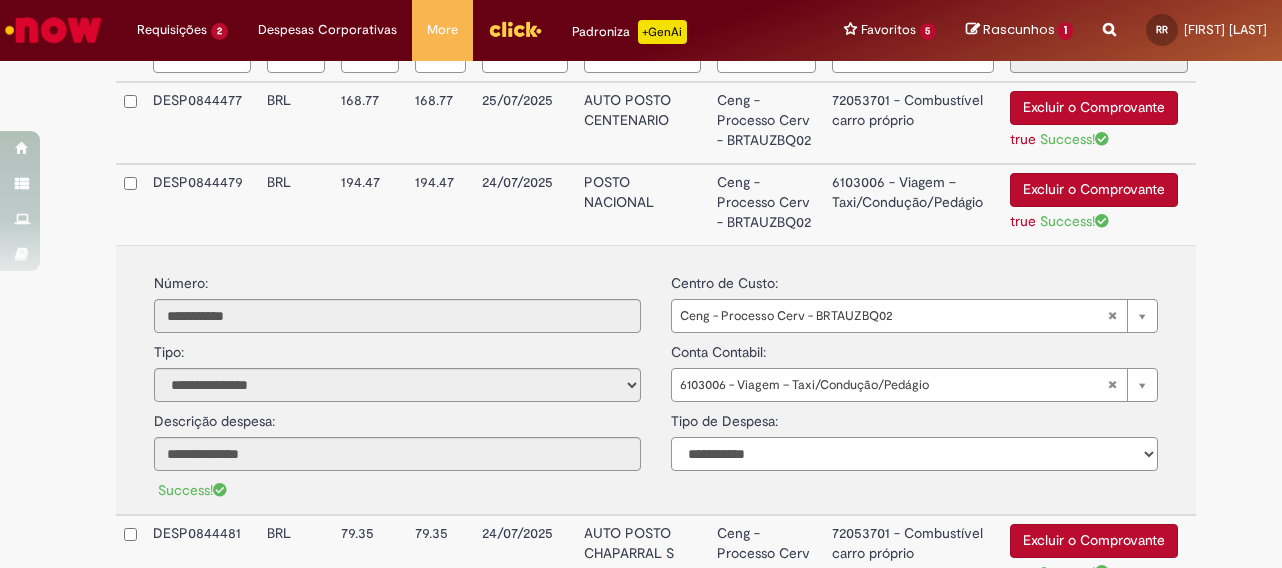 click on "**********" at bounding box center [914, 454] 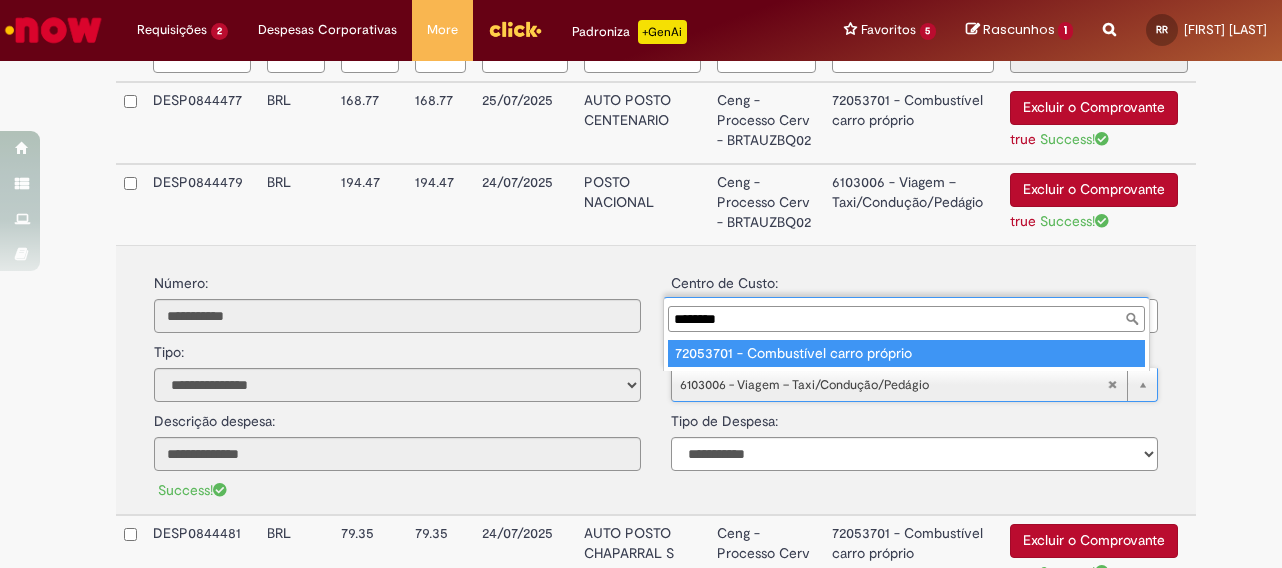 type on "********" 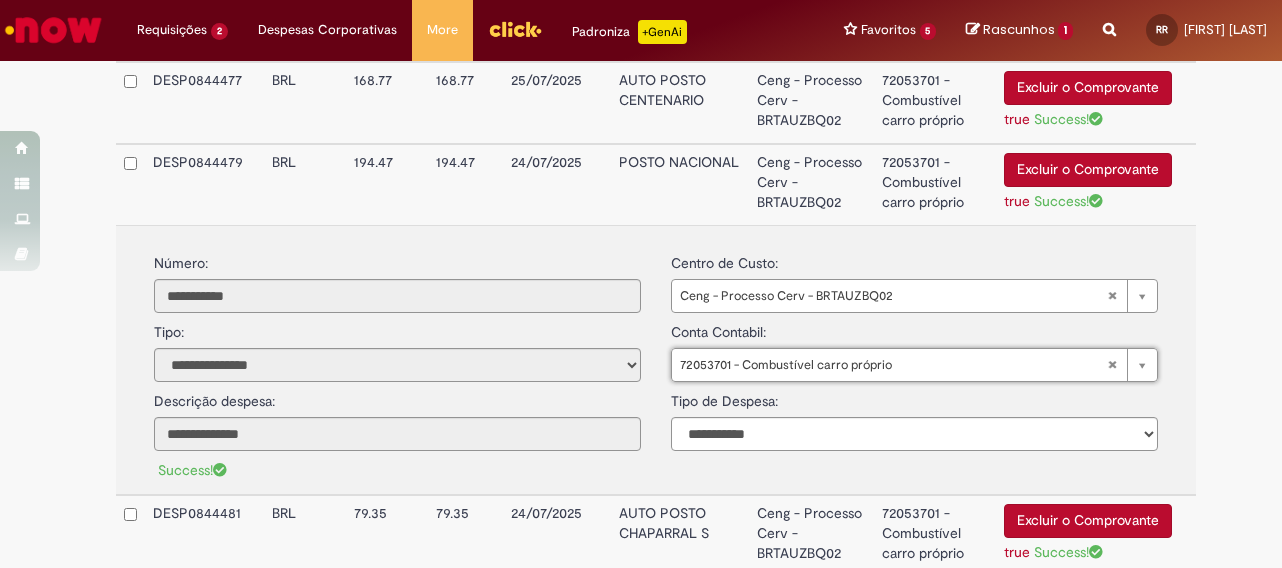 scroll, scrollTop: 654, scrollLeft: 0, axis: vertical 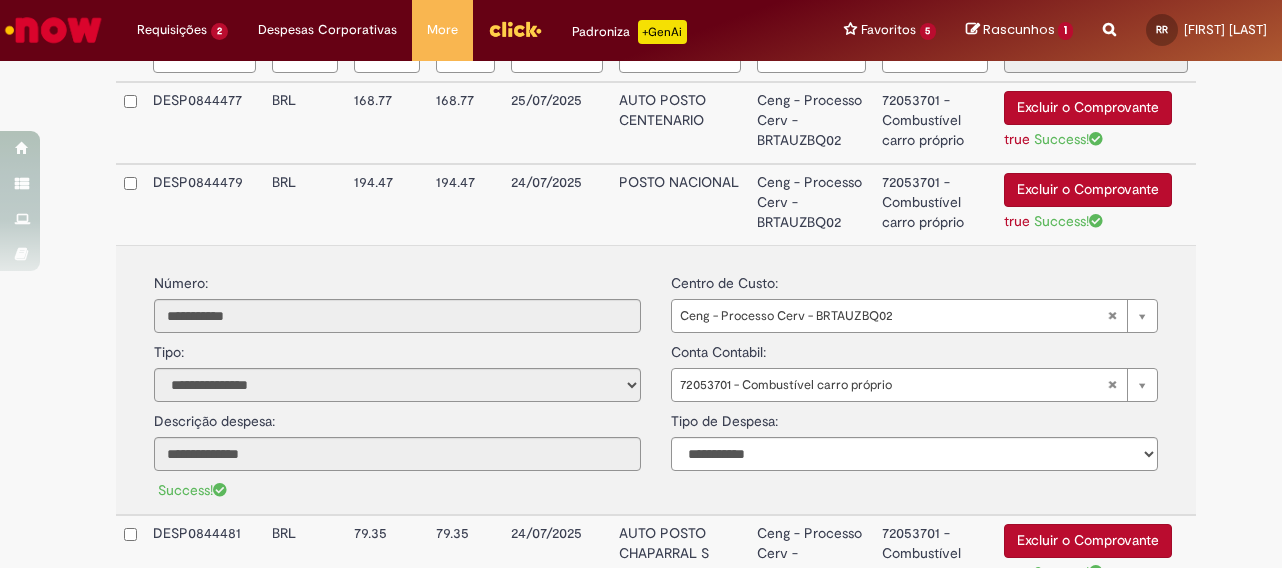 click on "72053701 - Combustível carro próprio" at bounding box center (935, 204) 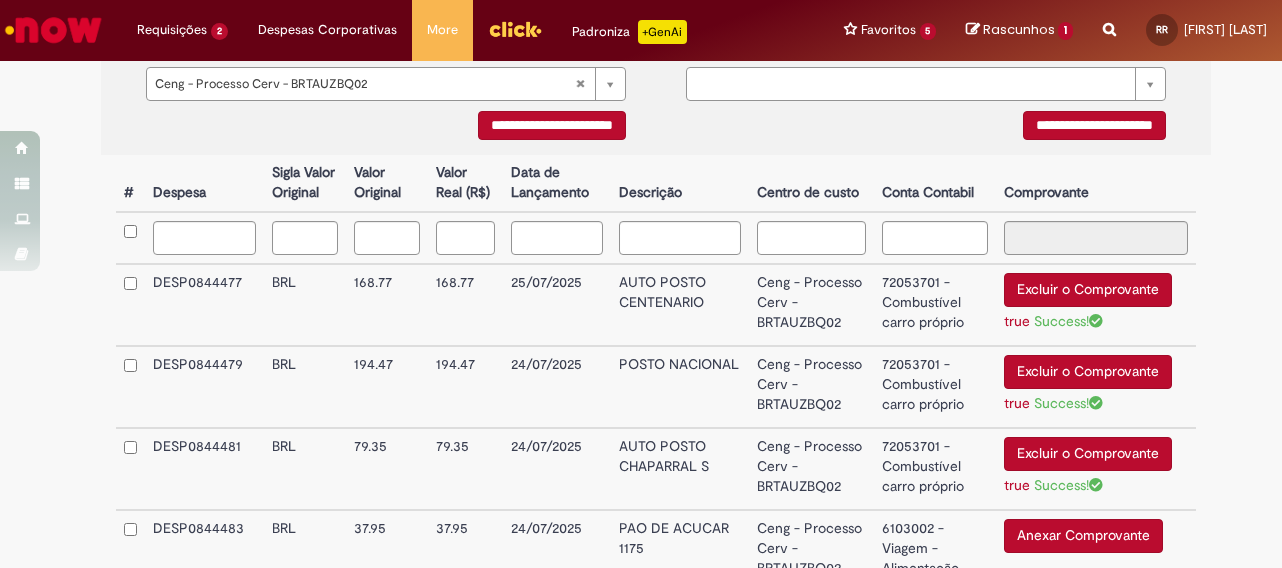 scroll, scrollTop: 454, scrollLeft: 0, axis: vertical 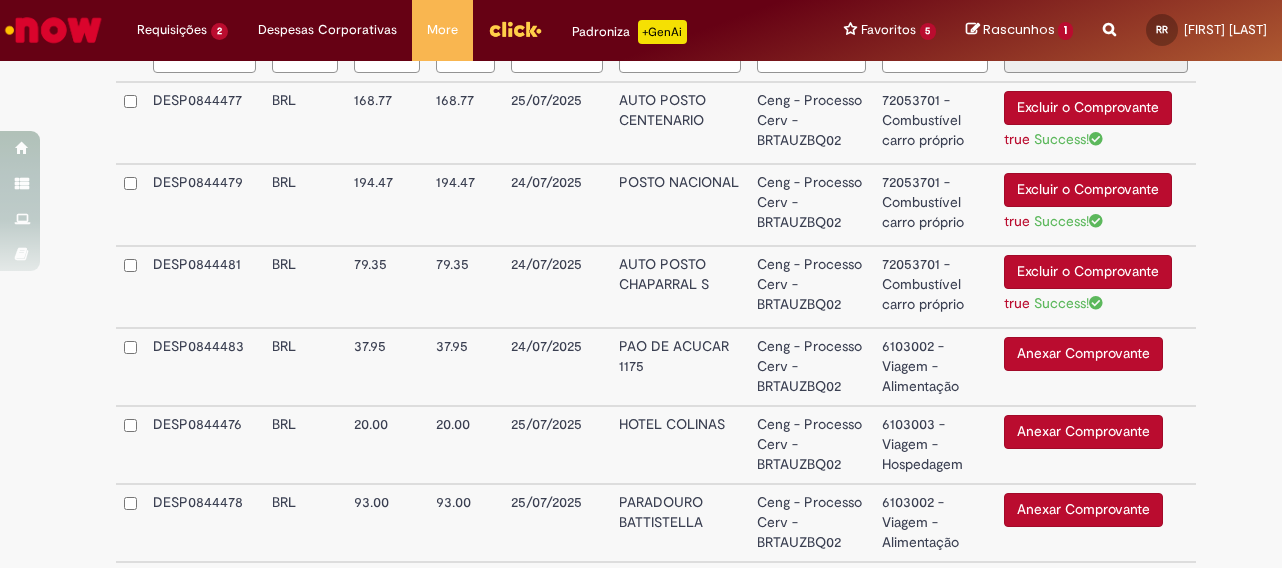 click on "Anexar Comprovante" at bounding box center (1083, 432) 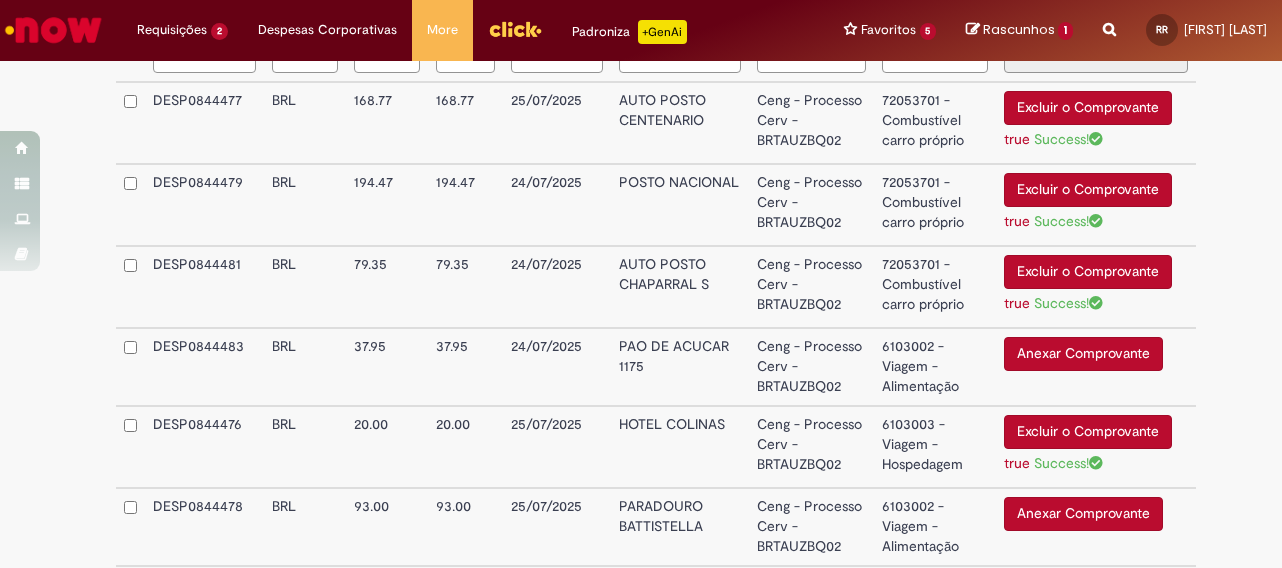 click on "6103003 - Viagem - Hospedagem" at bounding box center (935, 447) 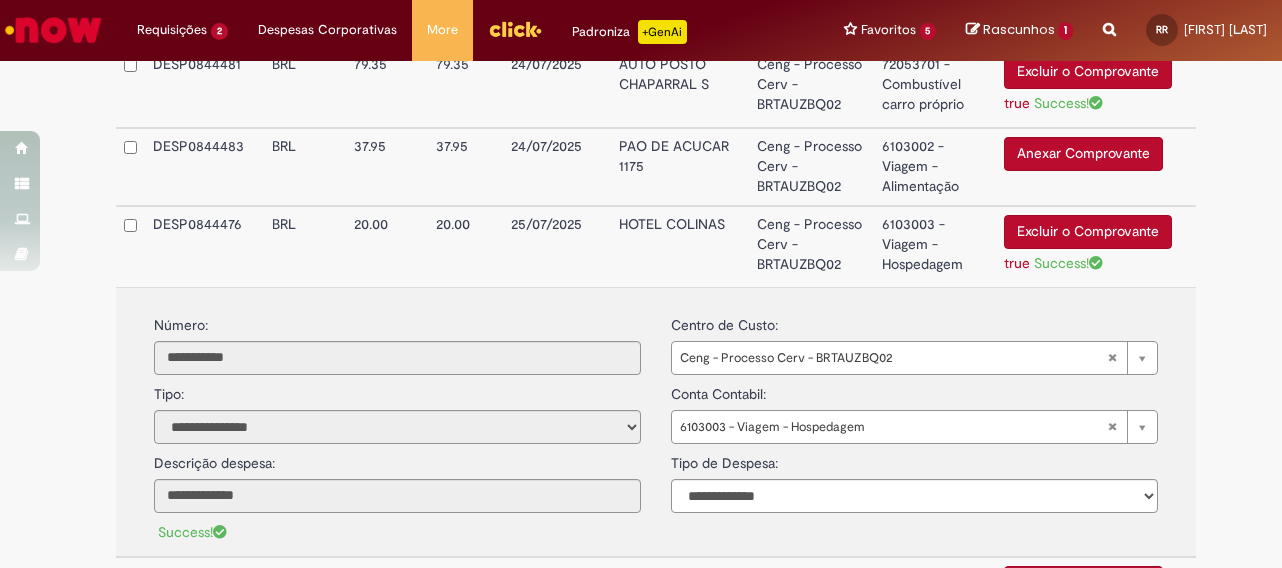 scroll, scrollTop: 954, scrollLeft: 0, axis: vertical 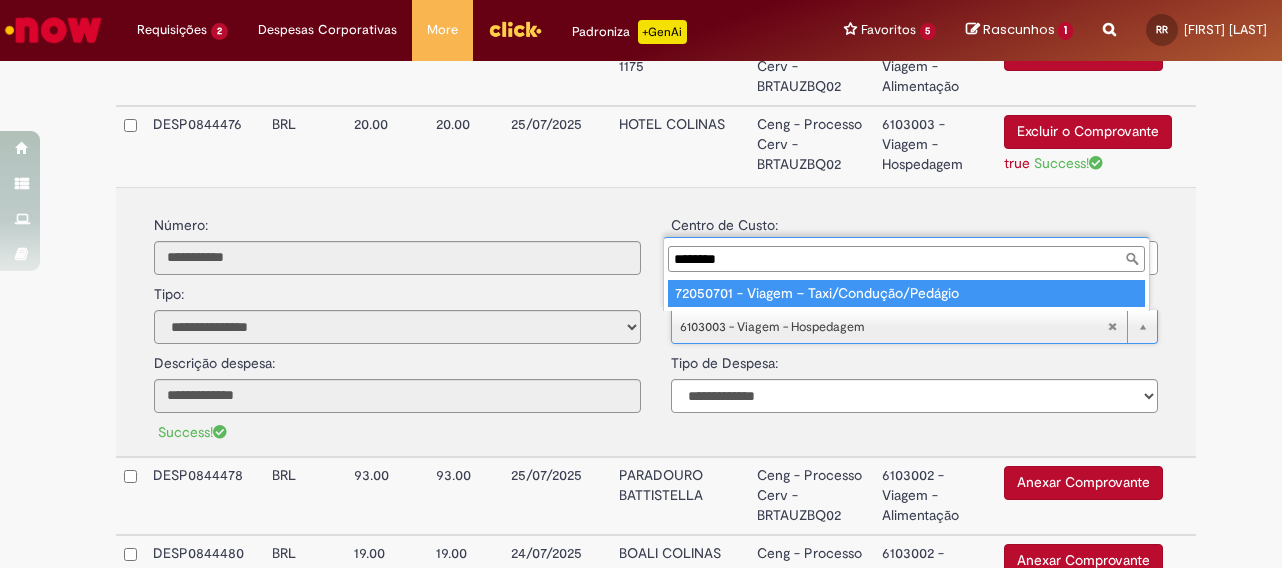 type on "********" 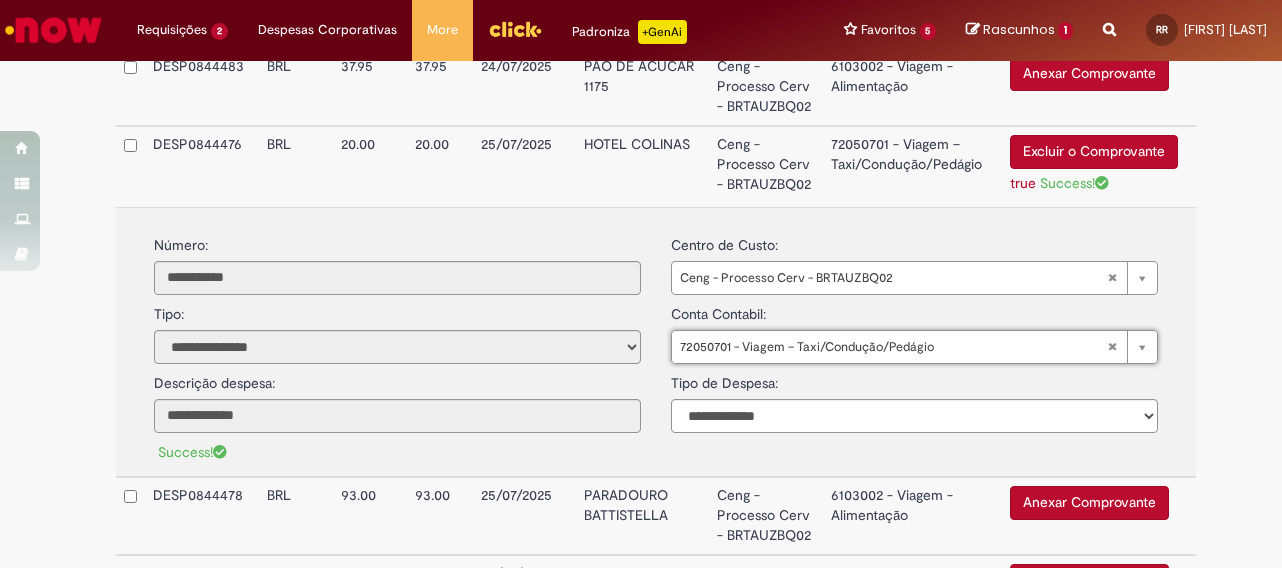 scroll, scrollTop: 974, scrollLeft: 0, axis: vertical 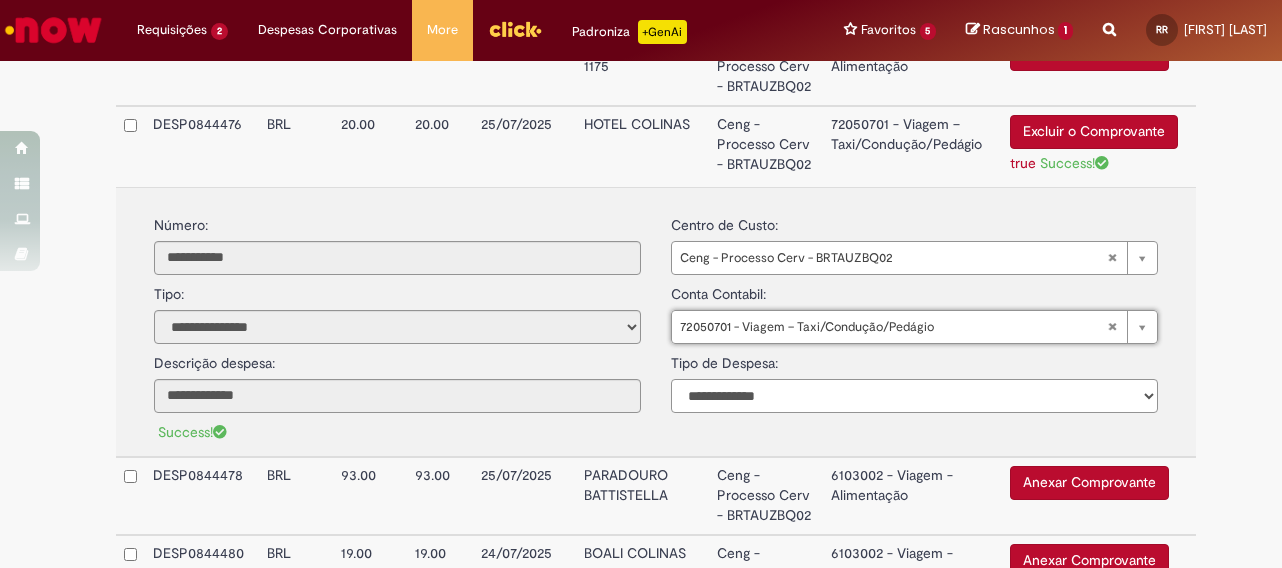 click on "**********" at bounding box center [914, 396] 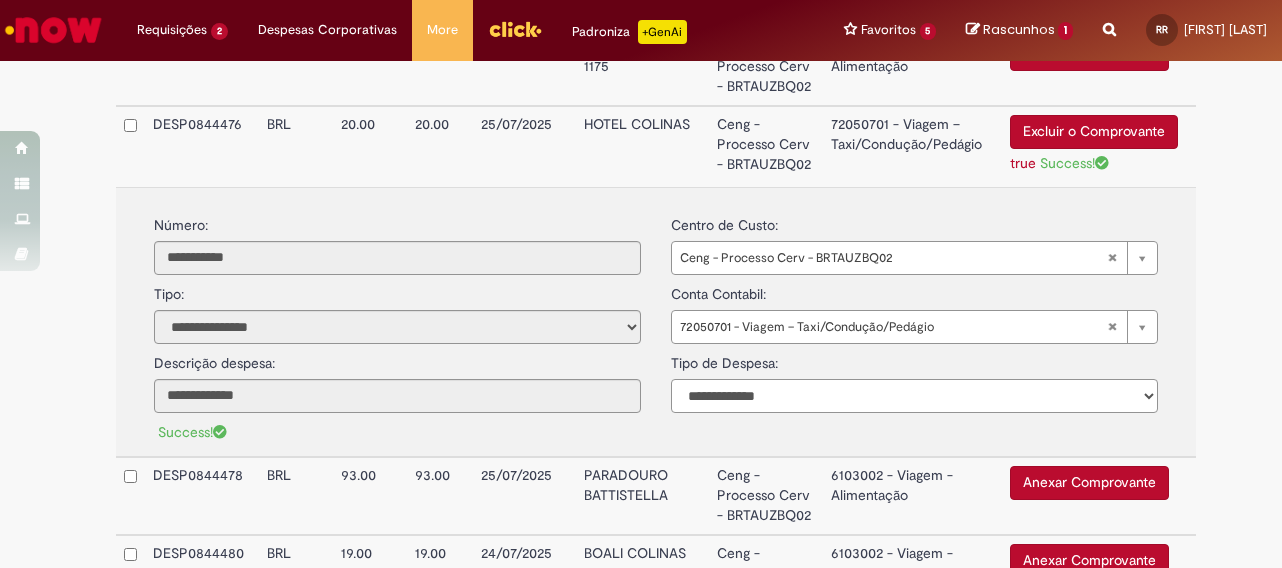 select on "*" 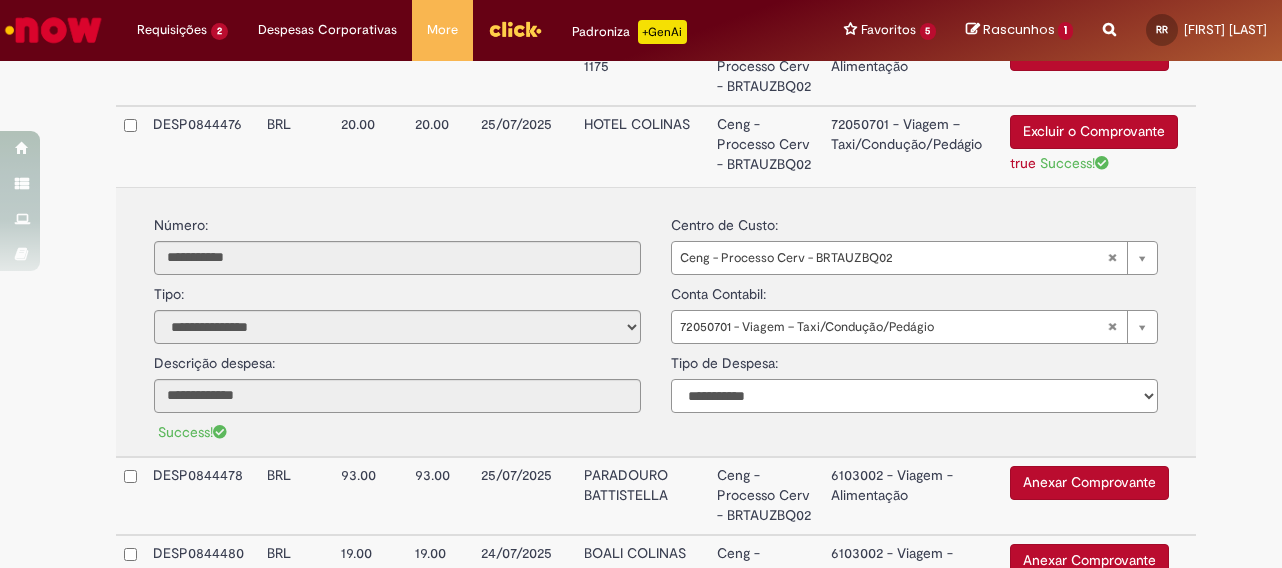 click on "**********" at bounding box center [914, 396] 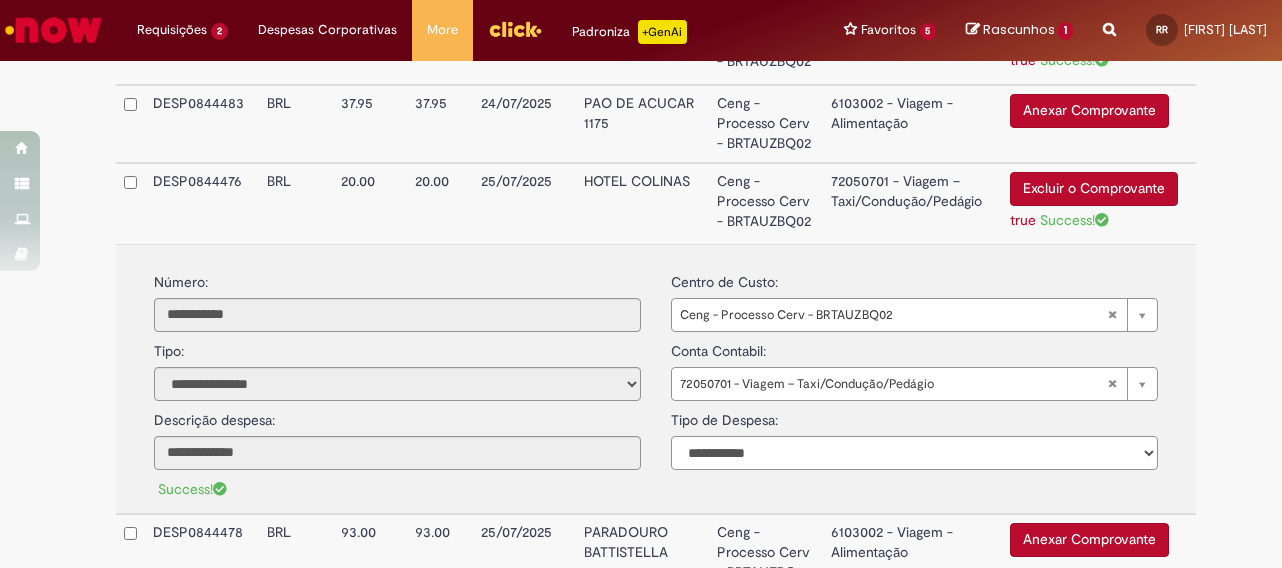 scroll, scrollTop: 874, scrollLeft: 0, axis: vertical 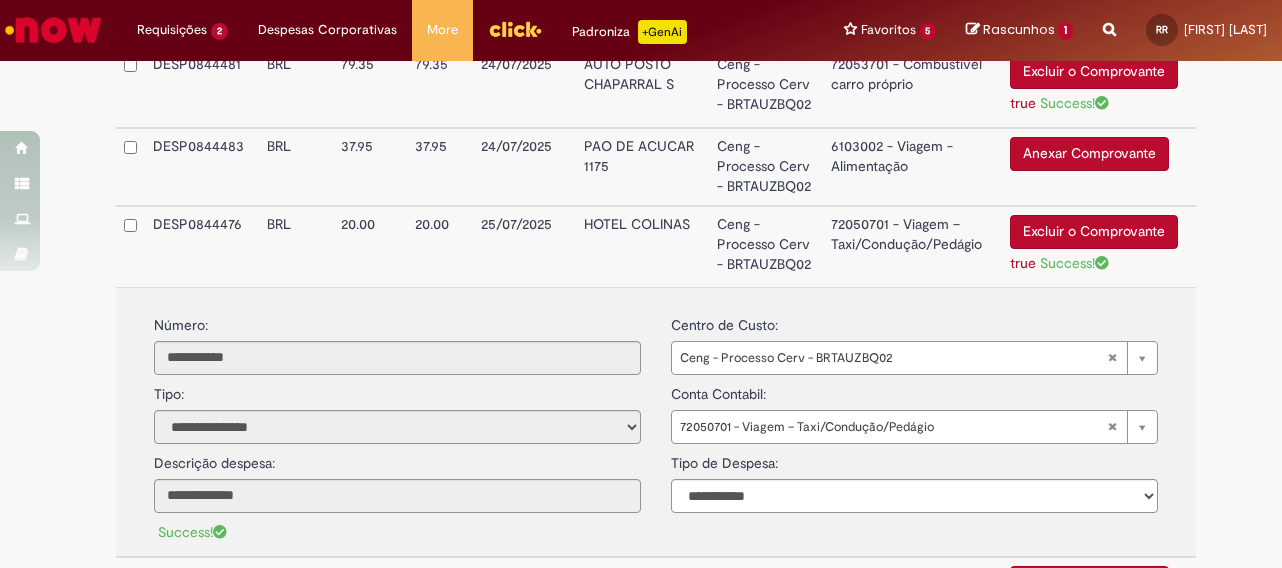 click on "72050701 -  Viagem – Taxi/Condução/Pedágio" at bounding box center [912, 246] 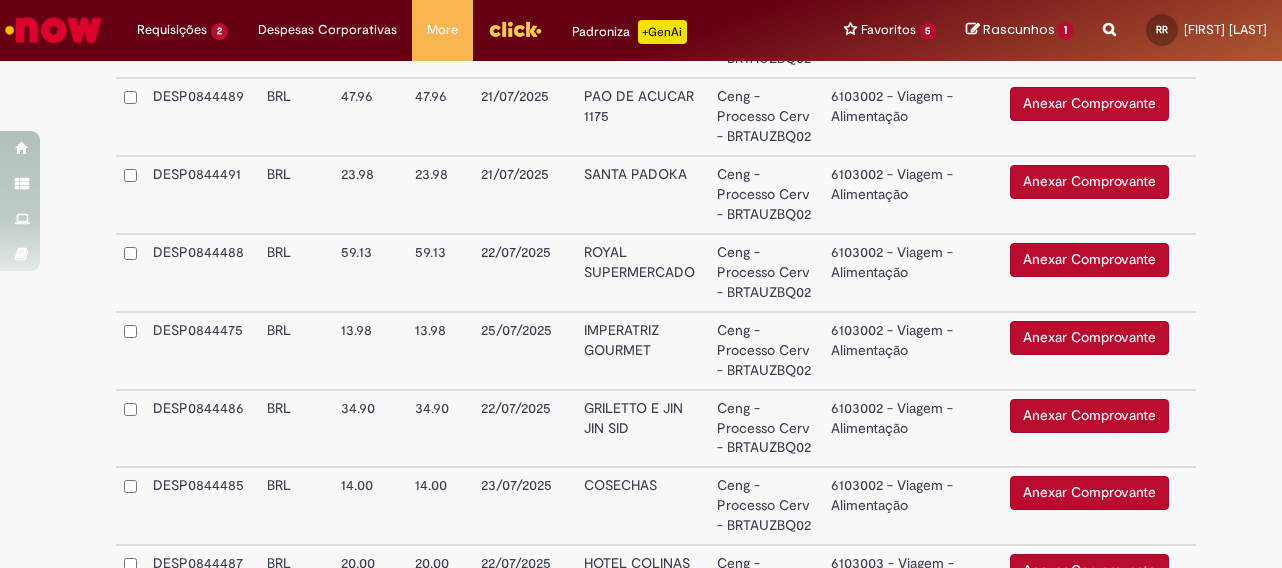 scroll, scrollTop: 1574, scrollLeft: 0, axis: vertical 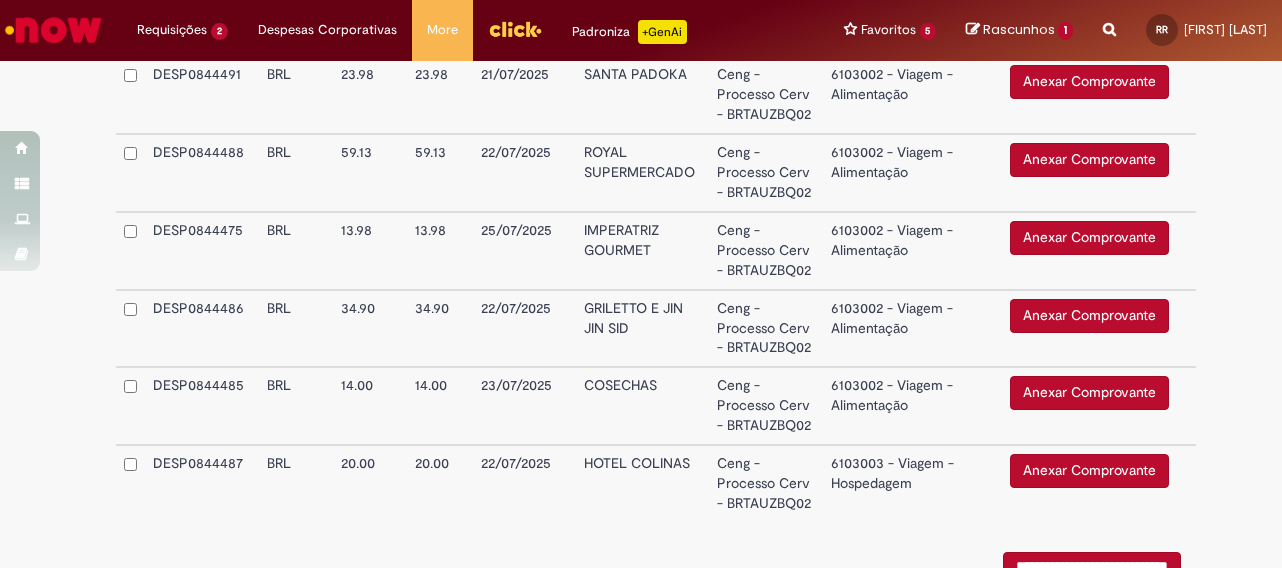 click on "6103003 - Viagem - Hospedagem" at bounding box center (912, 483) 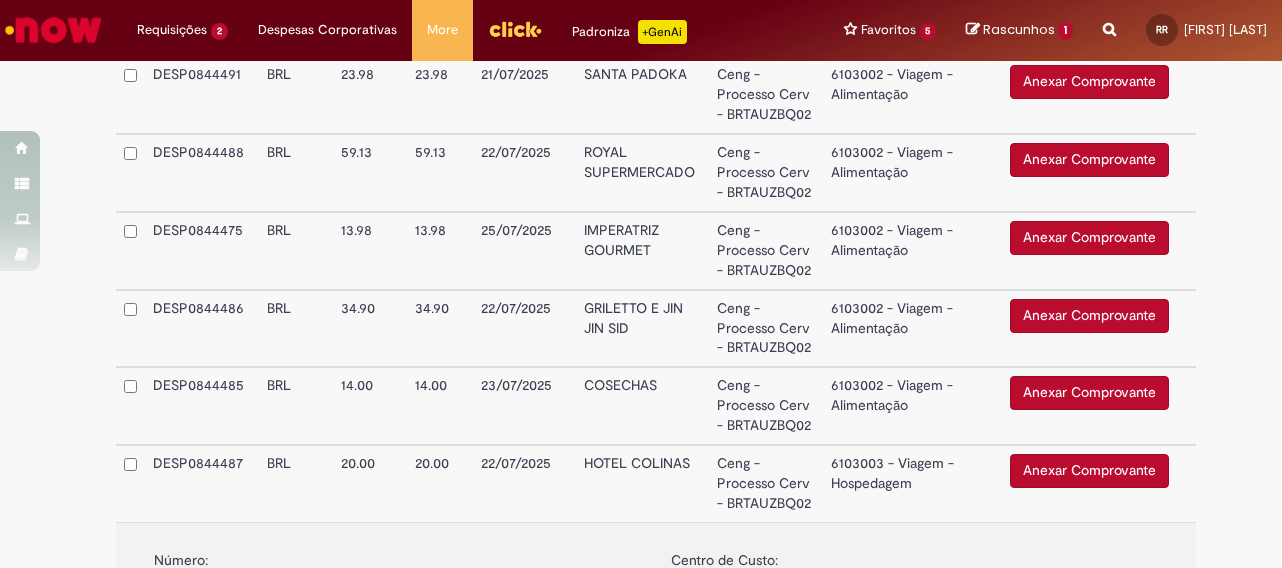 click on "Anexar Comprovante" at bounding box center [1089, 471] 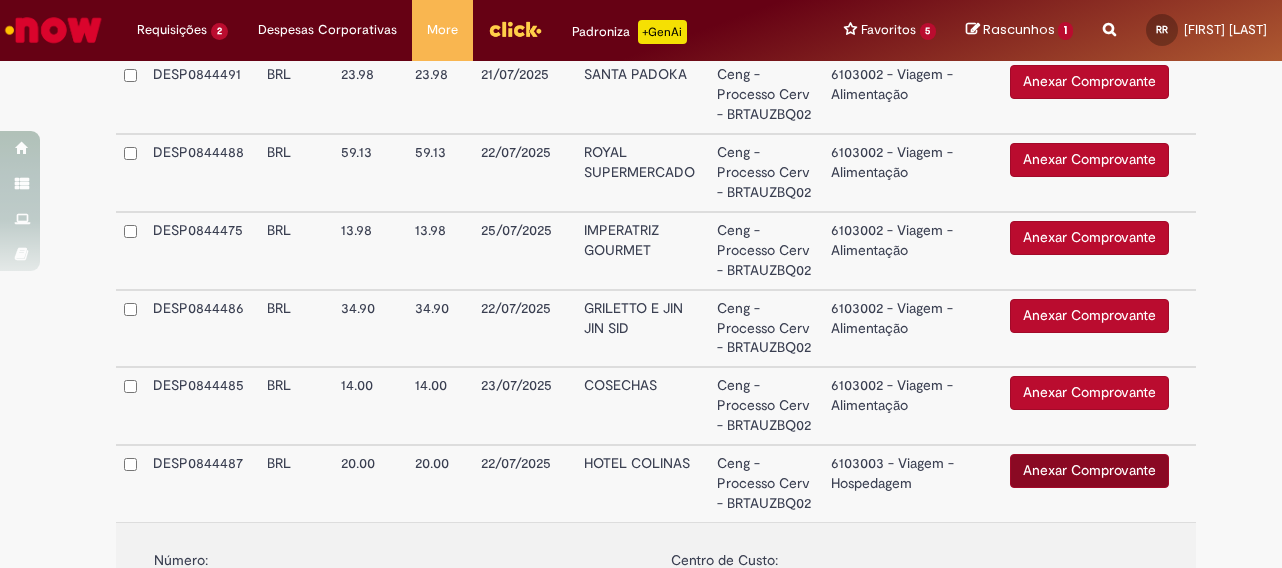 scroll, scrollTop: 1774, scrollLeft: 0, axis: vertical 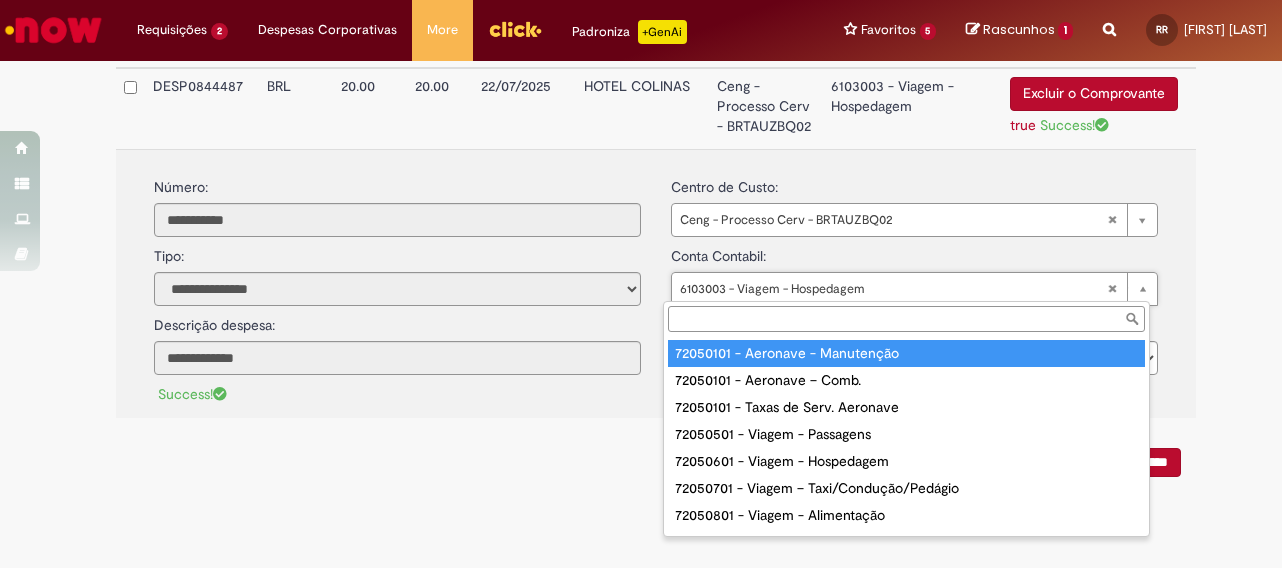 type on "*" 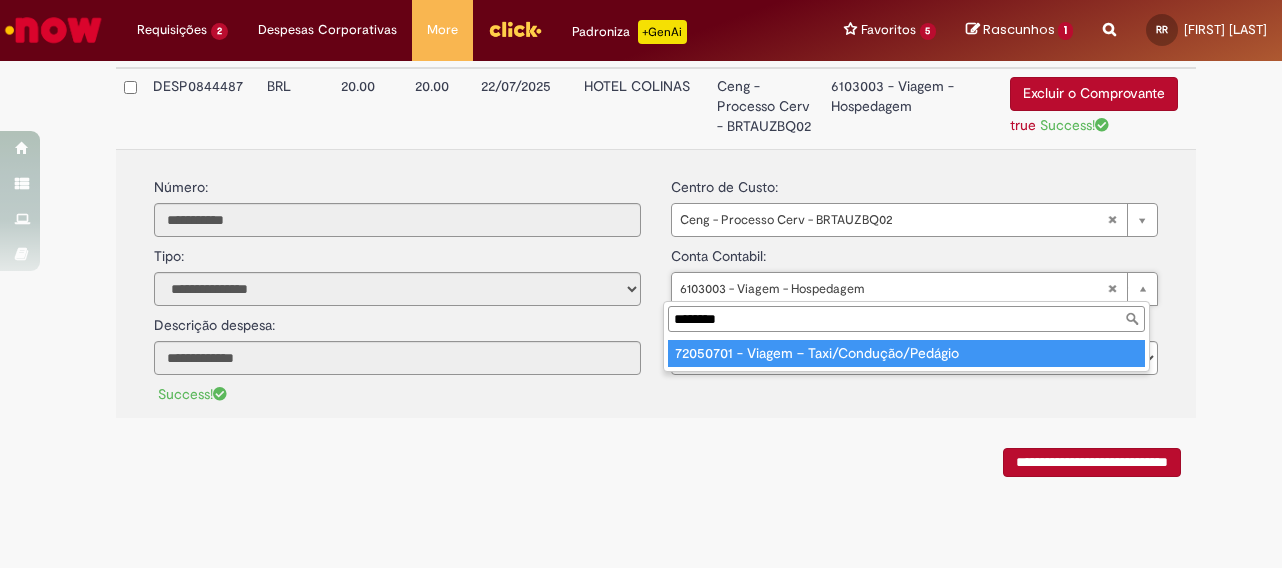 type on "********" 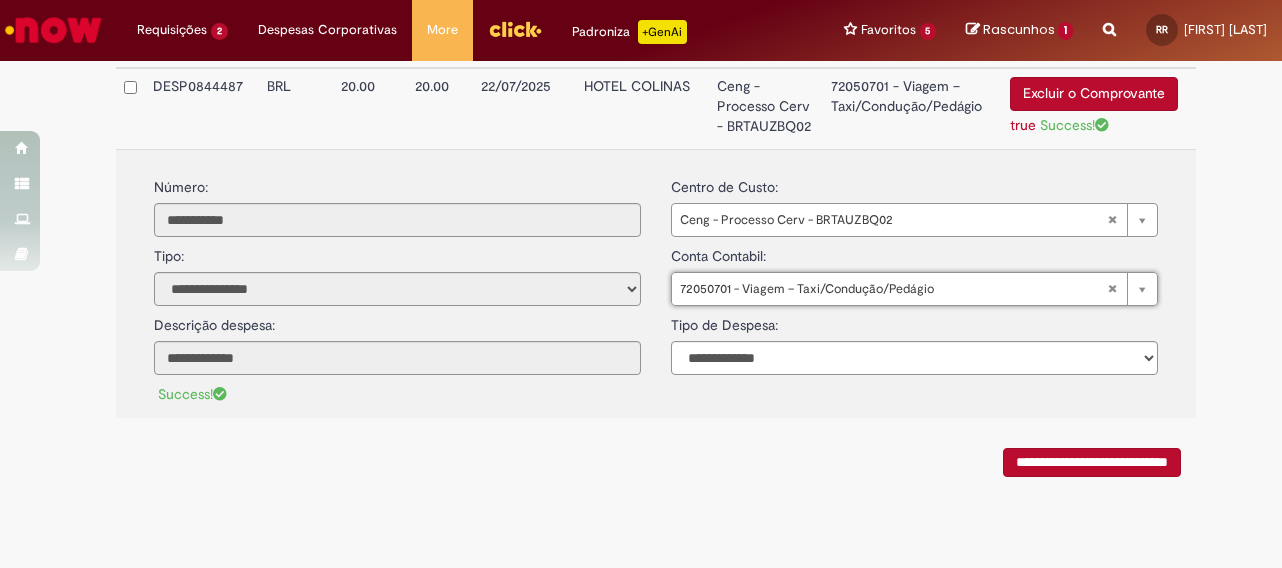 type on "**********" 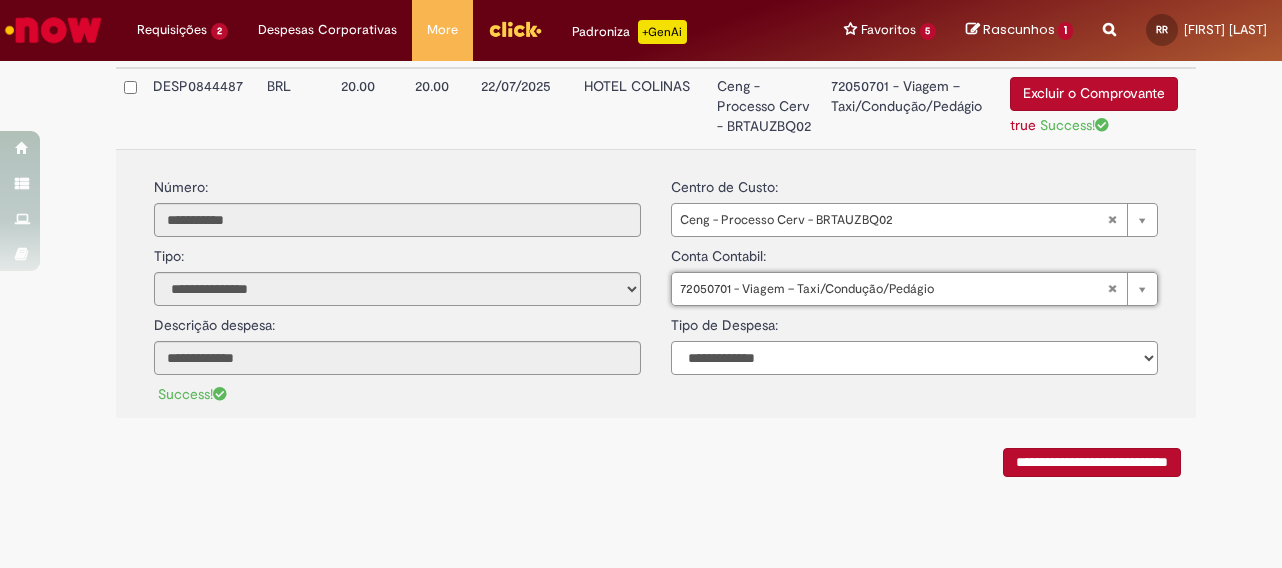 click on "**********" at bounding box center (914, 358) 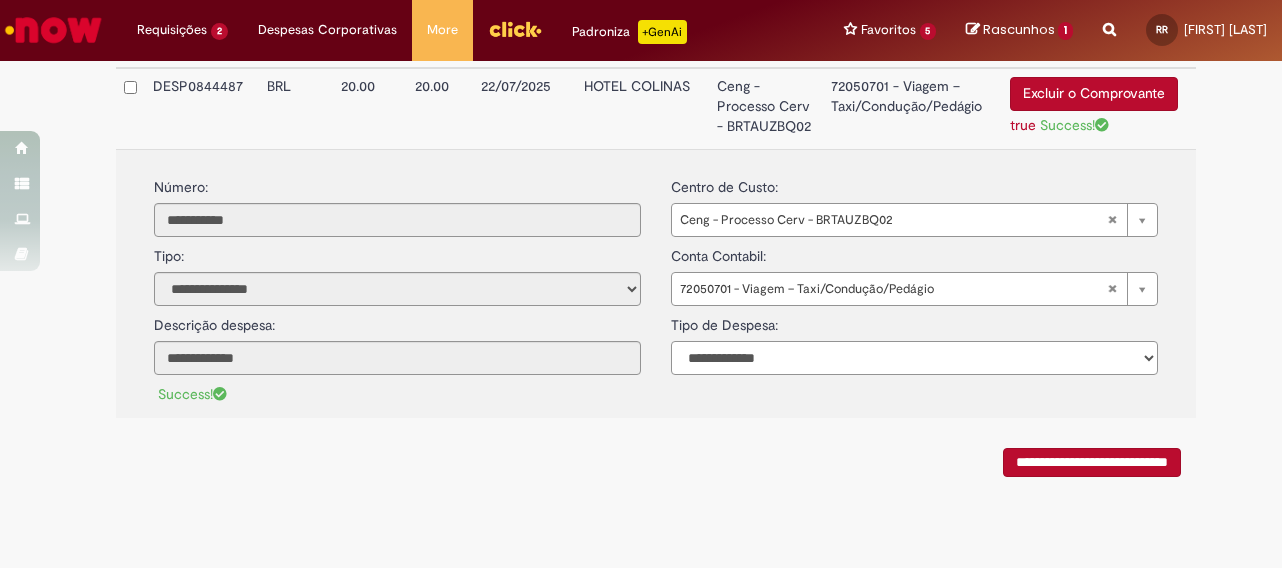 select on "*" 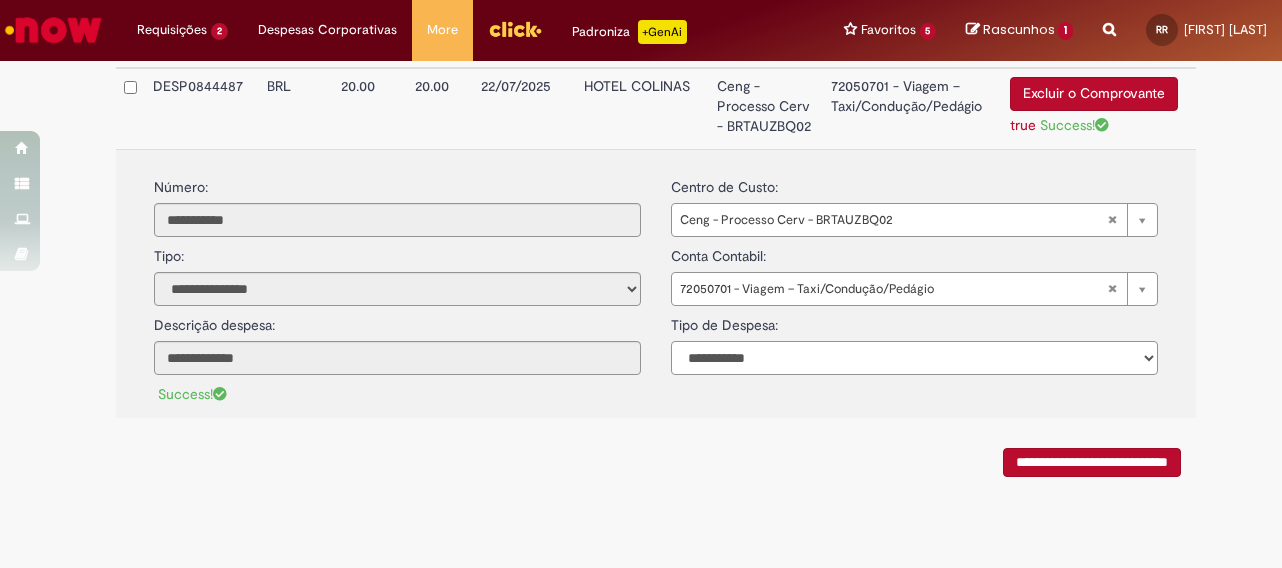 click on "**********" at bounding box center (914, 358) 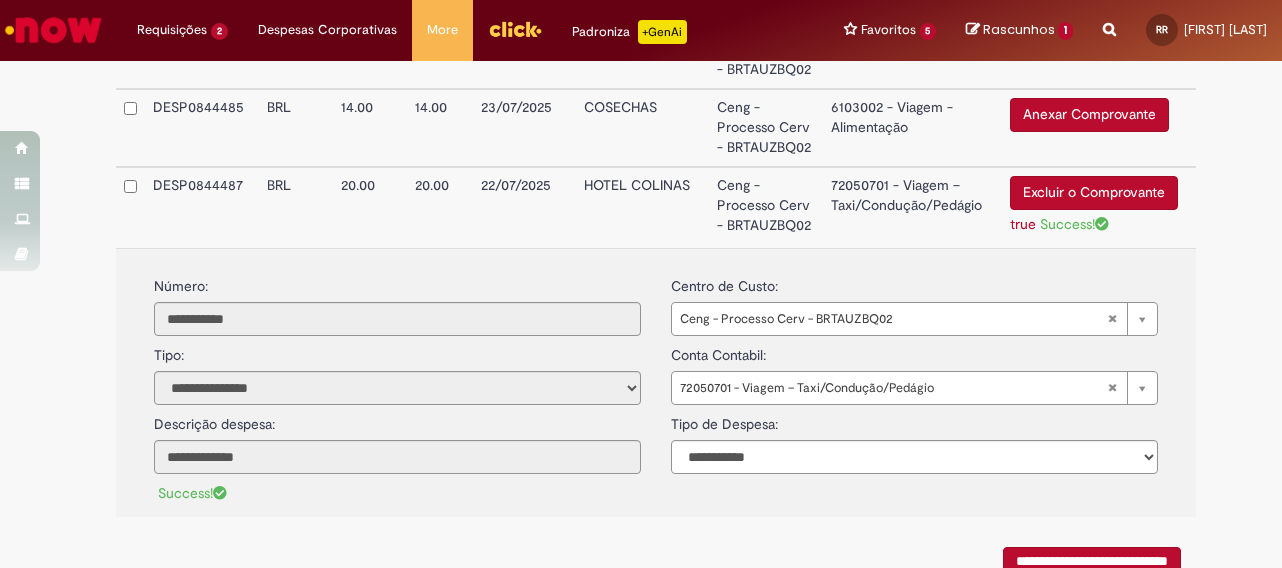 click on "72050701 -  Viagem – Taxi/Condução/Pedágio" at bounding box center [912, 207] 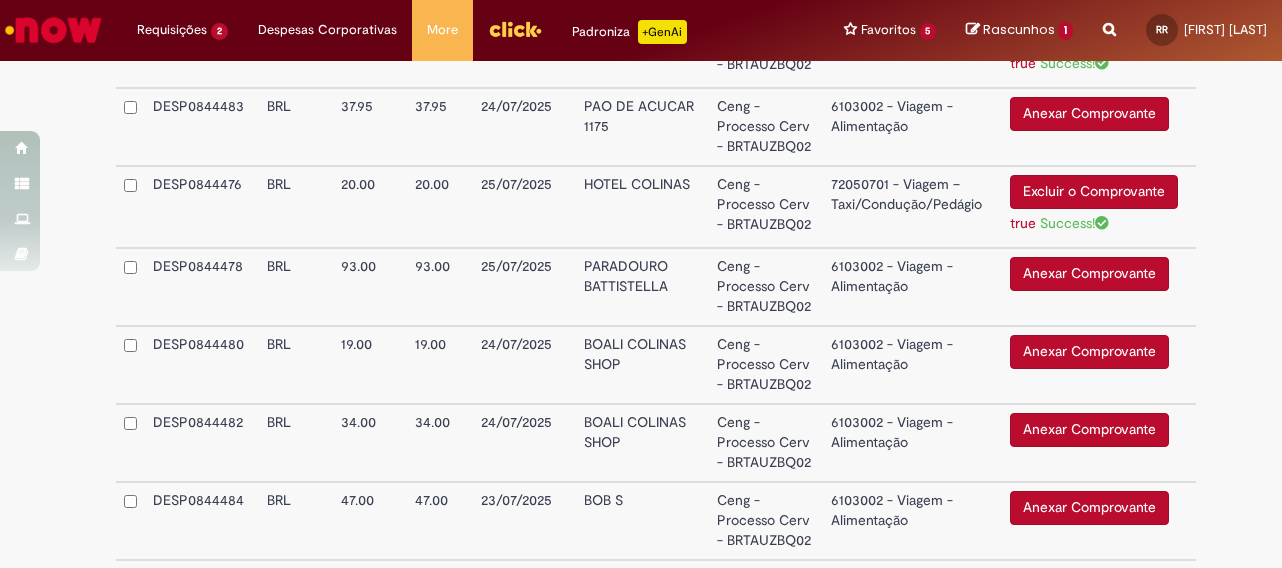 scroll, scrollTop: 884, scrollLeft: 0, axis: vertical 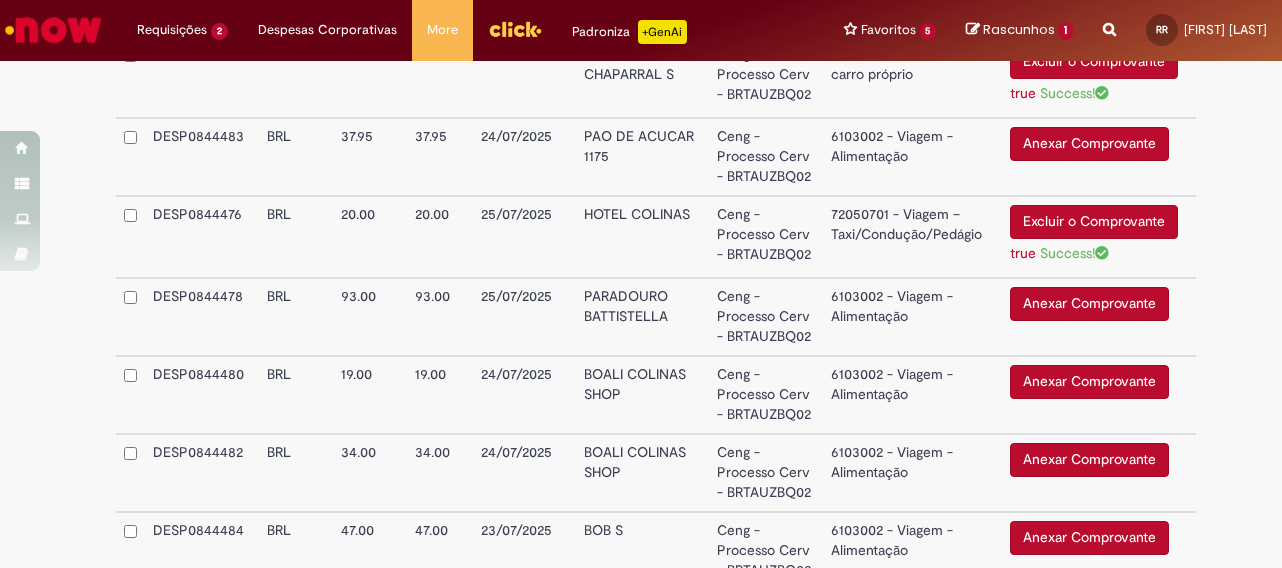 click on "72050701 -  Viagem – Taxi/Condução/Pedágio" at bounding box center [912, 237] 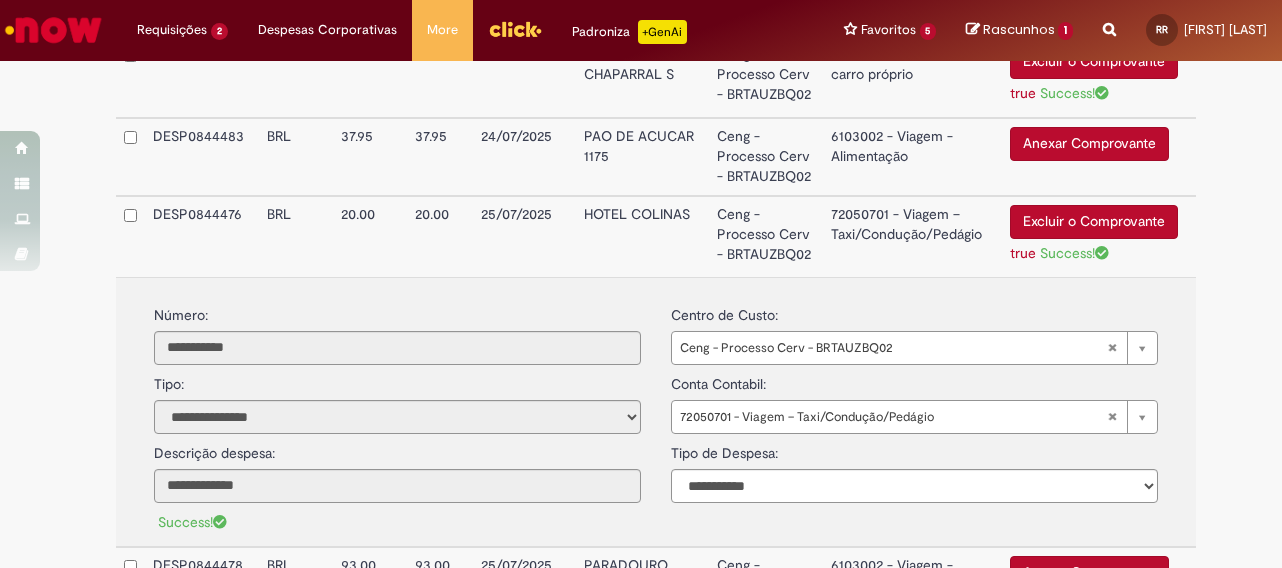 click on "72050701 -  Viagem – Taxi/Condução/Pedágio" at bounding box center (912, 236) 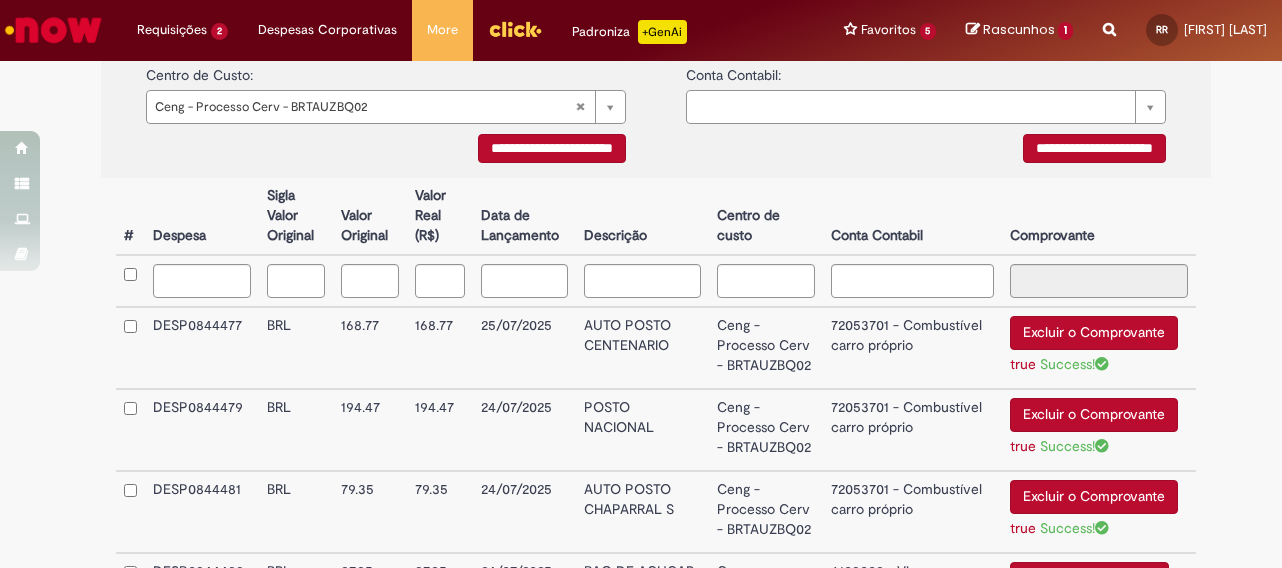 scroll, scrollTop: 484, scrollLeft: 0, axis: vertical 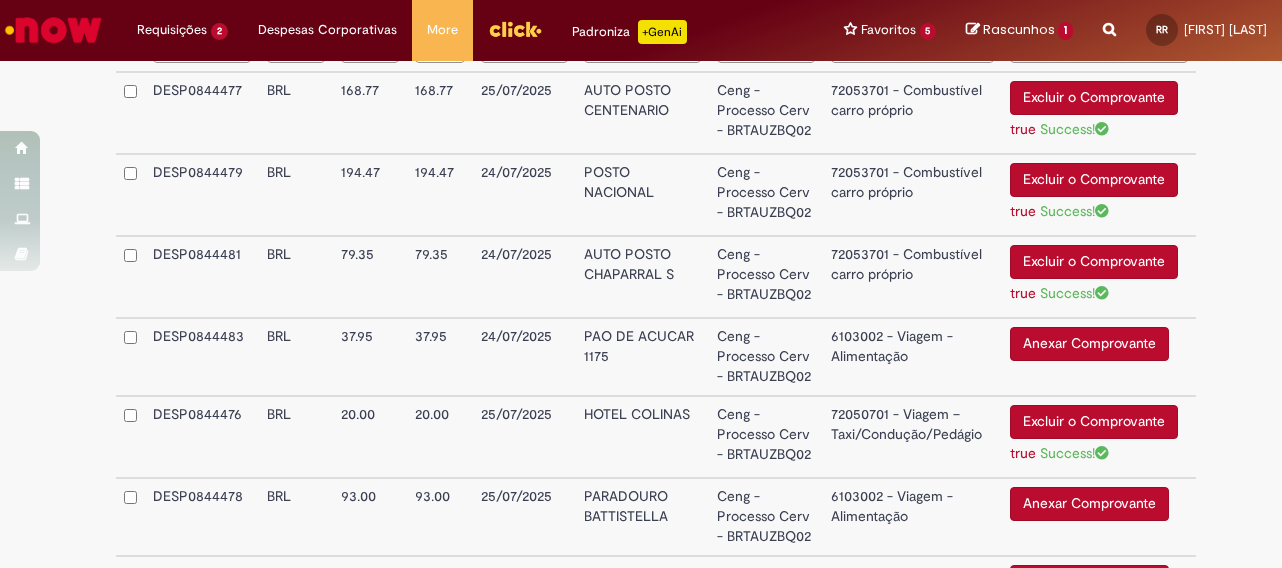 click on "6103002 - Viagem - Alimentação" at bounding box center (912, 357) 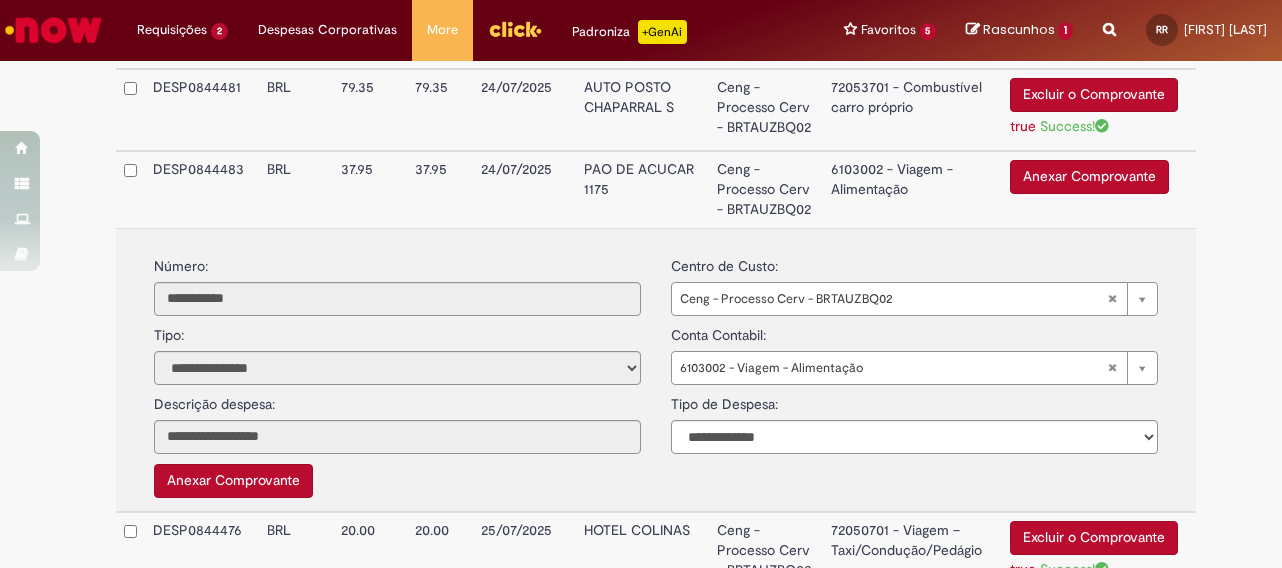 scroll, scrollTop: 884, scrollLeft: 0, axis: vertical 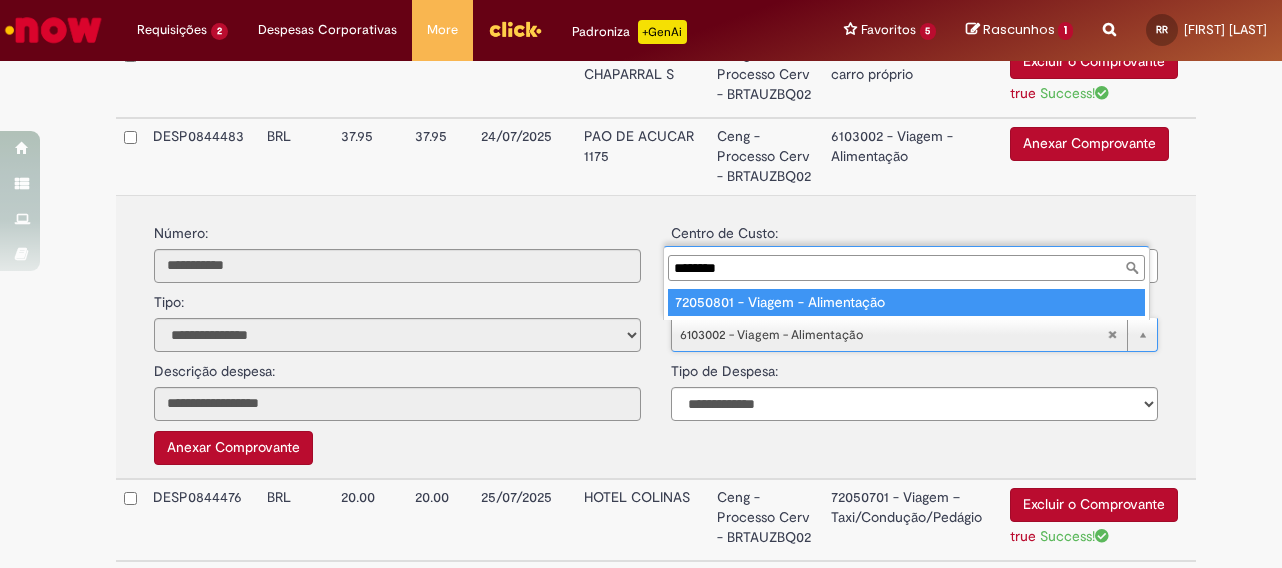 type on "********" 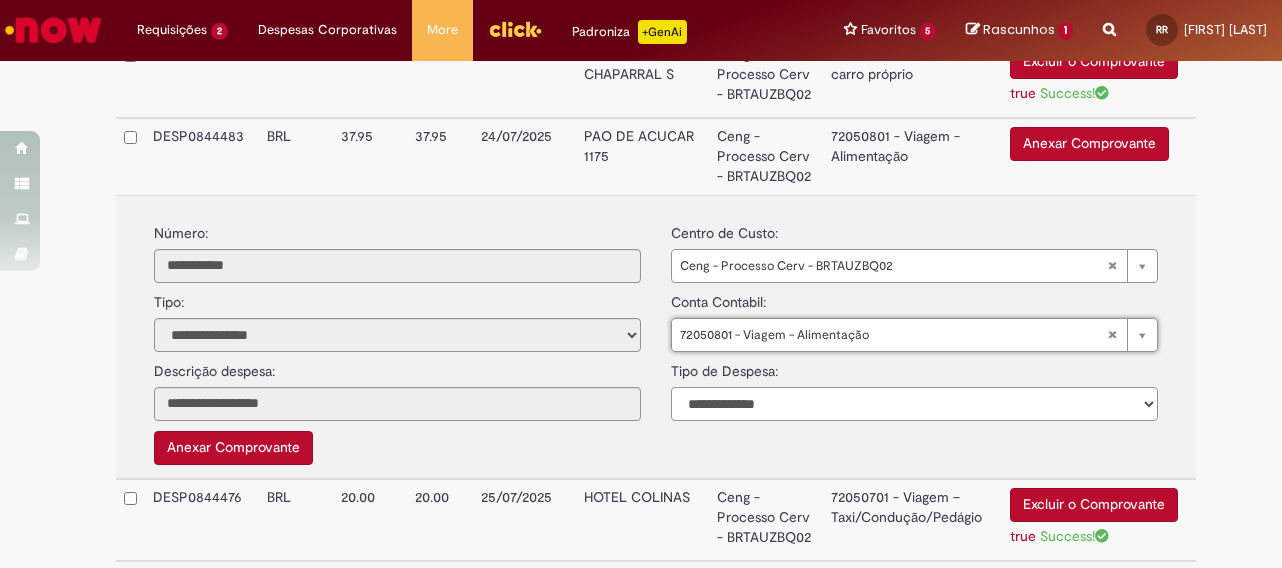 click on "**********" at bounding box center [914, 404] 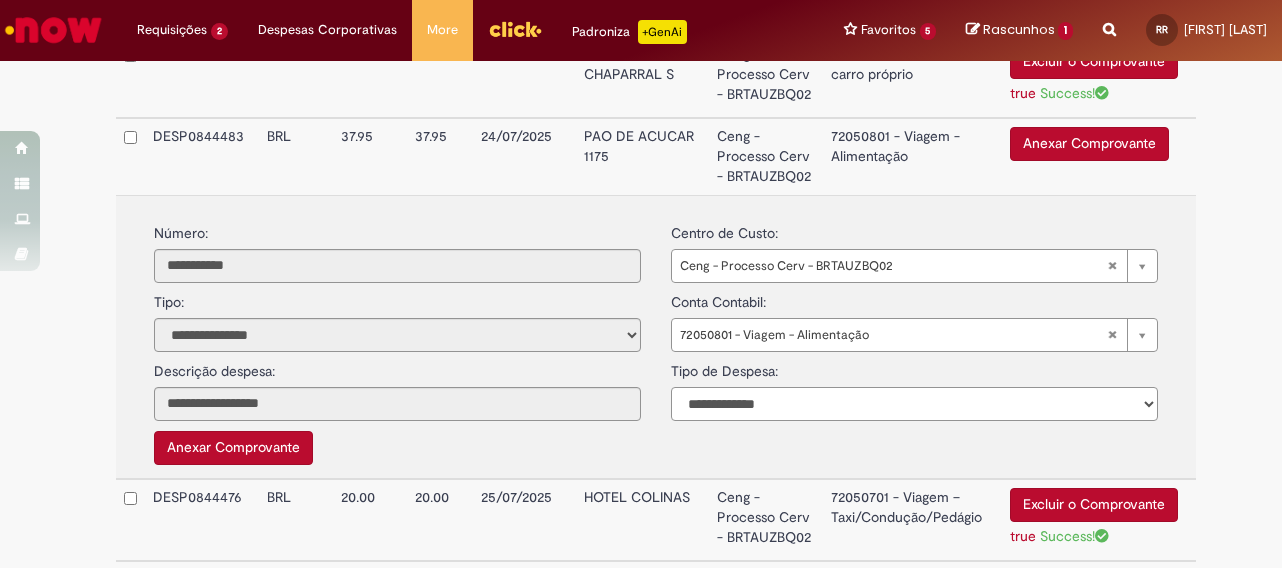 select on "*" 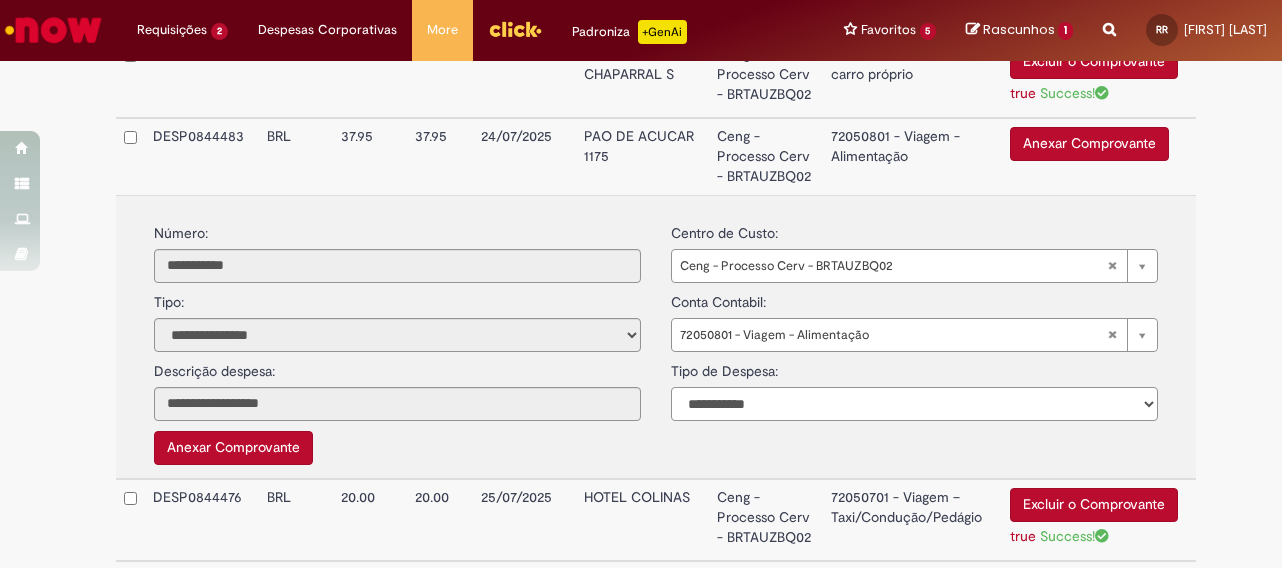 click on "**********" at bounding box center [914, 404] 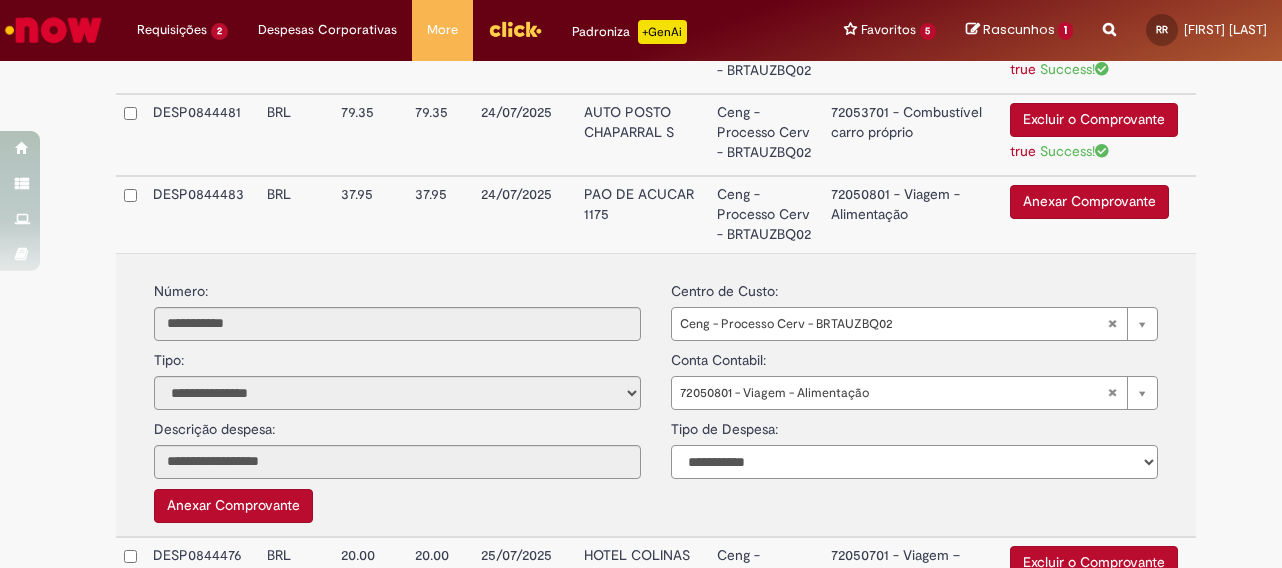 scroll, scrollTop: 784, scrollLeft: 0, axis: vertical 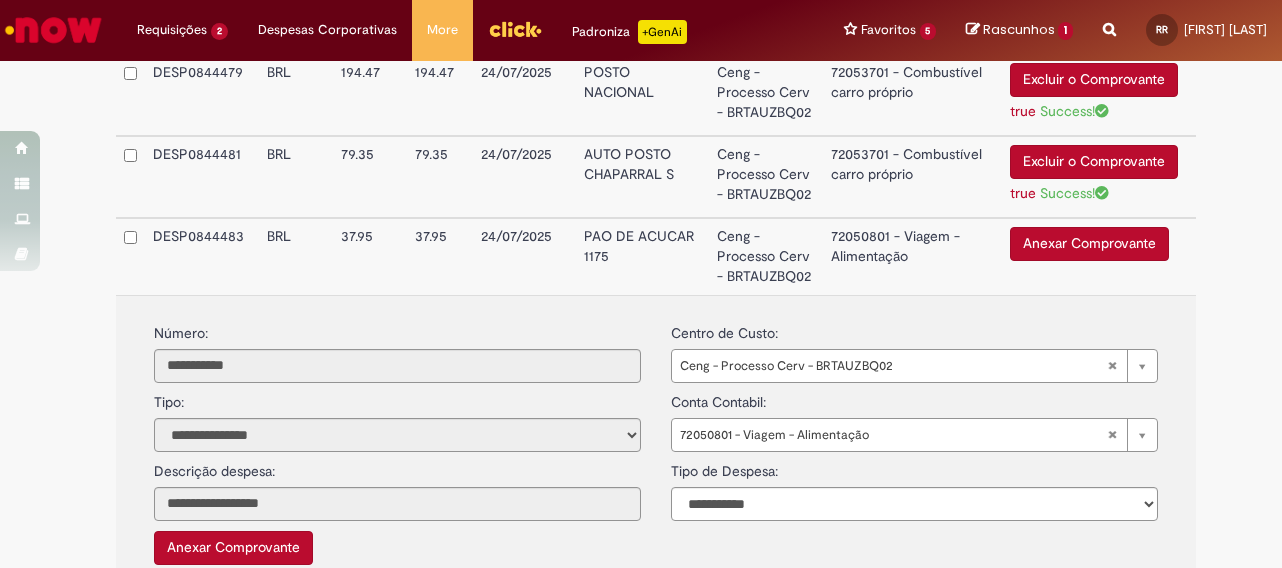 click on "72050801 -  Viagem  -  Alimentação" at bounding box center [912, 256] 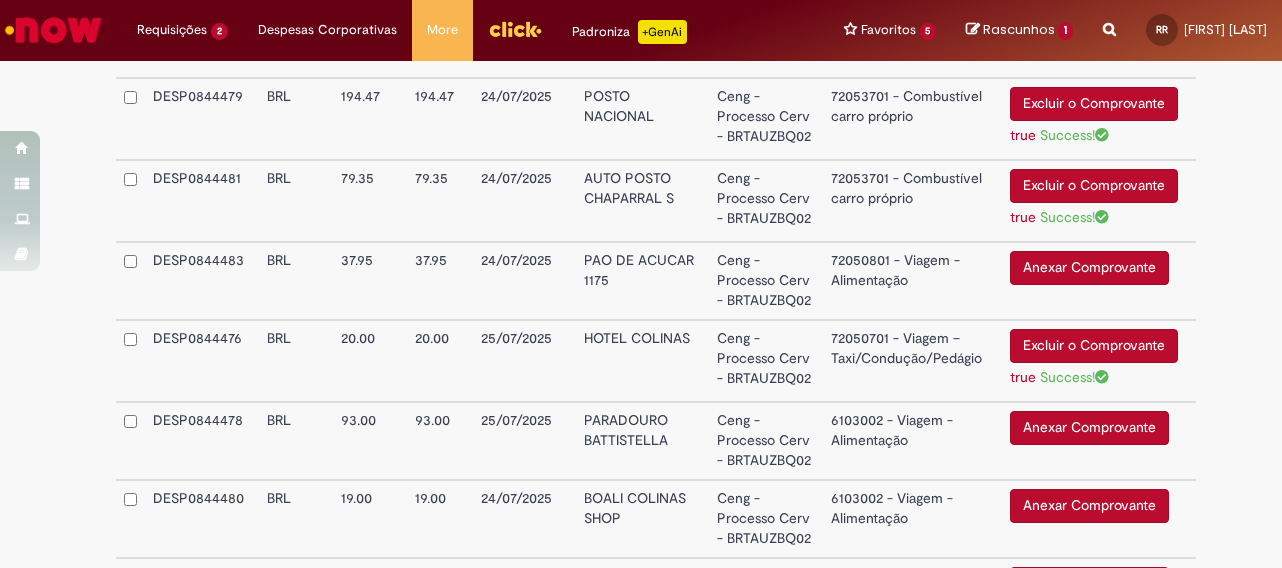 scroll, scrollTop: 784, scrollLeft: 0, axis: vertical 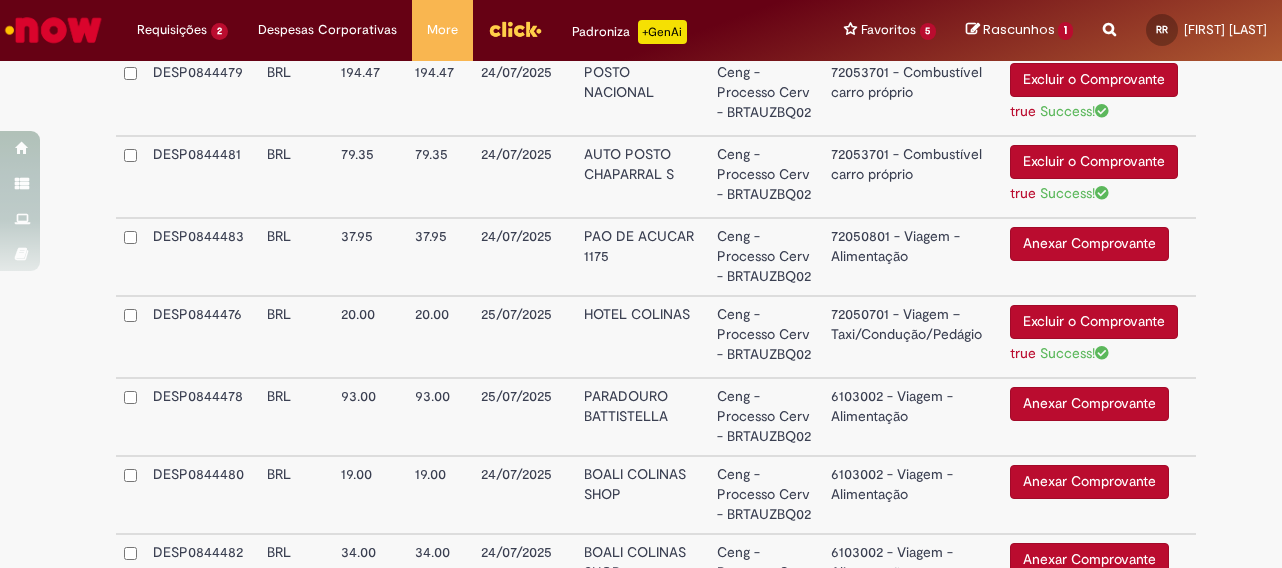click on "6103002 - Viagem - Alimentação" at bounding box center (912, 417) 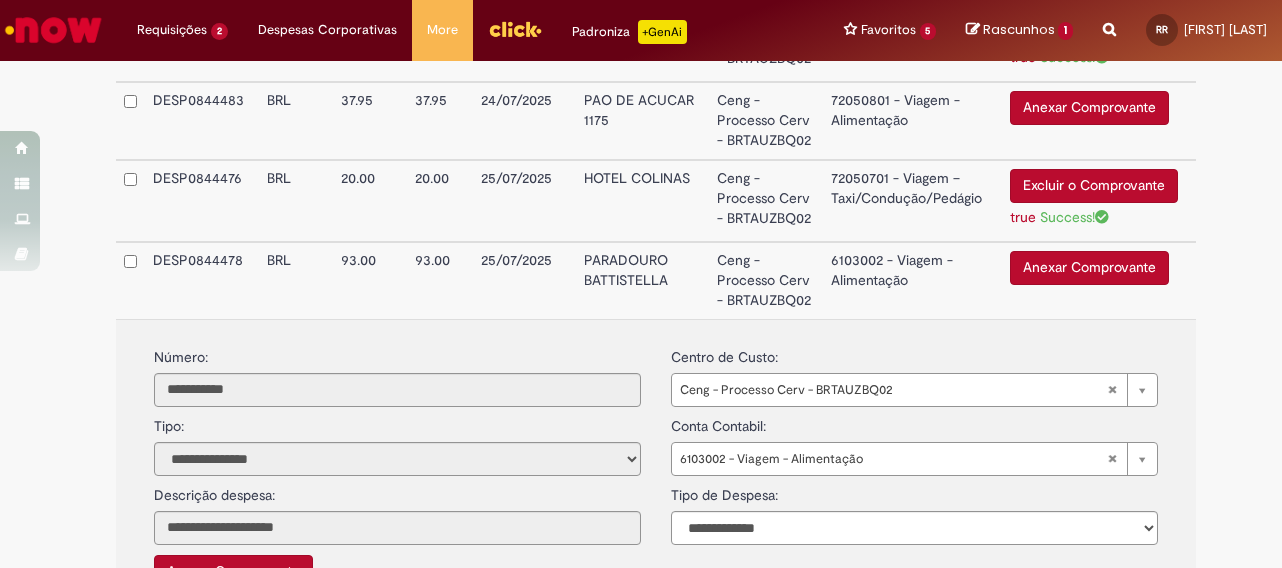 scroll, scrollTop: 984, scrollLeft: 0, axis: vertical 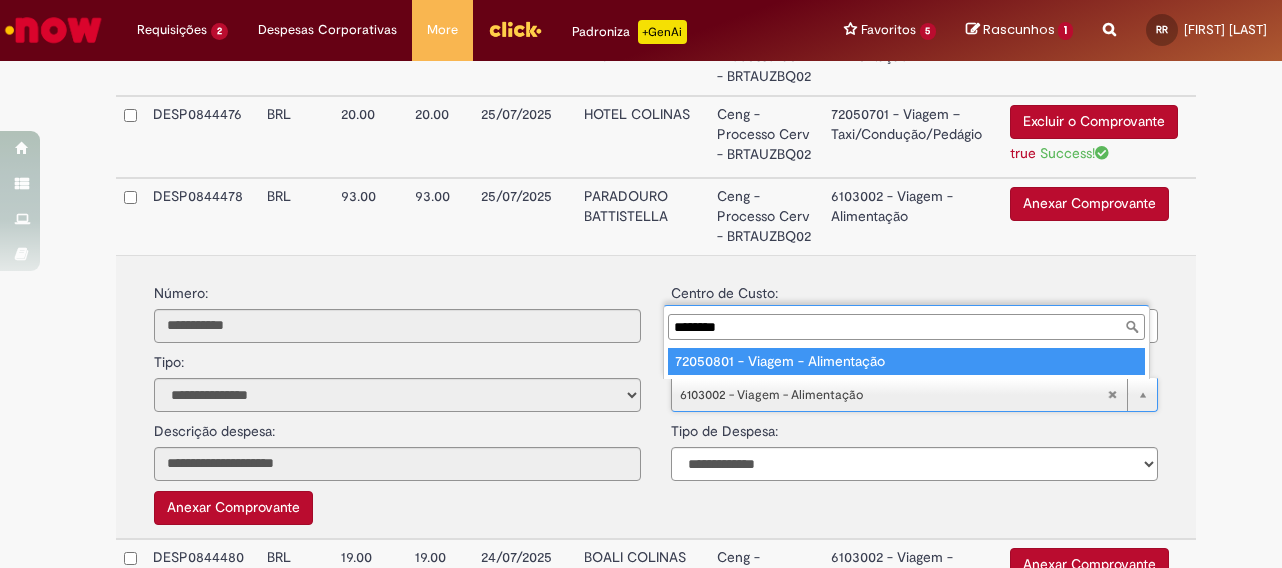 type on "********" 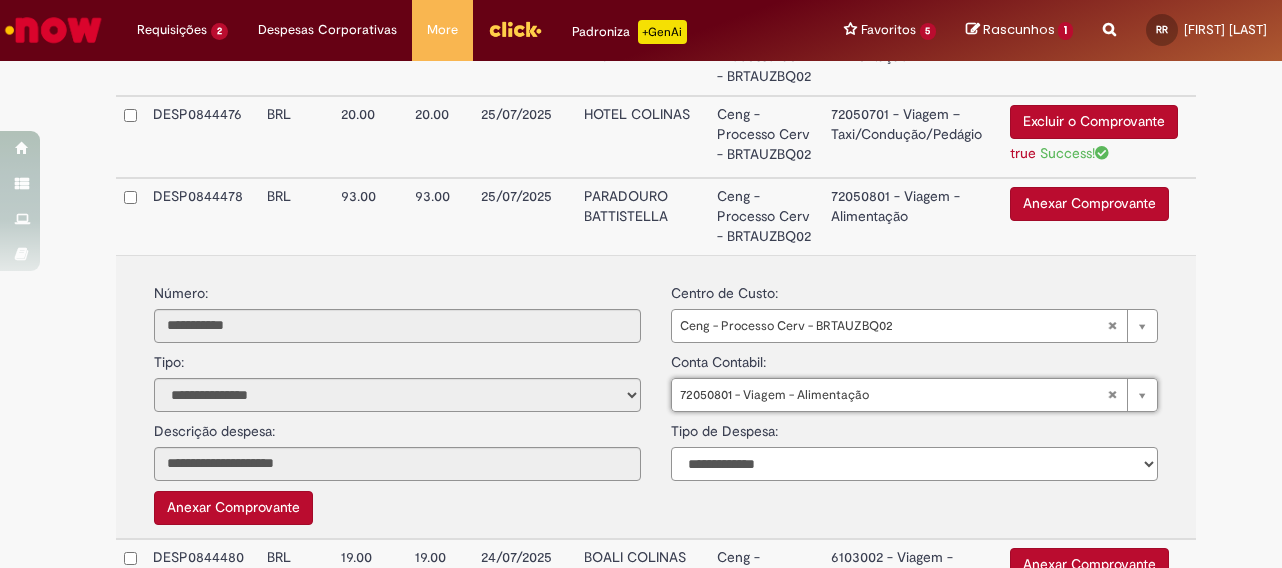 click on "**********" at bounding box center (914, 464) 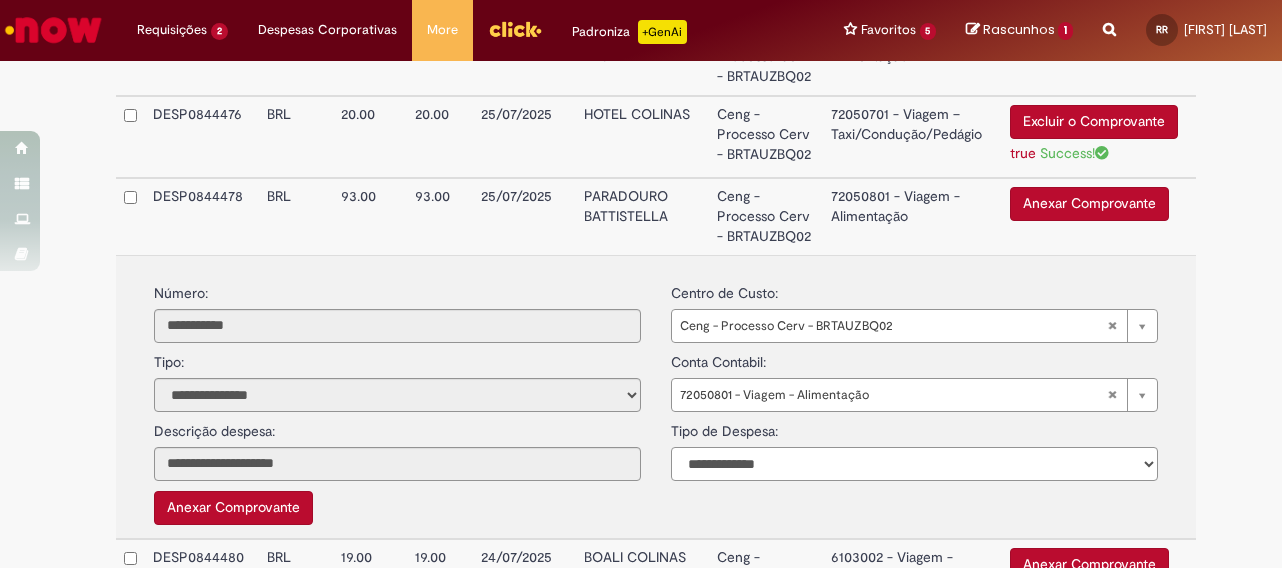 select on "*" 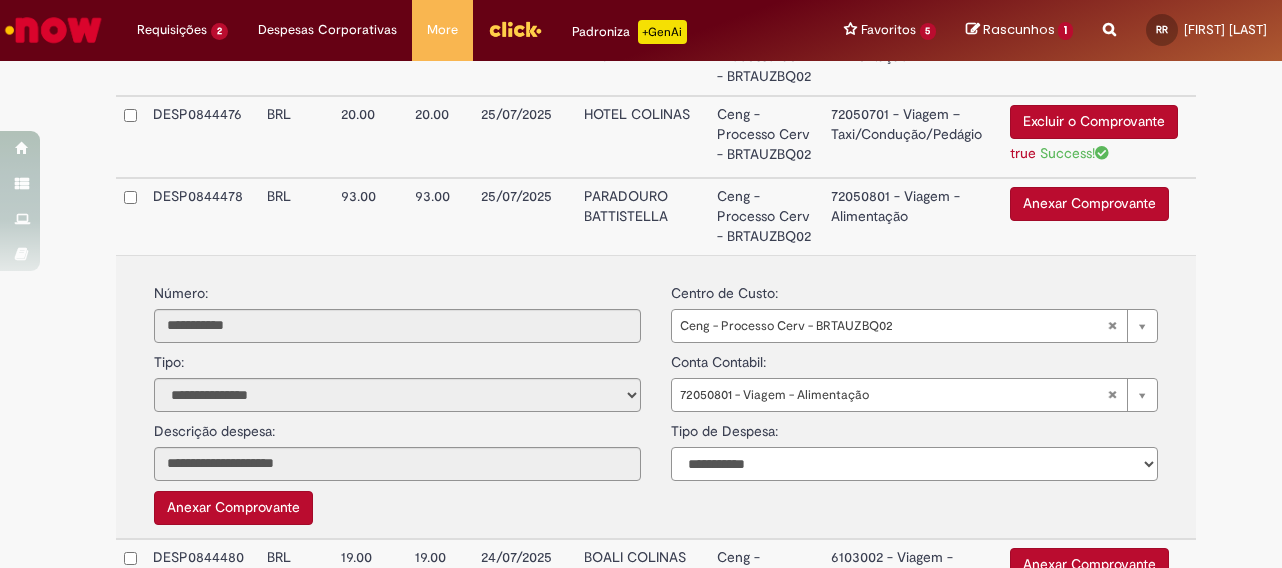 click on "**********" at bounding box center [914, 464] 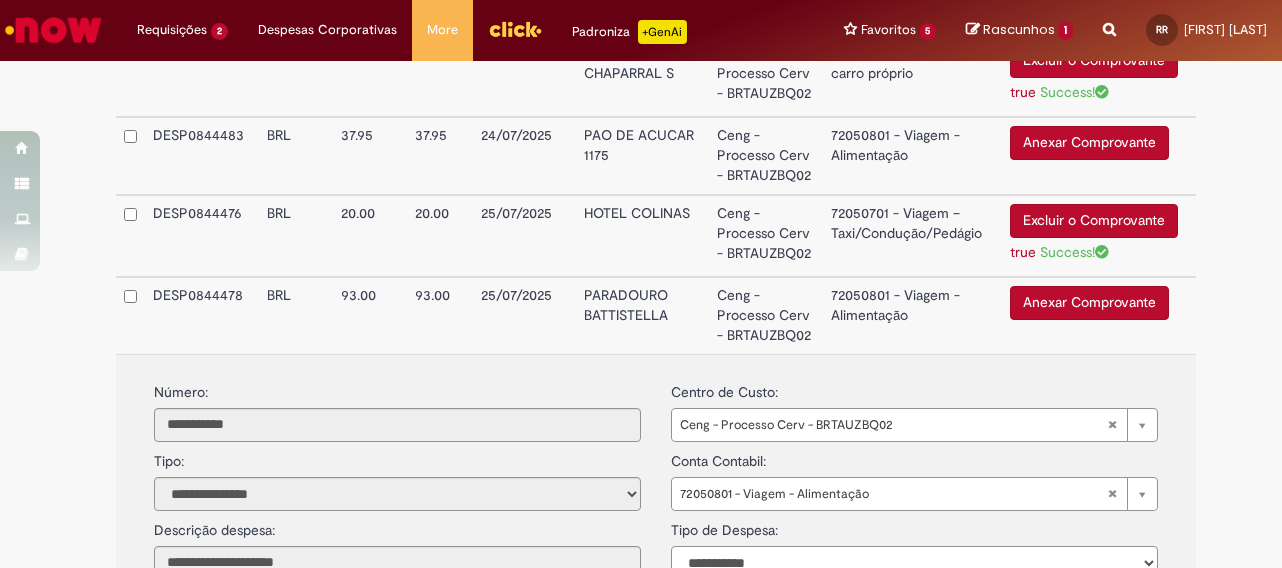 scroll, scrollTop: 884, scrollLeft: 0, axis: vertical 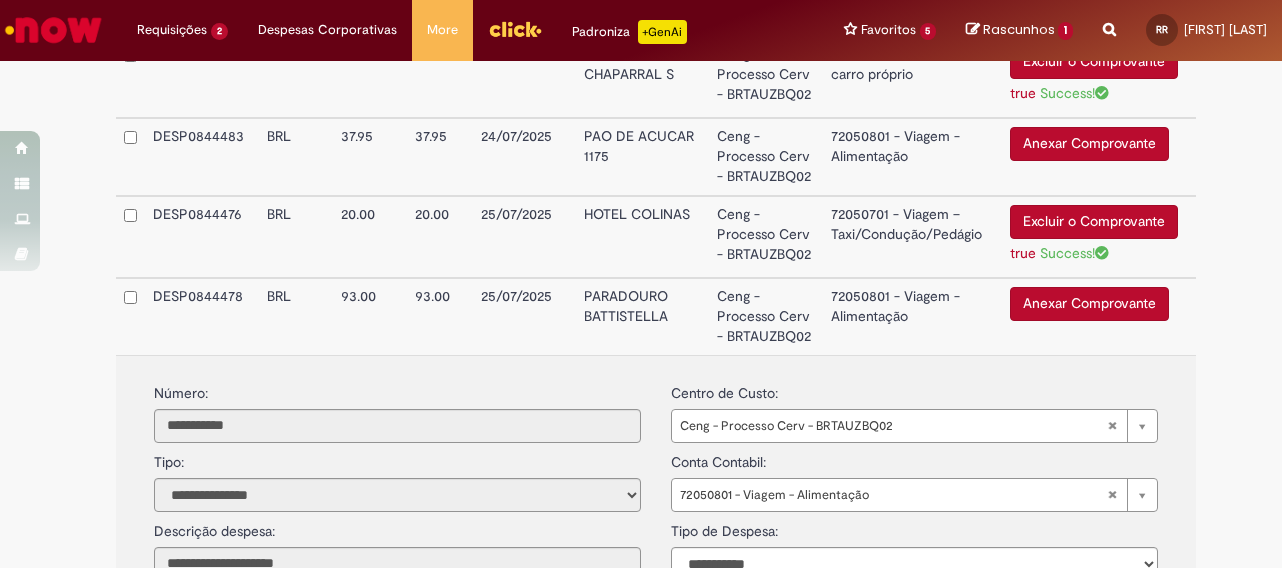 click on "Ceng - Processo Cerv - BRTAUZBQ02" at bounding box center [766, 316] 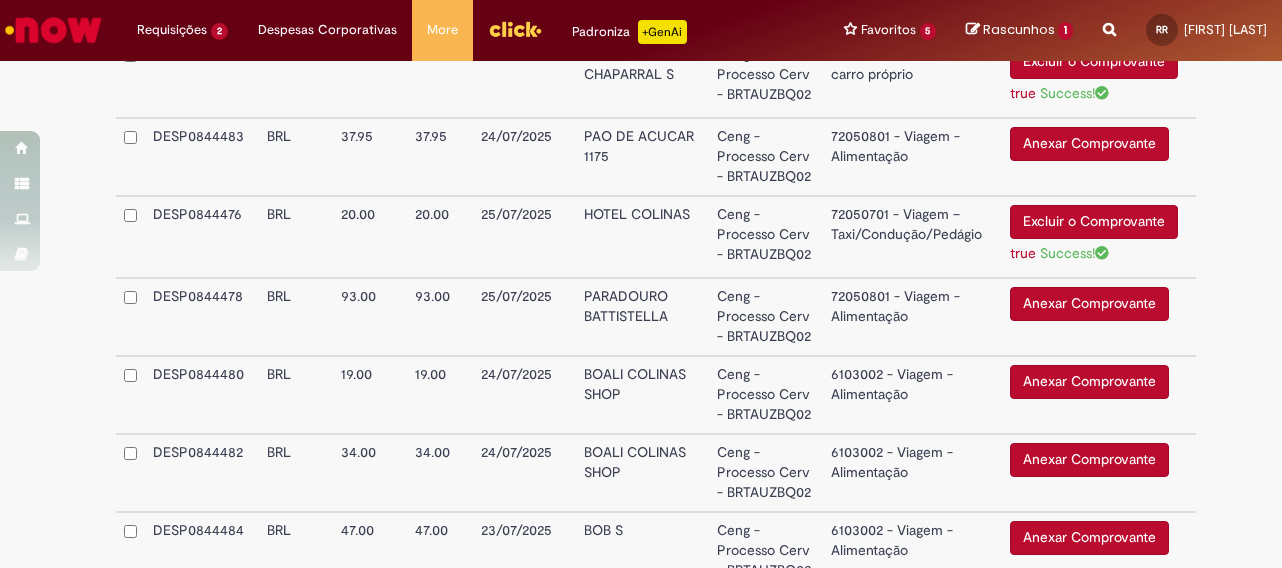 click on "6103002 - Viagem - Alimentação" at bounding box center [912, 395] 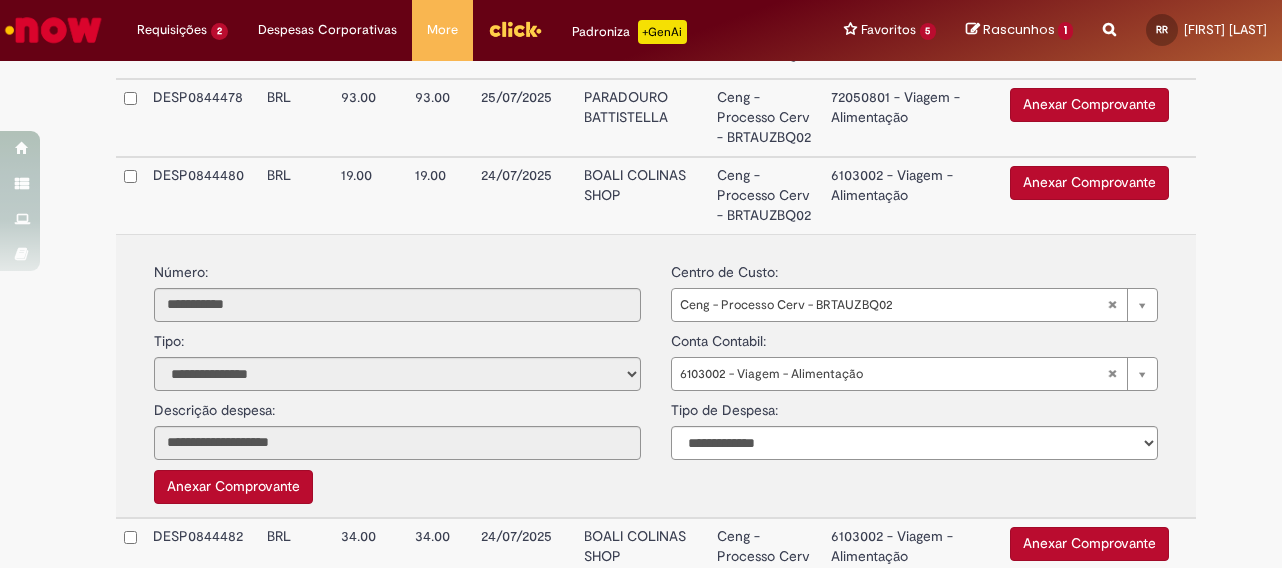 scroll, scrollTop: 1084, scrollLeft: 0, axis: vertical 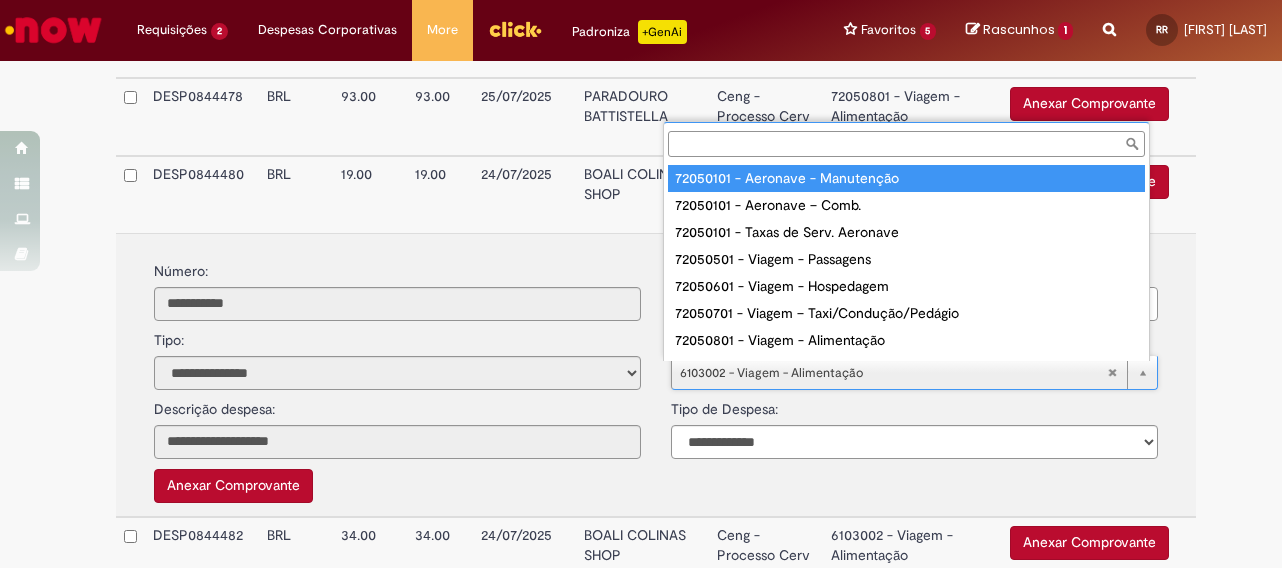click at bounding box center (906, 144) 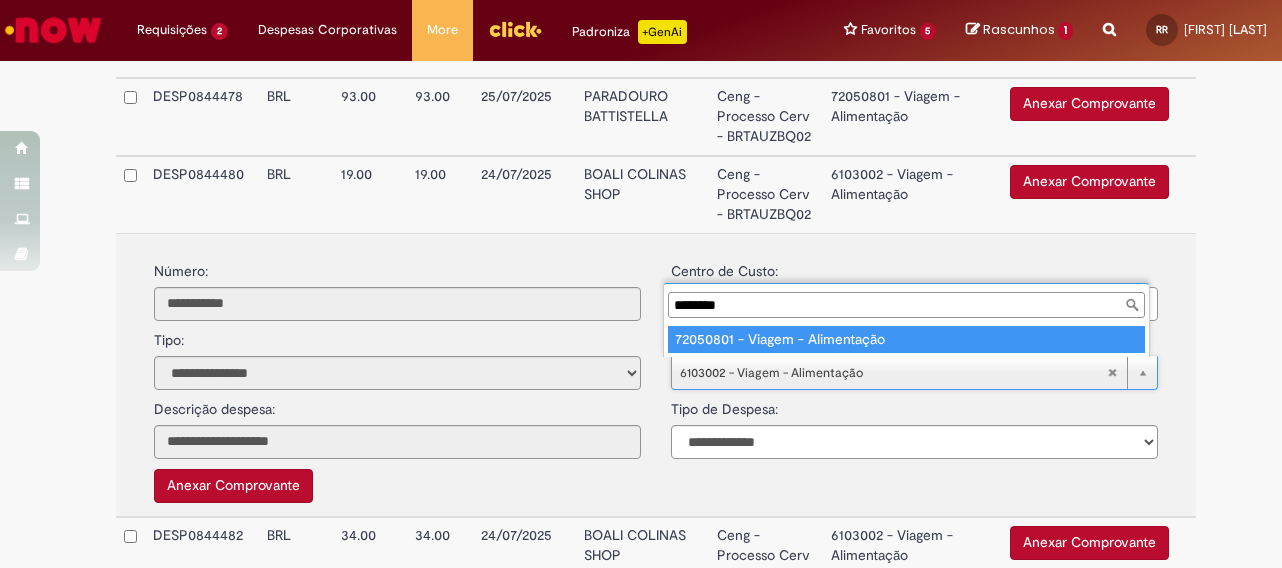 type on "********" 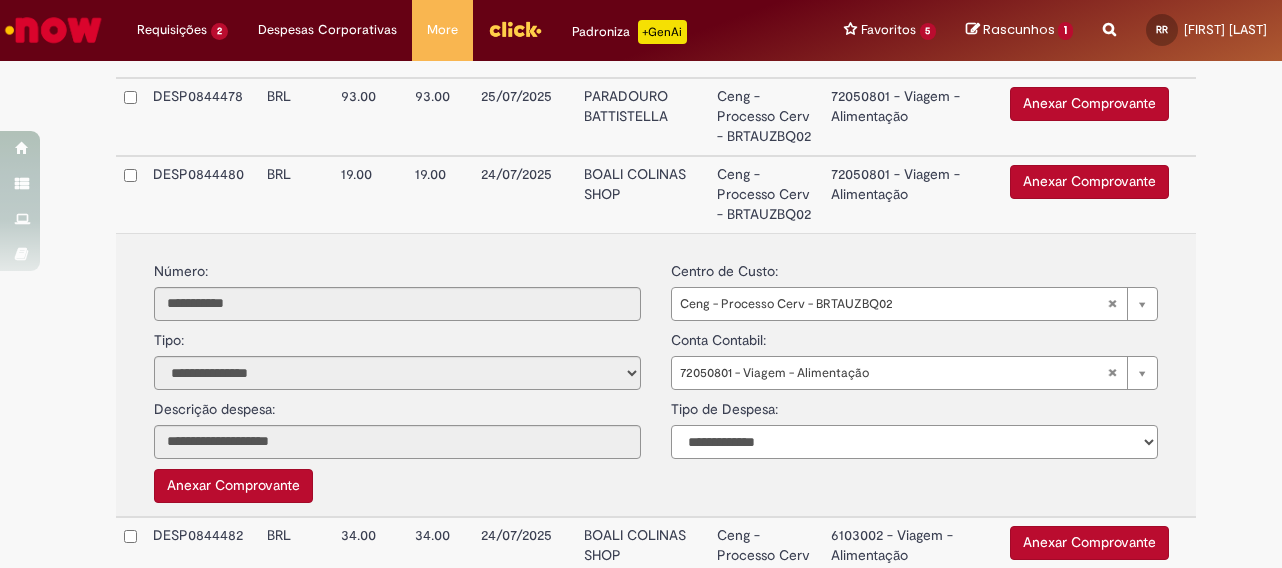 click on "**********" at bounding box center [914, 442] 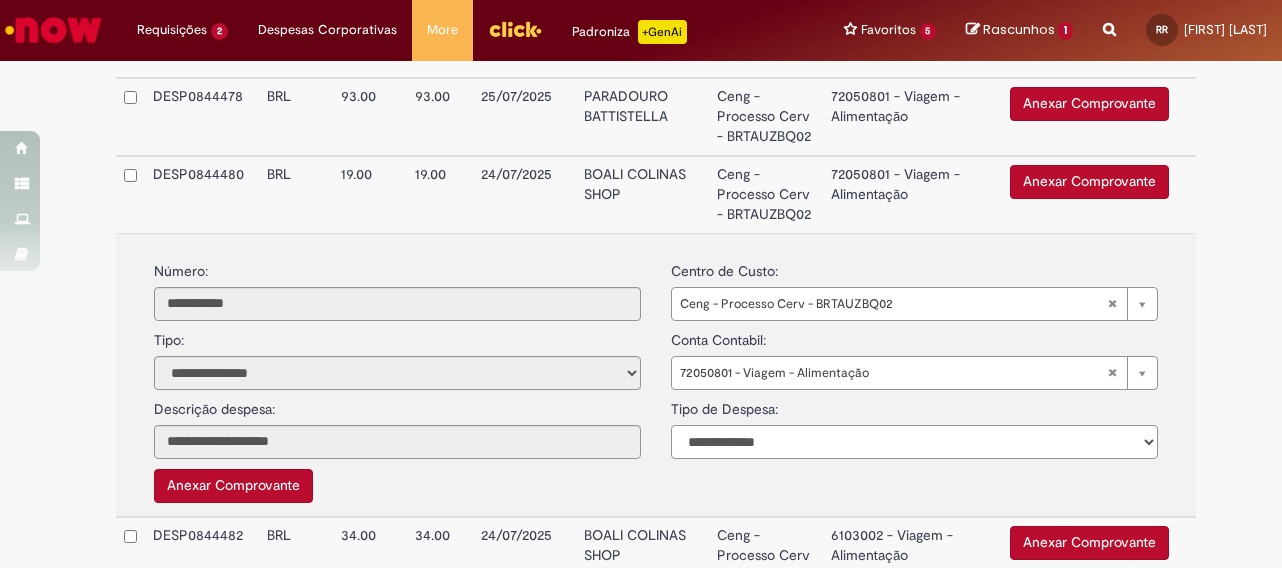 select on "*" 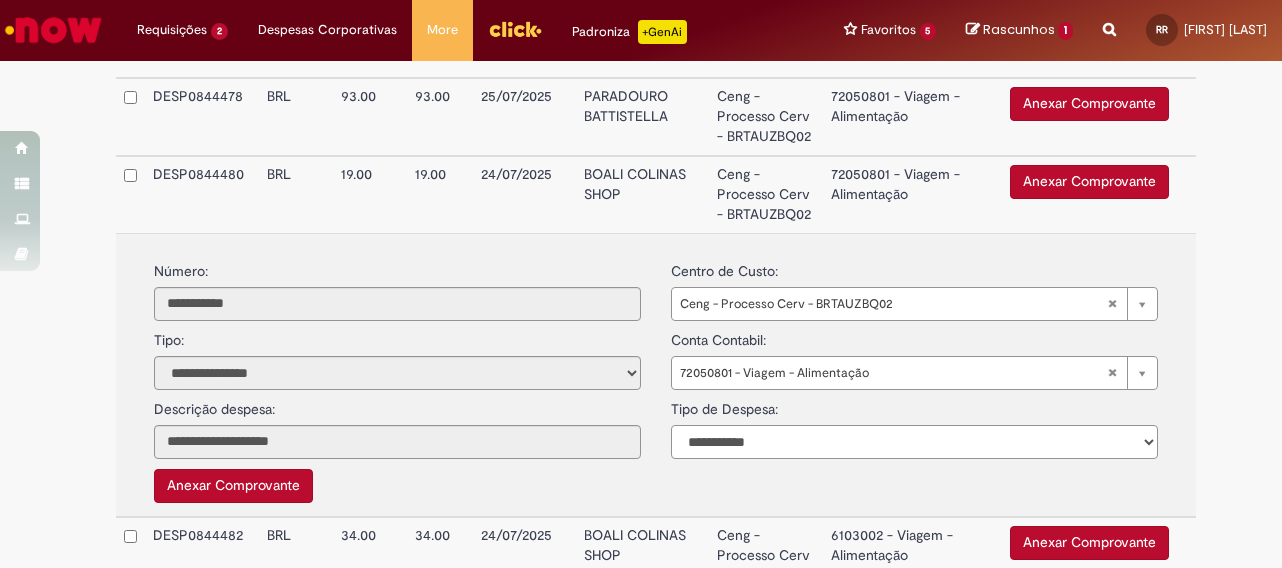 click on "**********" at bounding box center (914, 442) 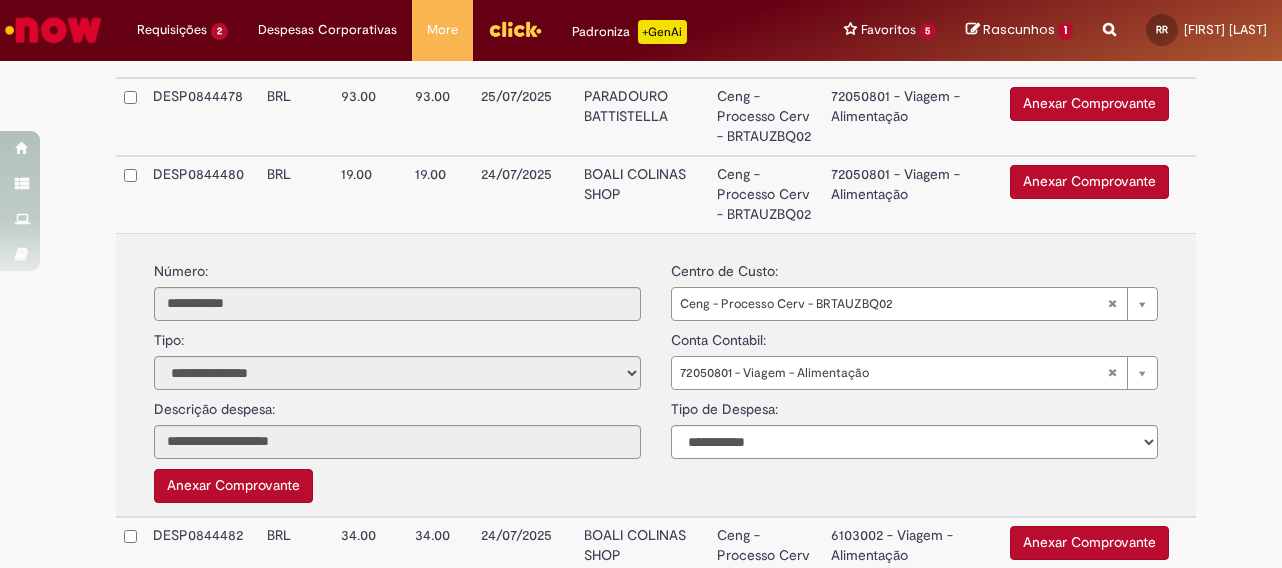 click on "72050801 -  Viagem  -  Alimentação" at bounding box center [912, 194] 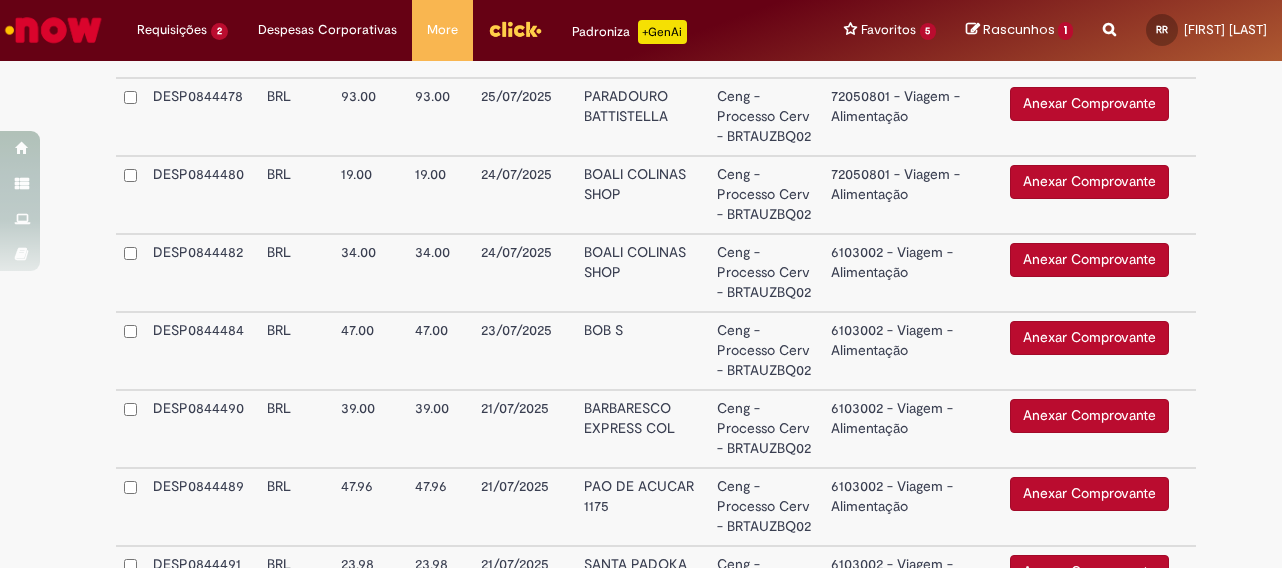 click on "6103002 - Viagem - Alimentação" at bounding box center [912, 273] 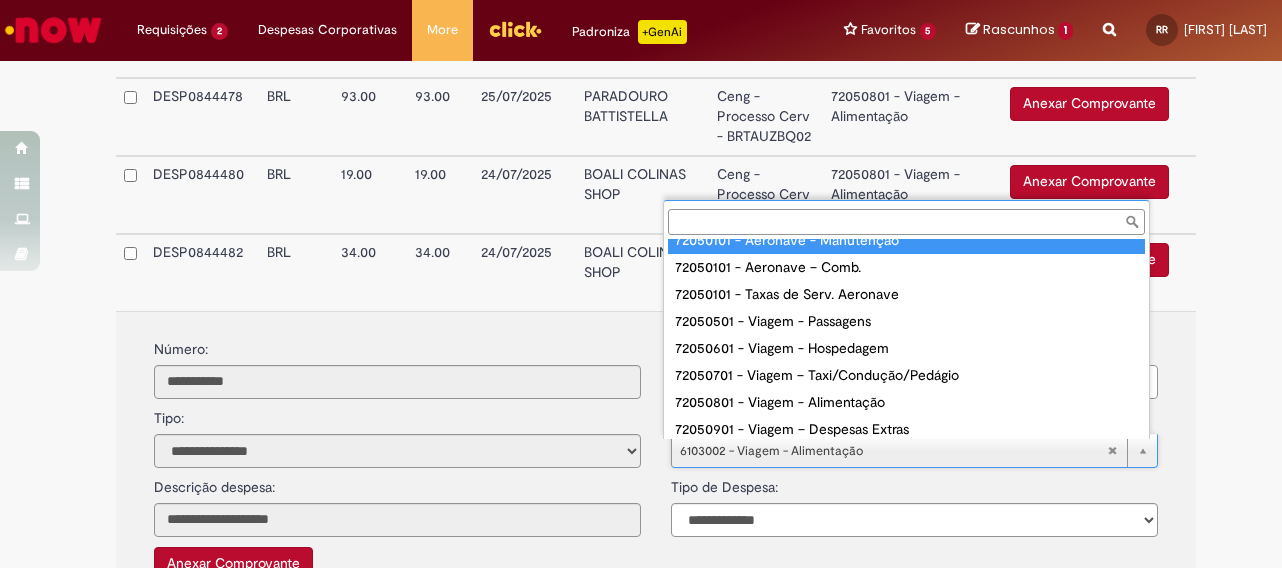 scroll, scrollTop: 0, scrollLeft: 0, axis: both 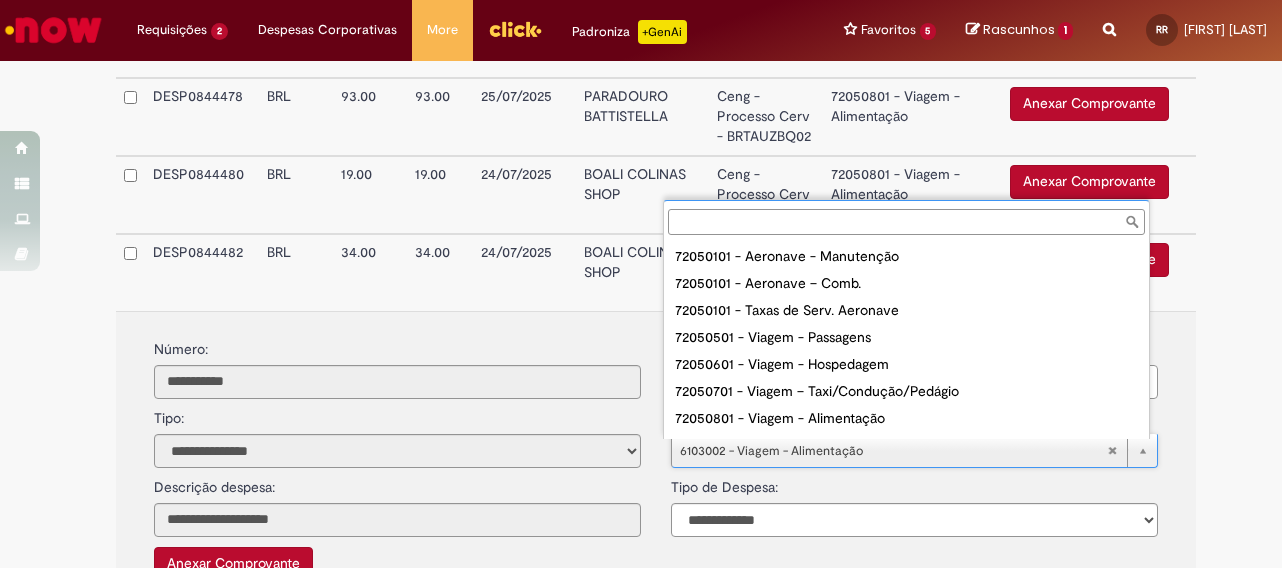 click at bounding box center (906, 222) 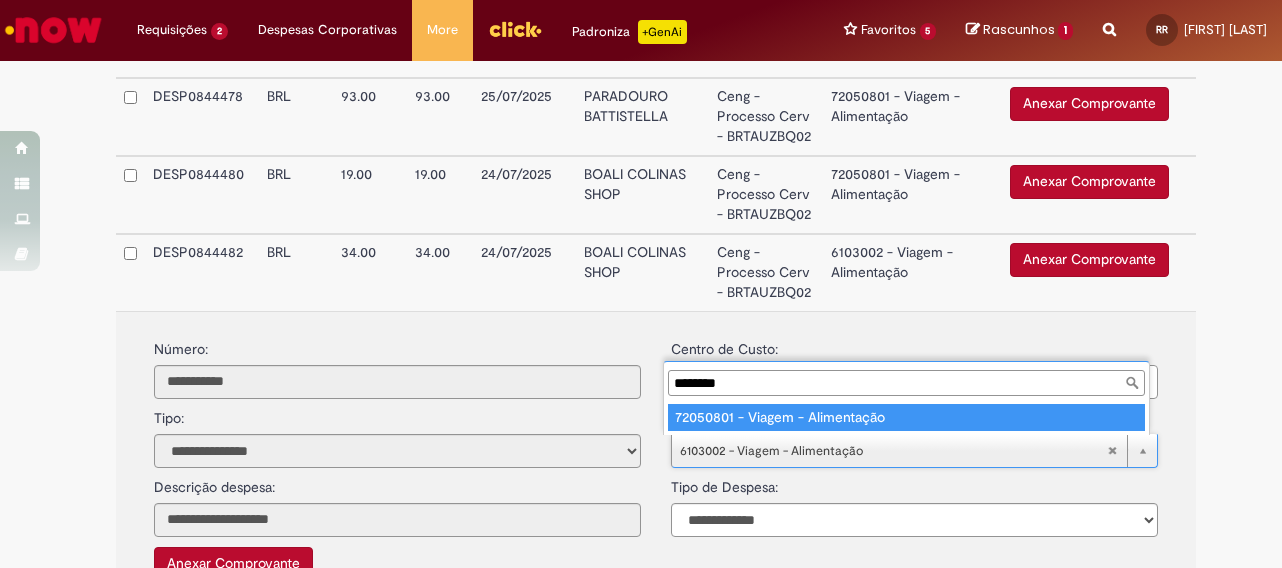 type on "********" 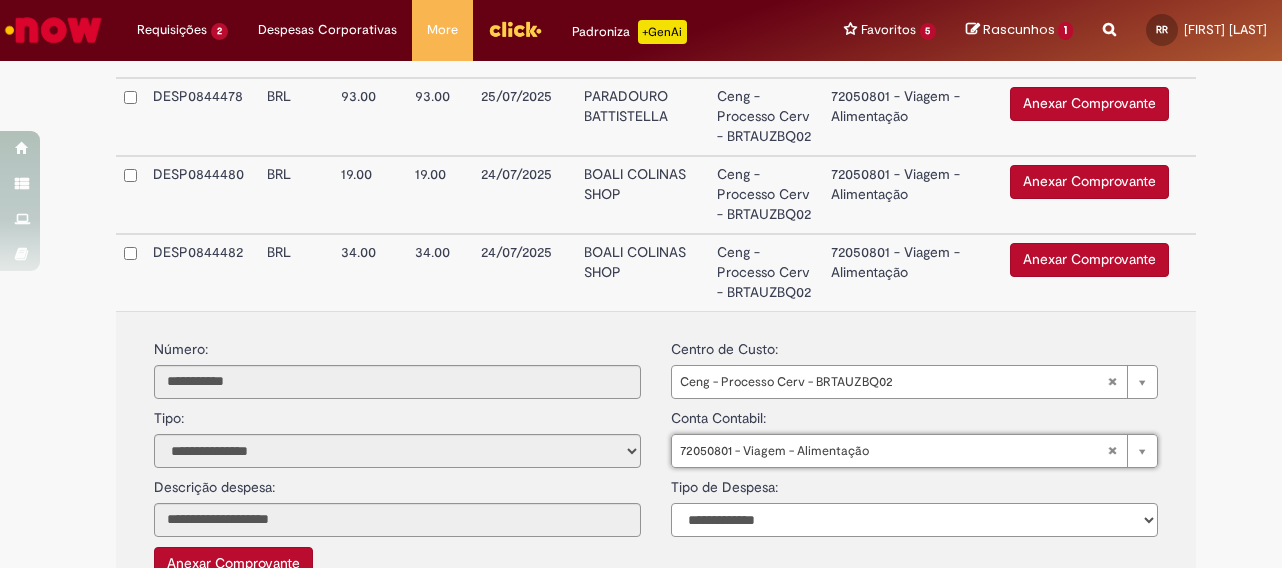 click on "**********" at bounding box center (914, 520) 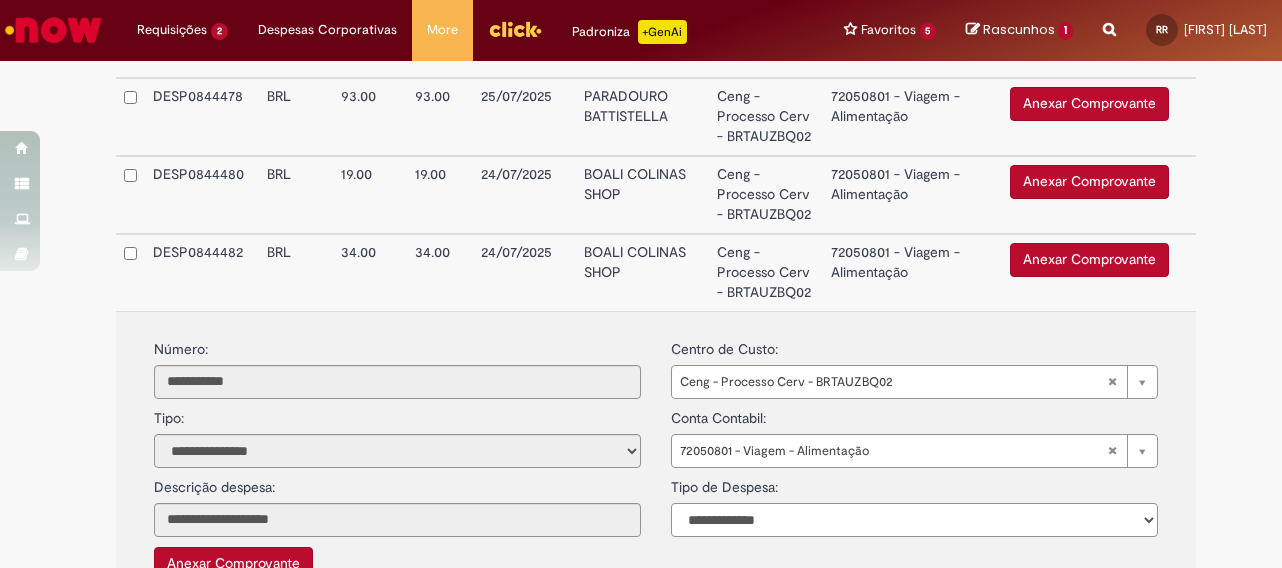 select on "*" 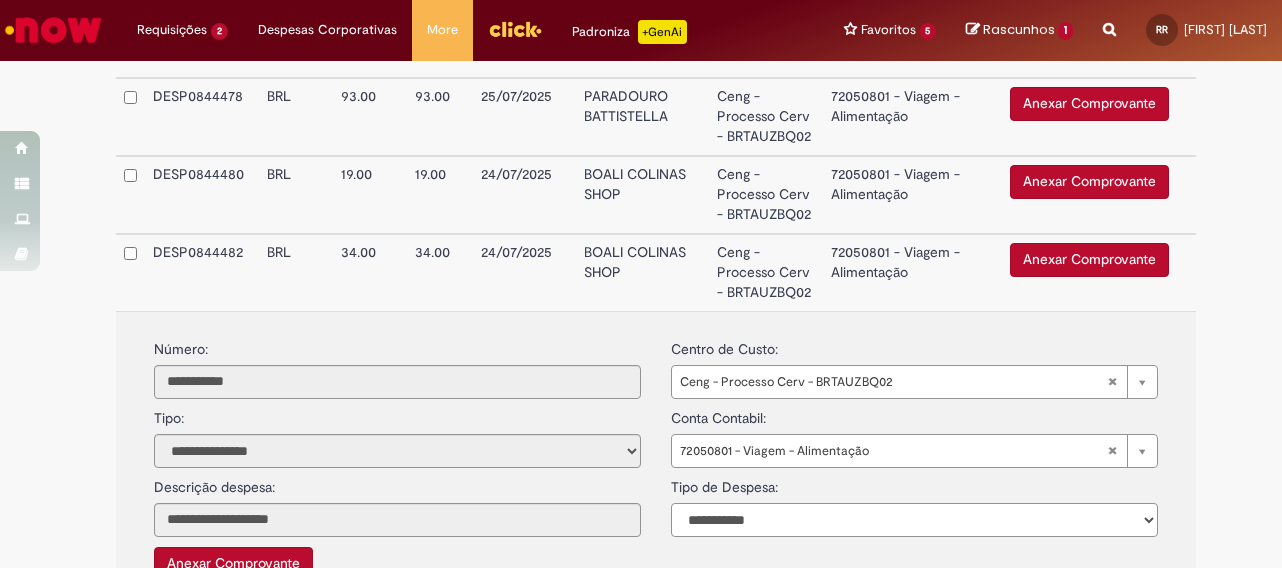 click on "**********" at bounding box center [914, 520] 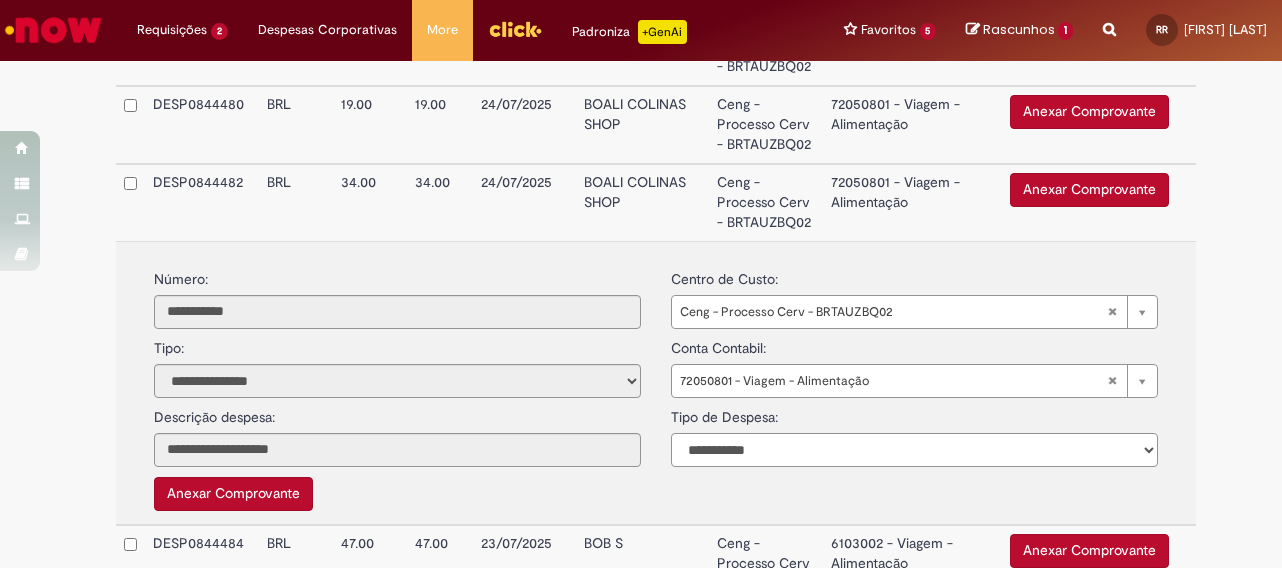 scroll, scrollTop: 984, scrollLeft: 0, axis: vertical 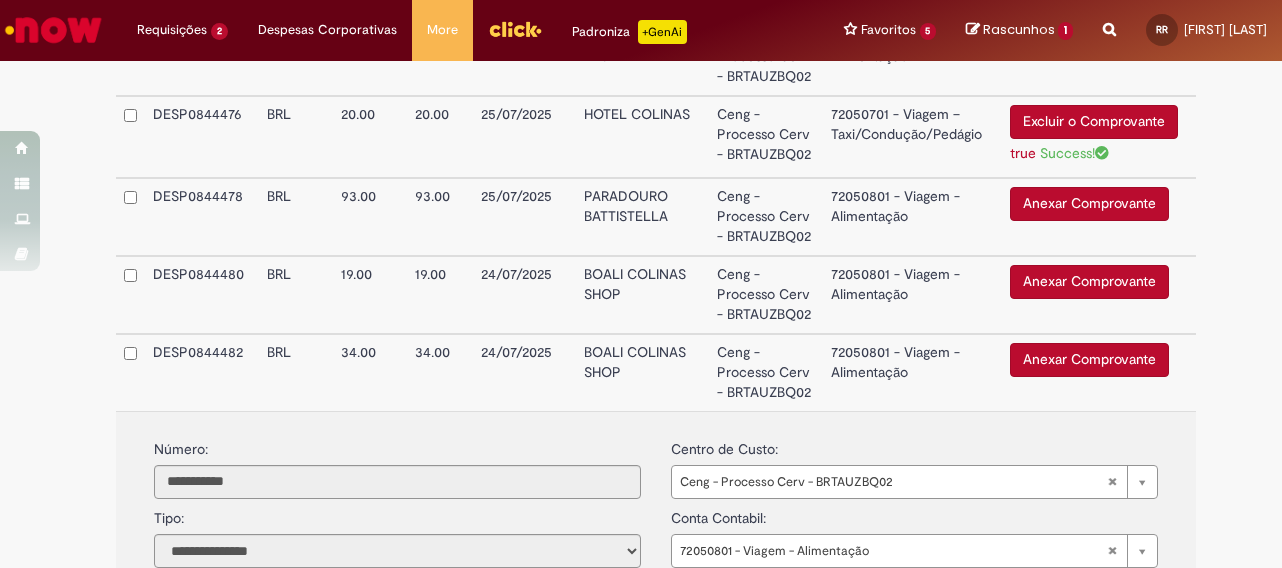click on "Ceng - Processo Cerv - BRTAUZBQ02" at bounding box center (766, 372) 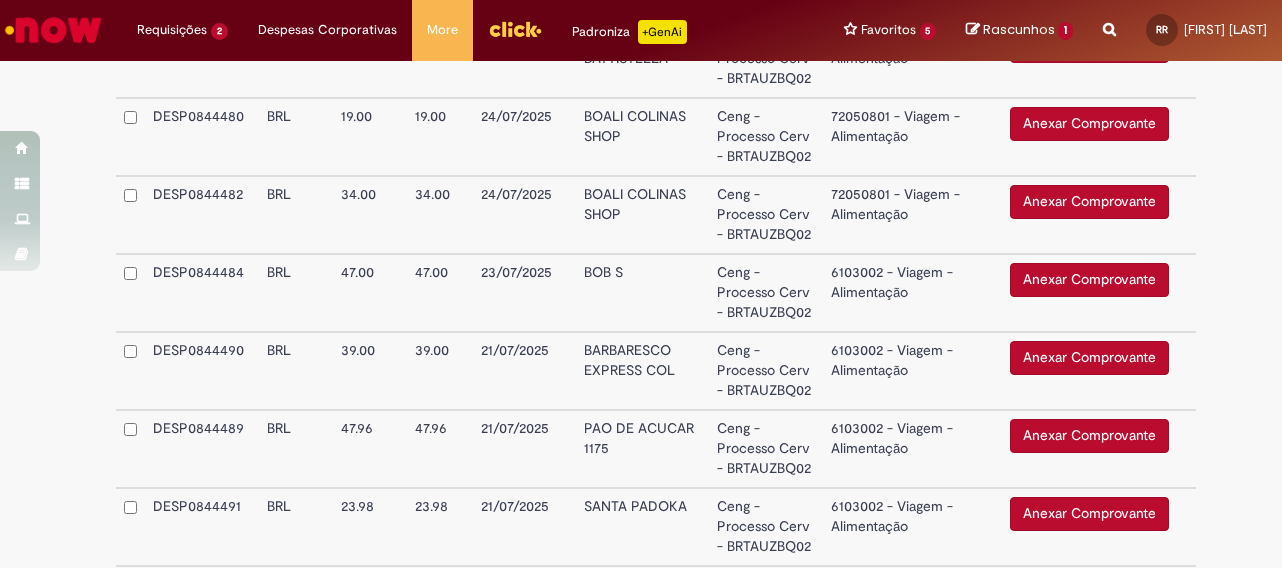 scroll, scrollTop: 1184, scrollLeft: 0, axis: vertical 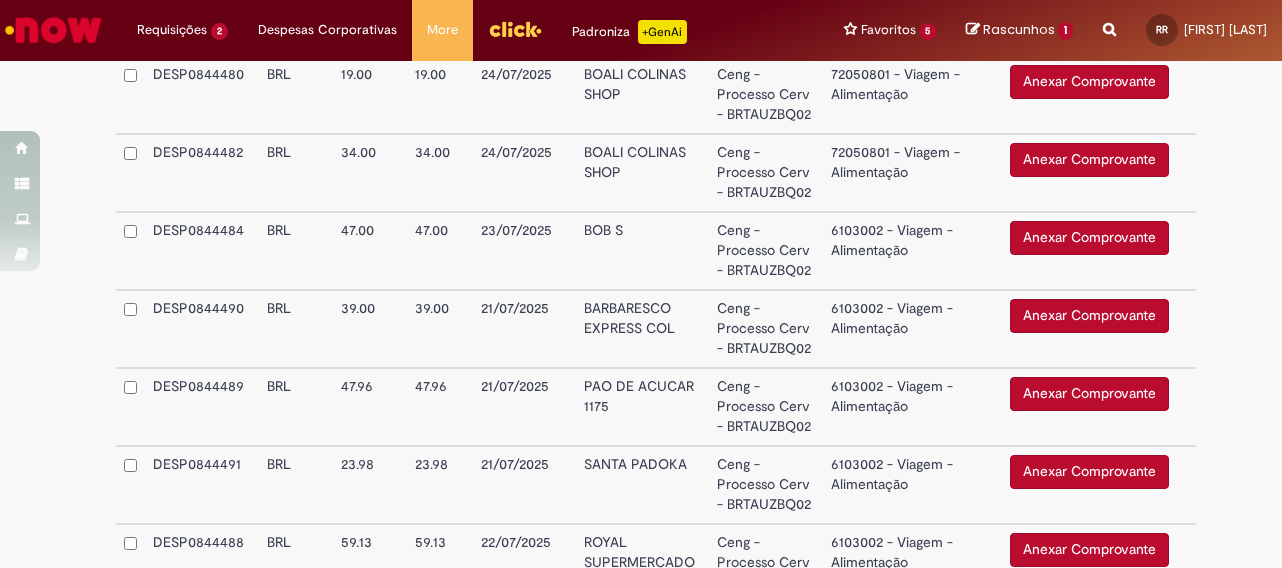 click on "6103002 - Viagem - Alimentação" at bounding box center (912, 251) 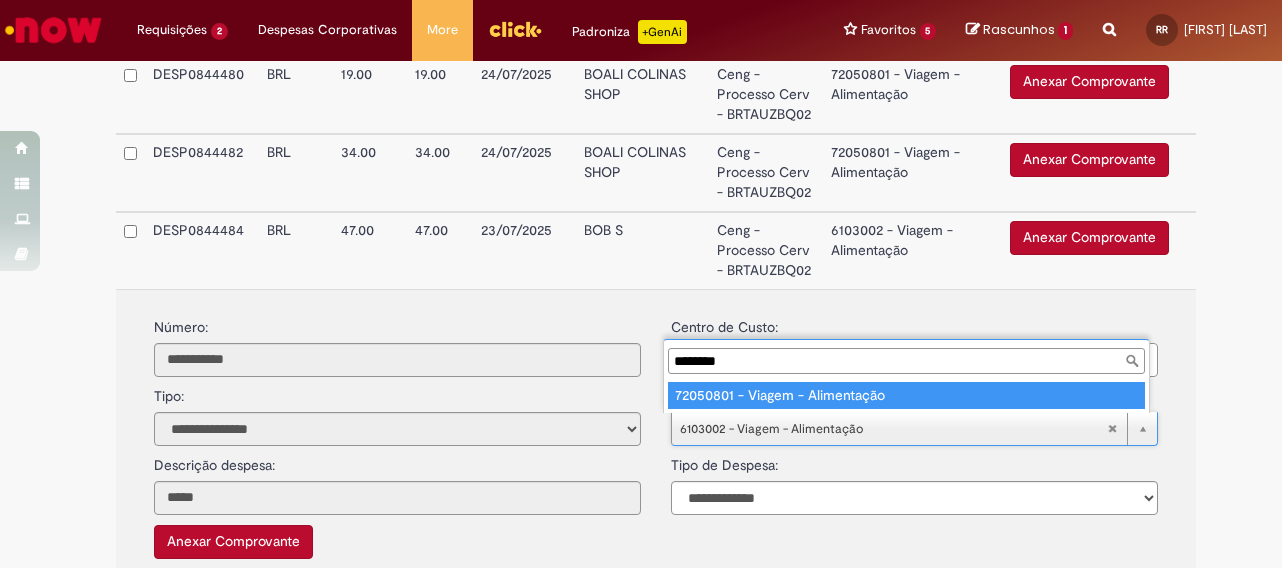 type on "********" 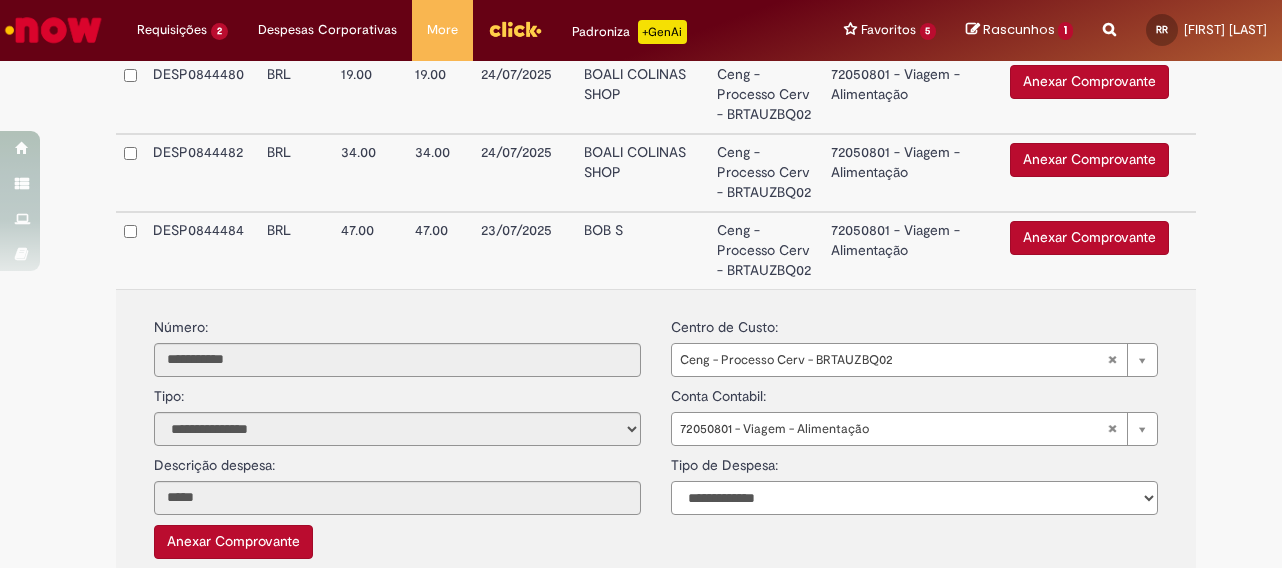 click on "**********" at bounding box center [914, 498] 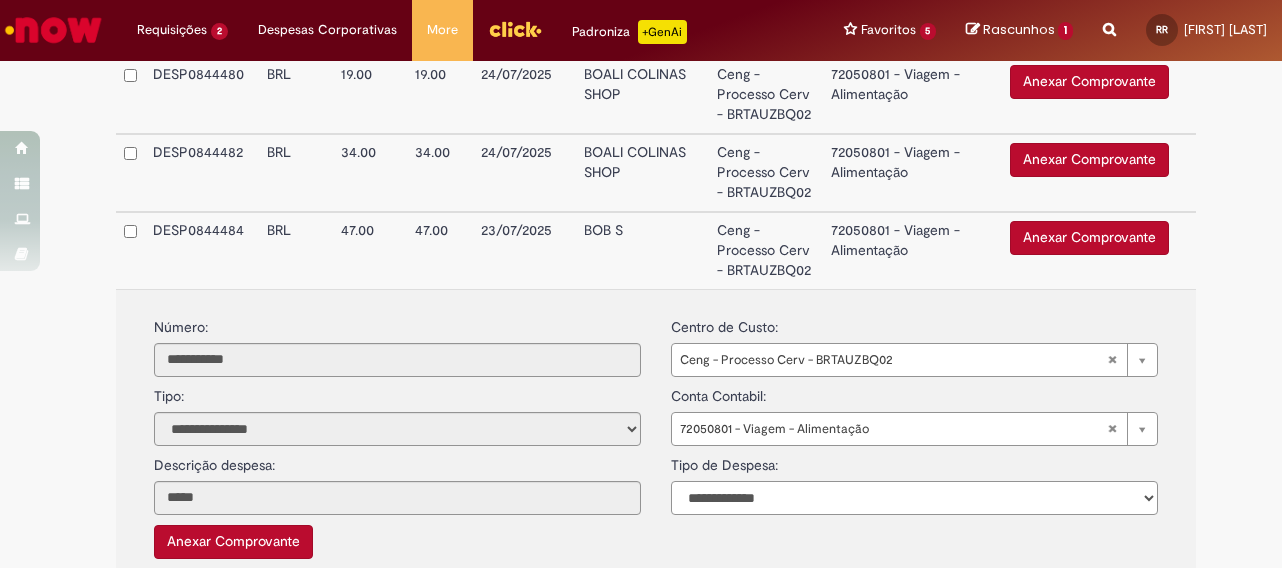 select on "*" 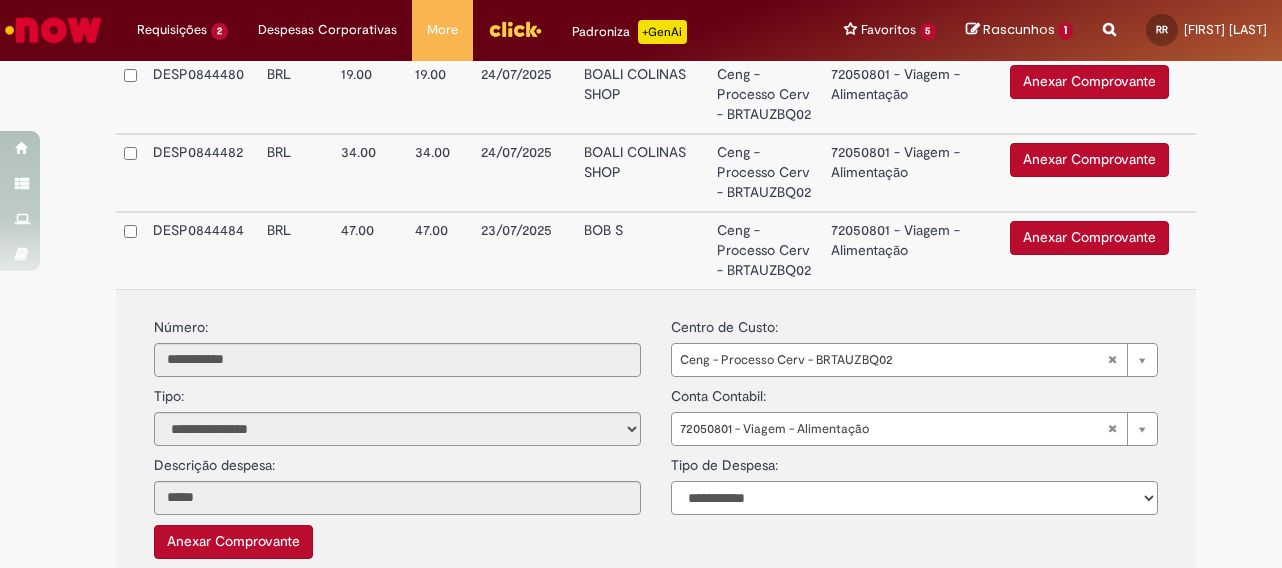 click on "**********" at bounding box center [914, 498] 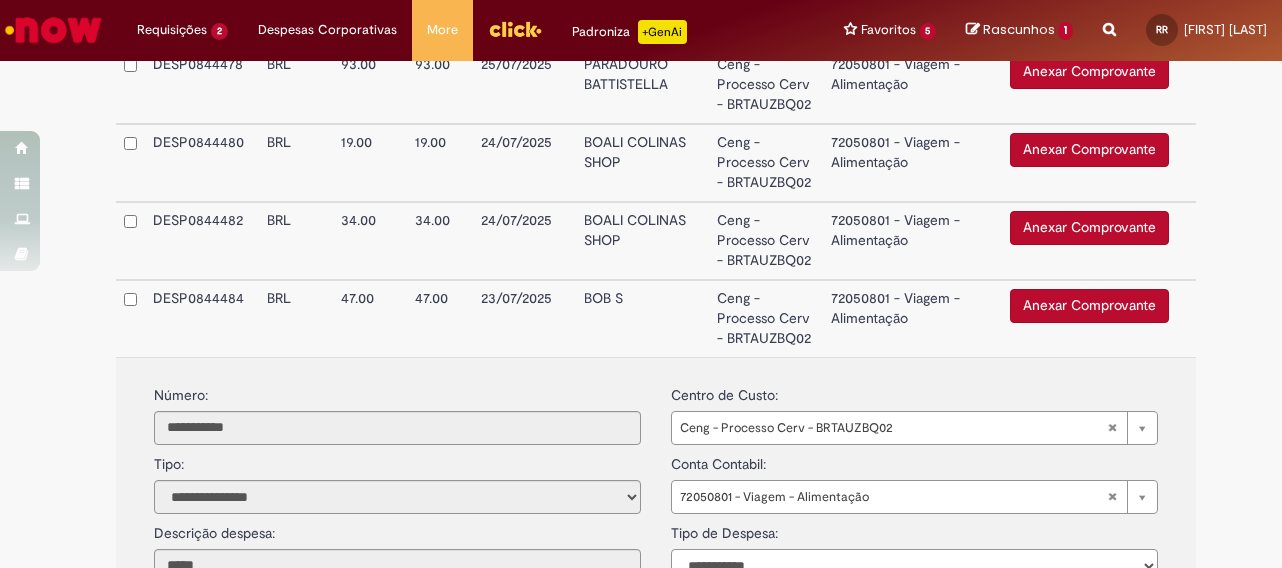 scroll, scrollTop: 1084, scrollLeft: 0, axis: vertical 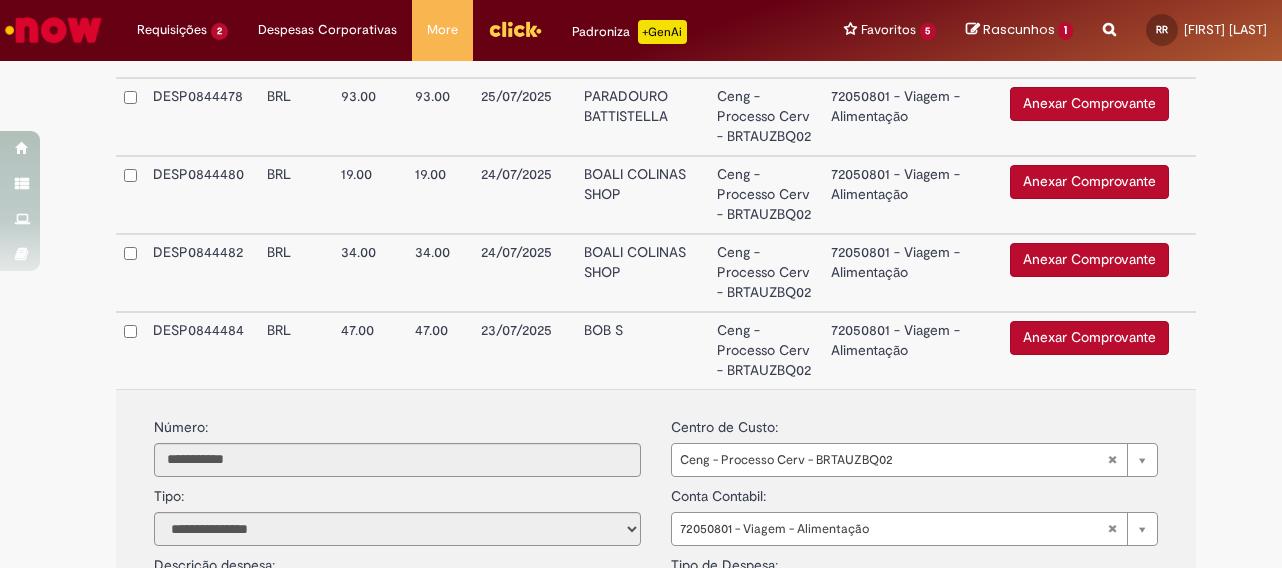 click on "72050801 -  Viagem  -  Alimentação" at bounding box center (912, 350) 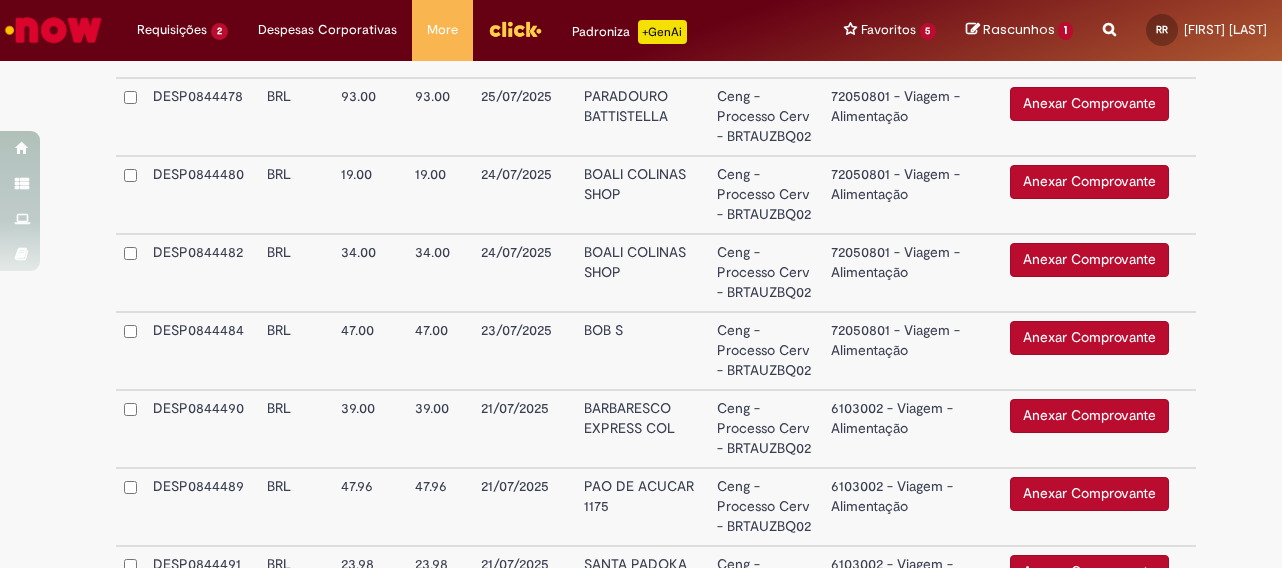 scroll, scrollTop: 1184, scrollLeft: 0, axis: vertical 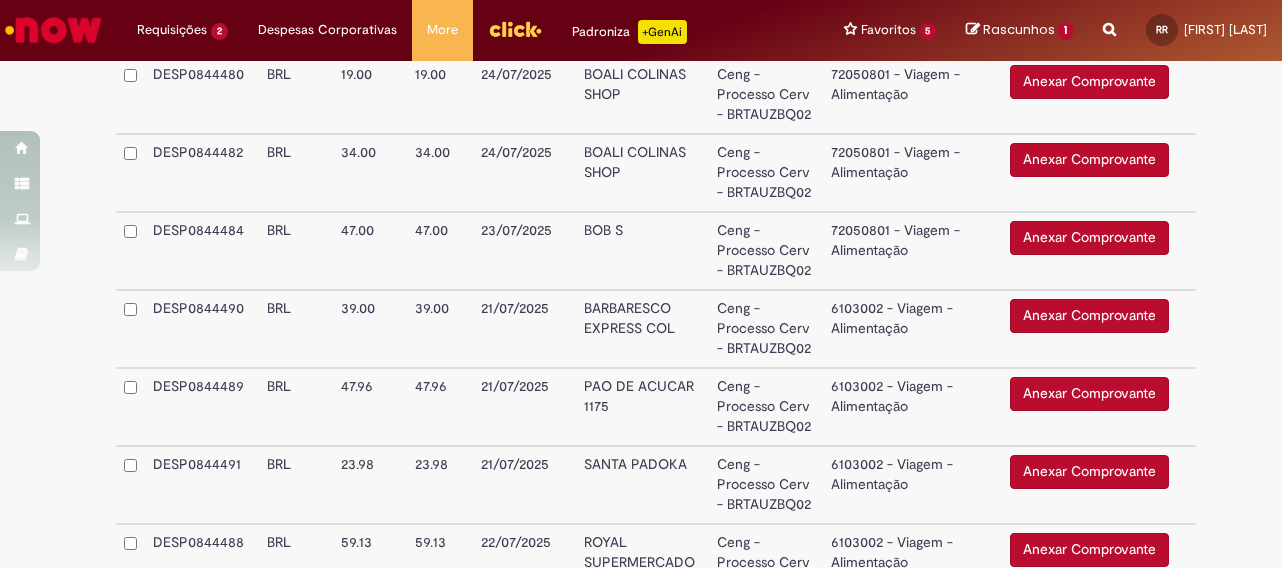 click on "6103002 - Viagem - Alimentação" at bounding box center (912, 329) 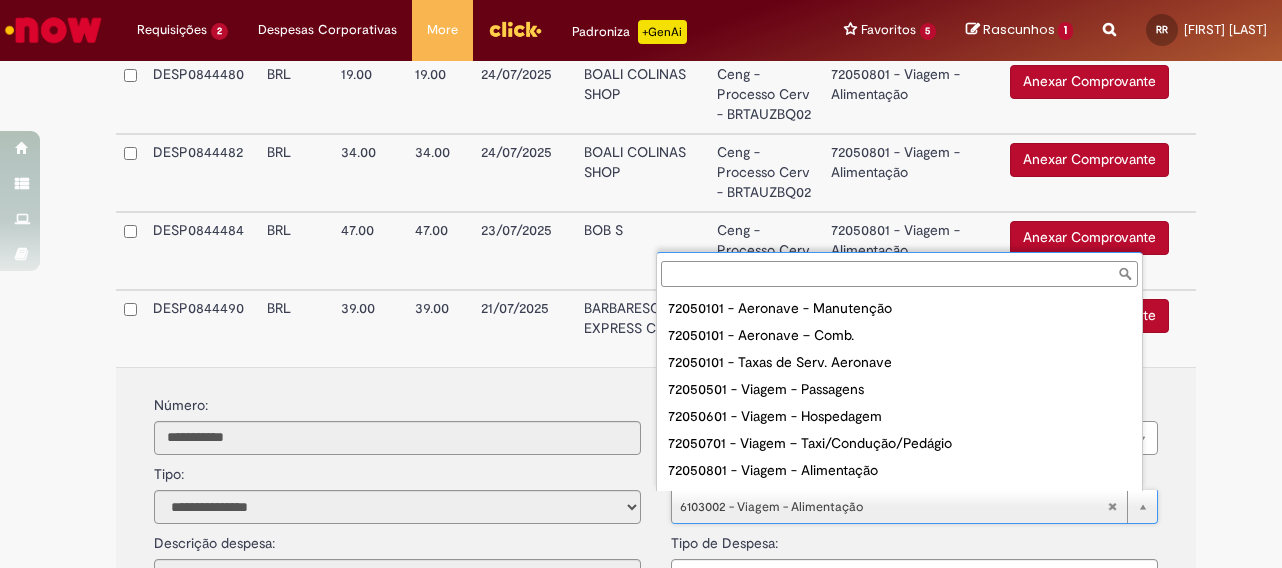 click at bounding box center [899, 274] 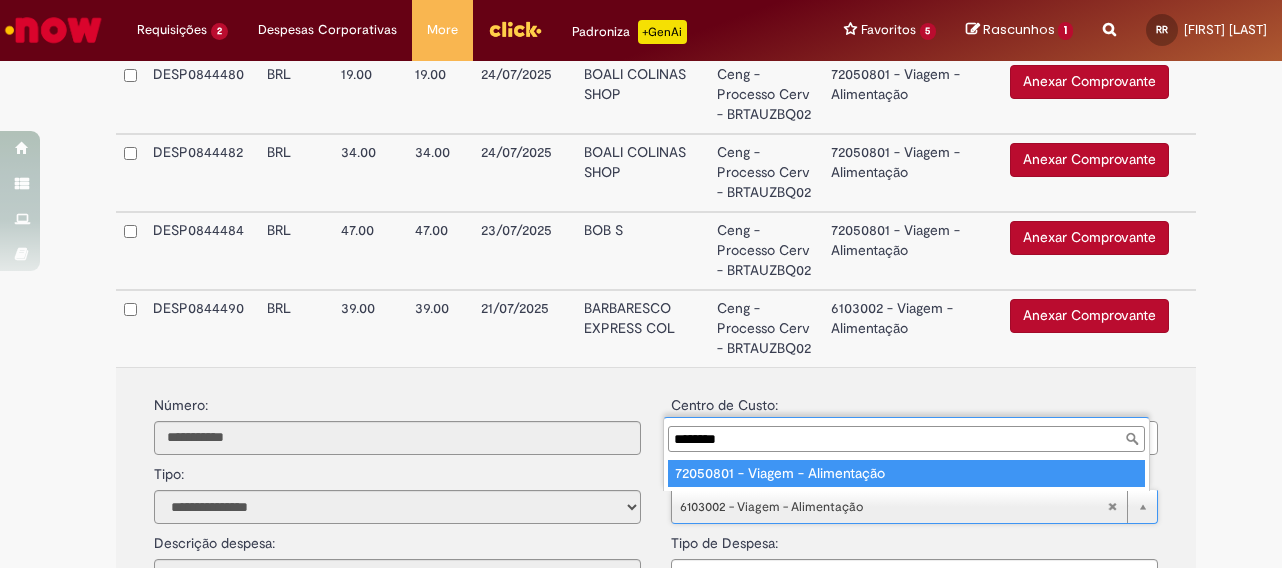 type on "********" 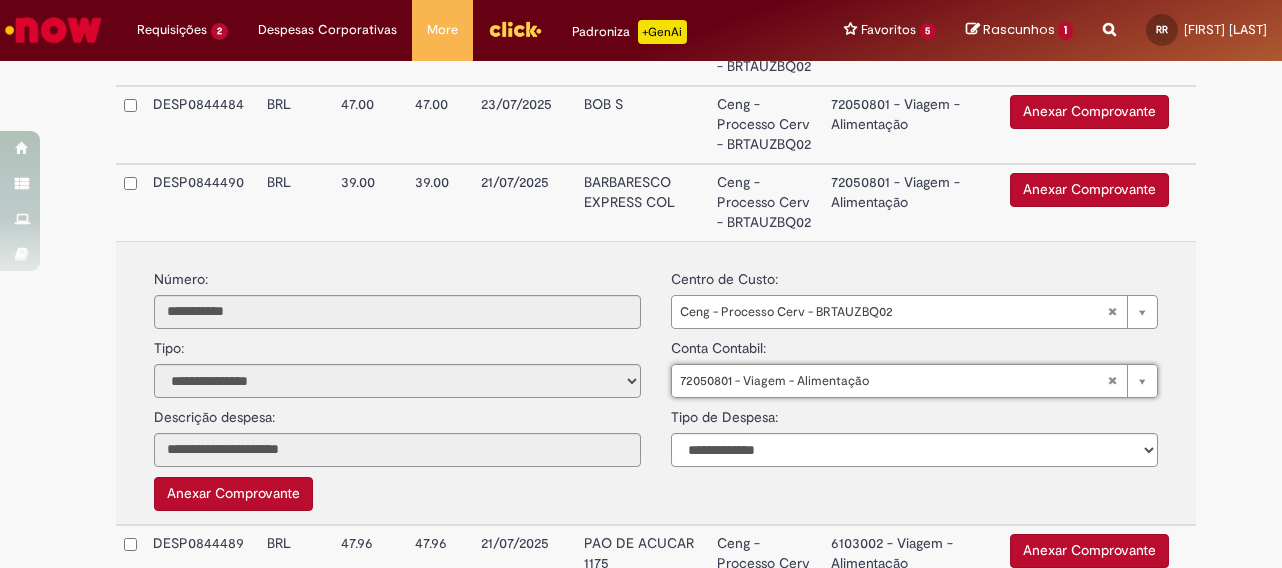 scroll, scrollTop: 1384, scrollLeft: 0, axis: vertical 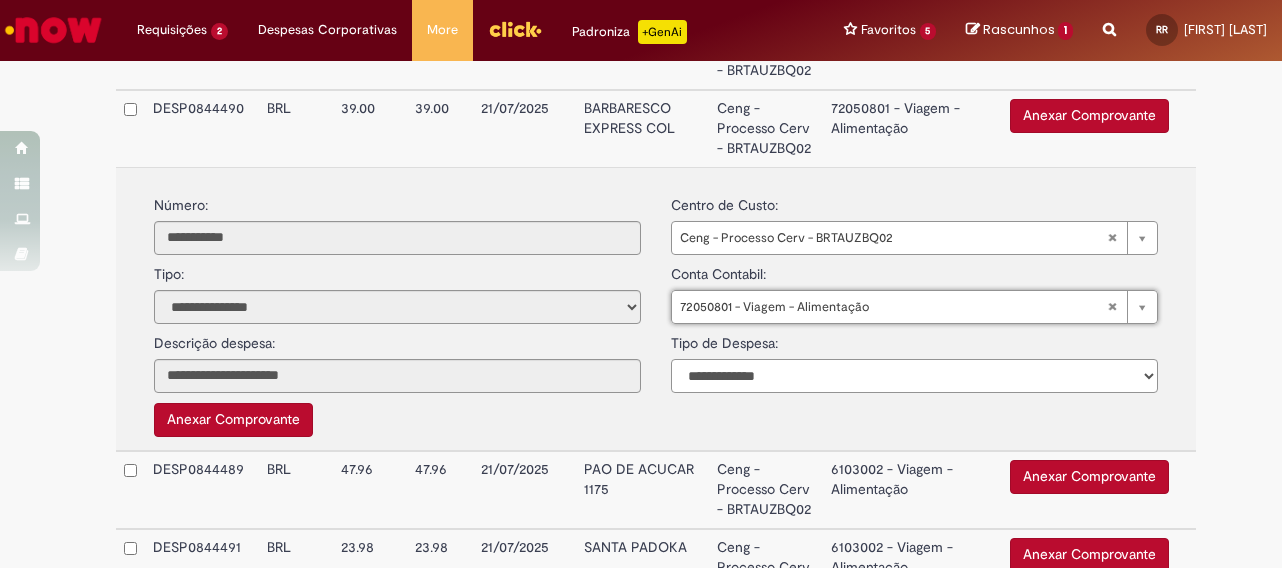 click on "**********" at bounding box center (914, 376) 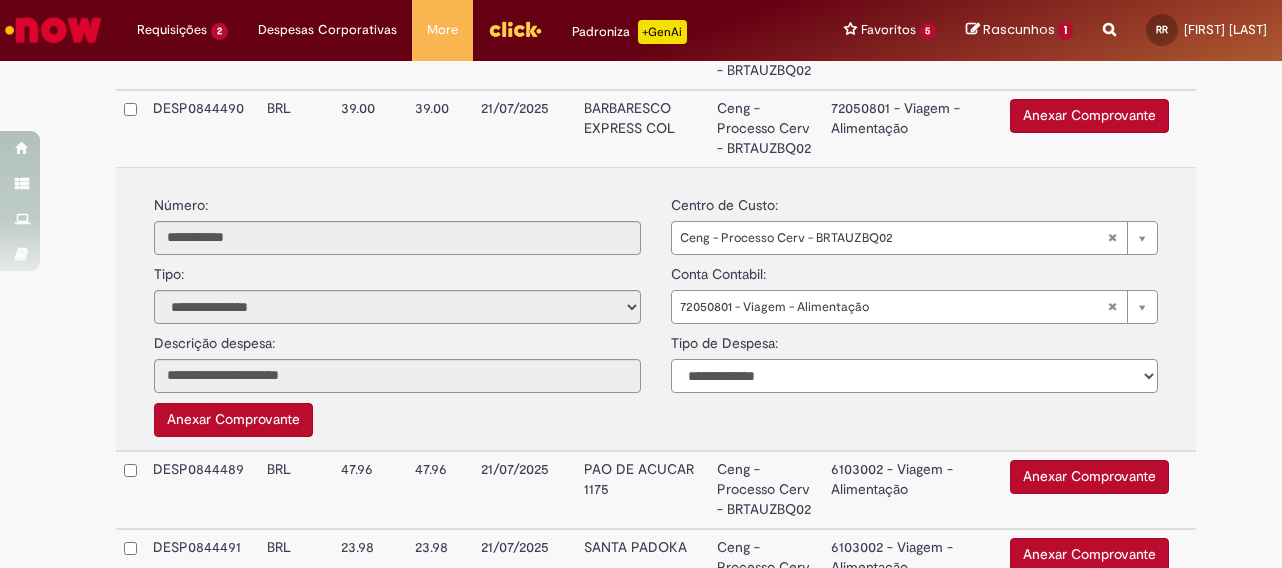 select on "*" 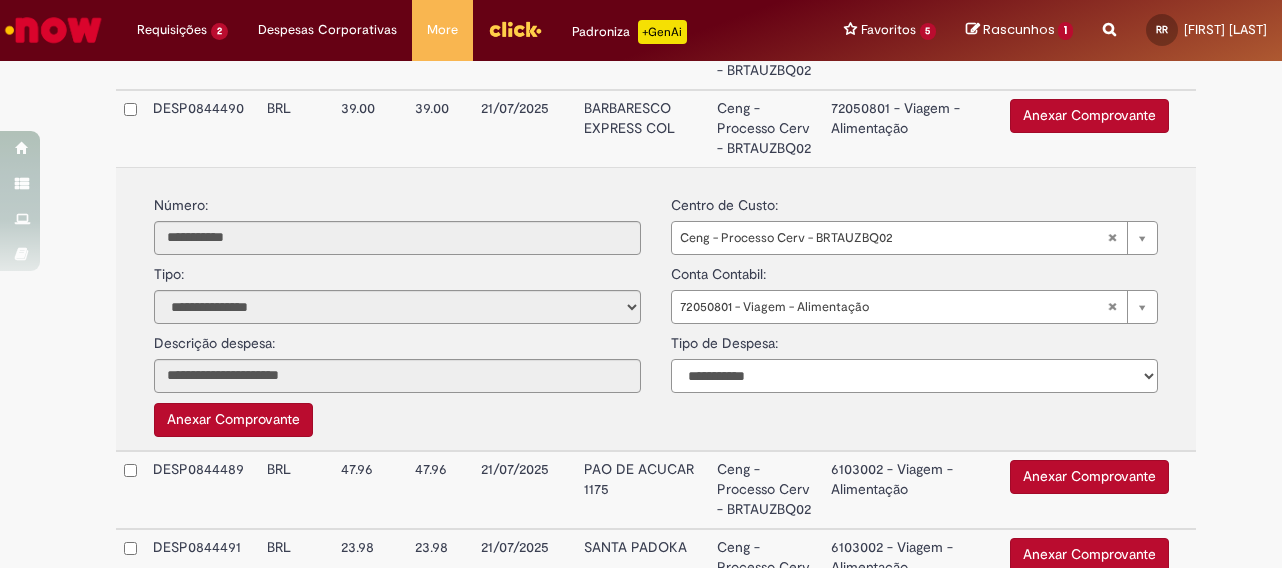 click on "**********" at bounding box center [914, 376] 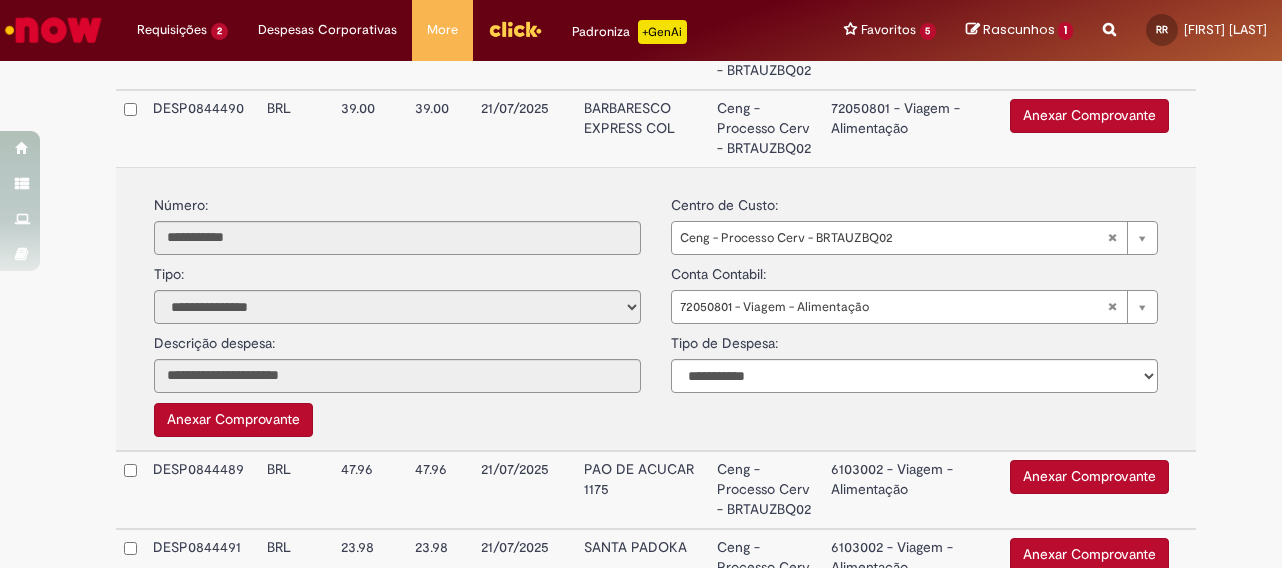 click on "72050801 -  Viagem  -  Alimentação" at bounding box center [912, 128] 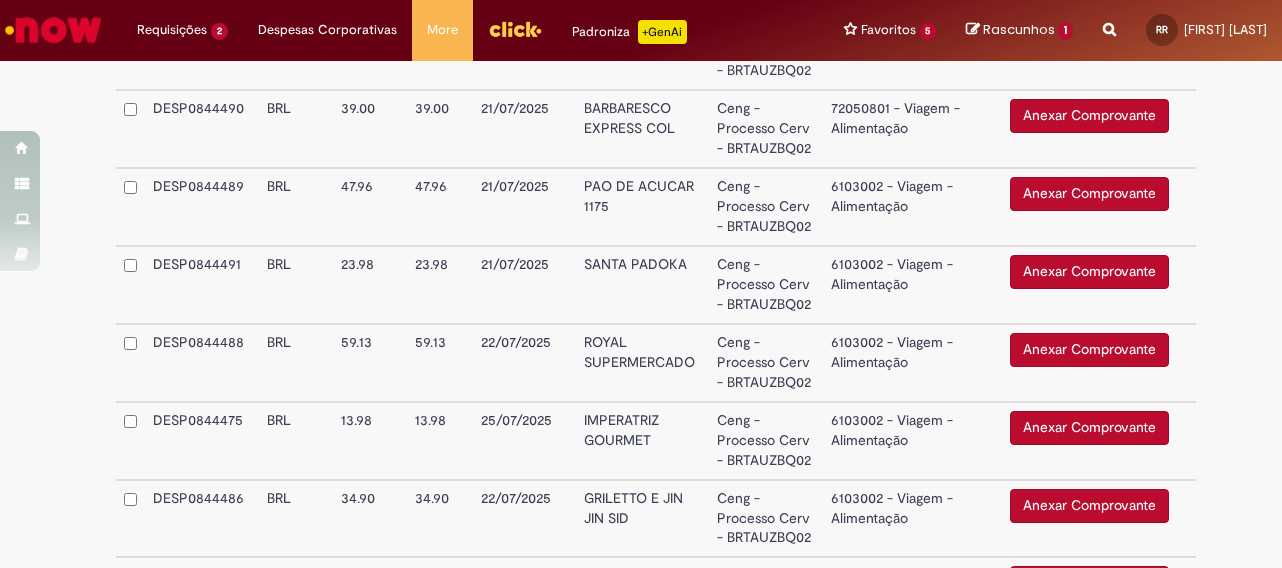 click on "6103002 - Viagem - Alimentação" at bounding box center [912, 207] 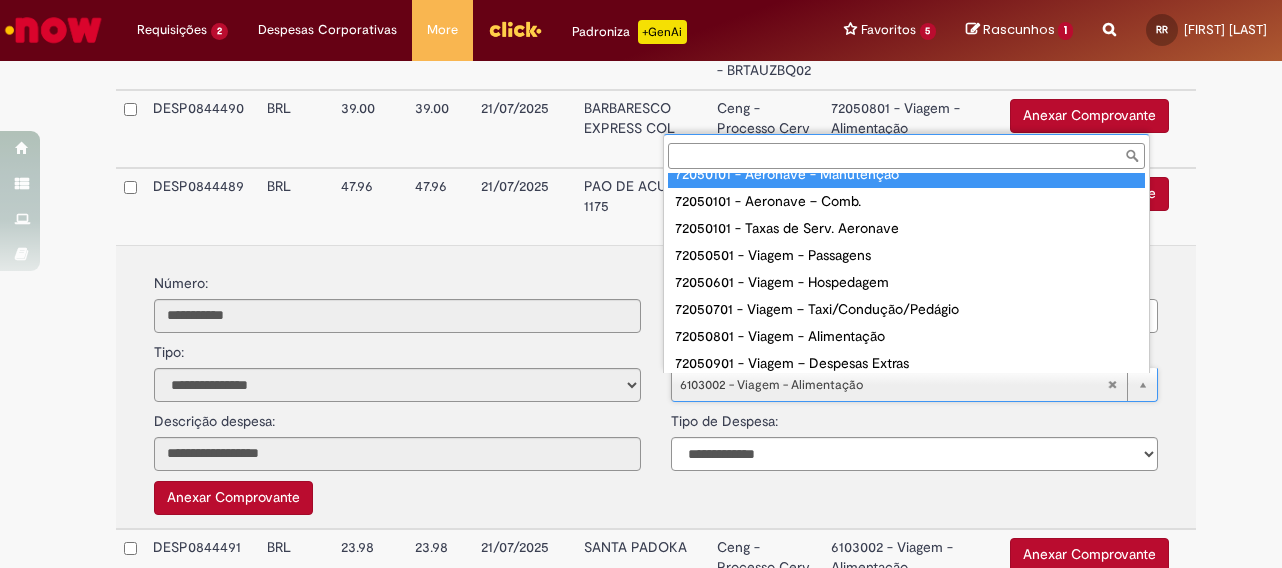 scroll, scrollTop: 0, scrollLeft: 0, axis: both 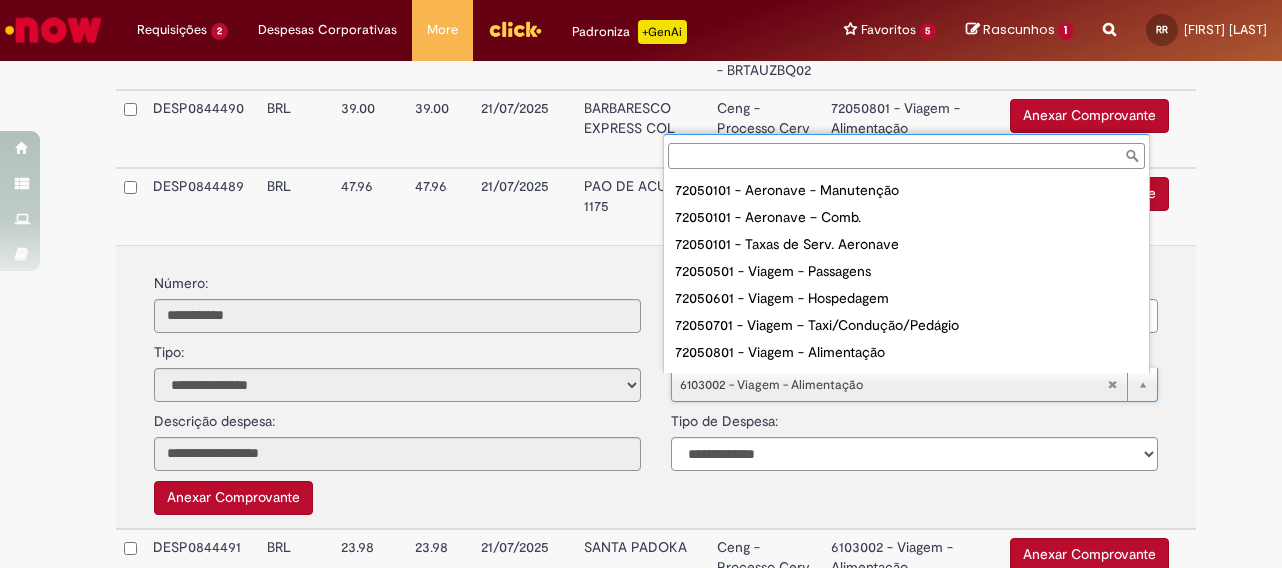 click at bounding box center [906, 156] 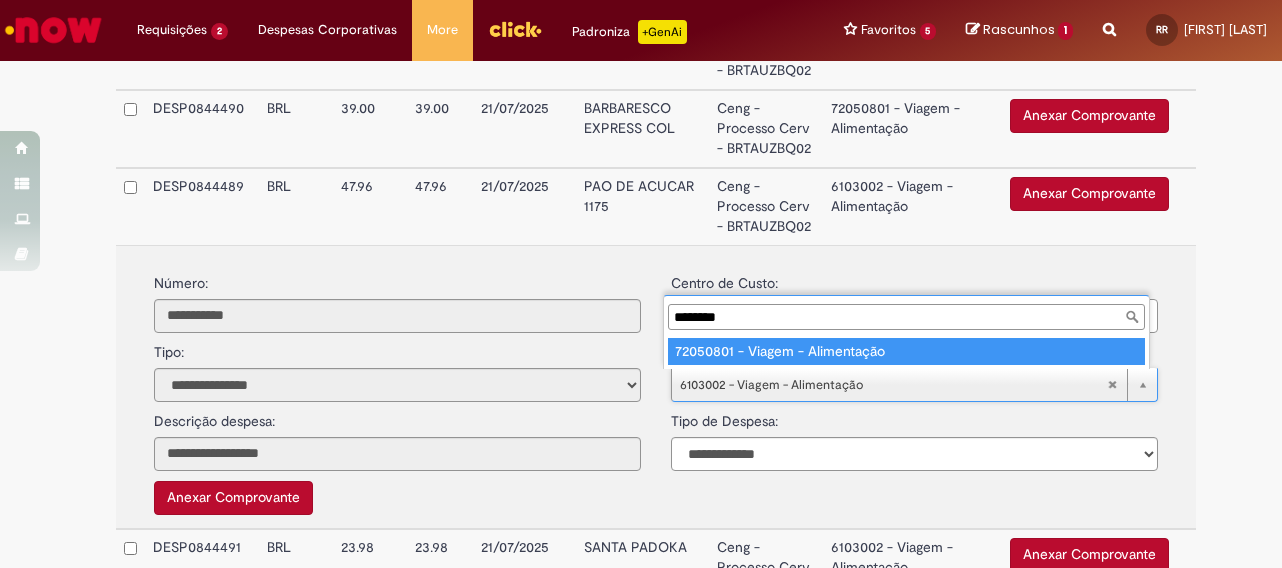 type on "********" 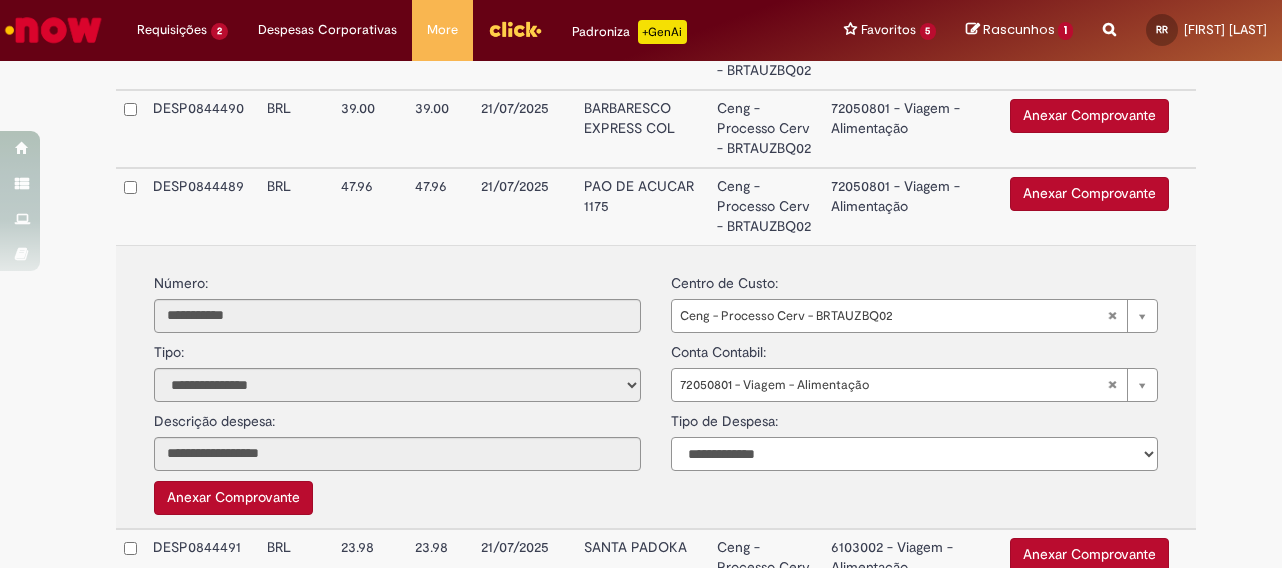 click on "**********" at bounding box center (914, 454) 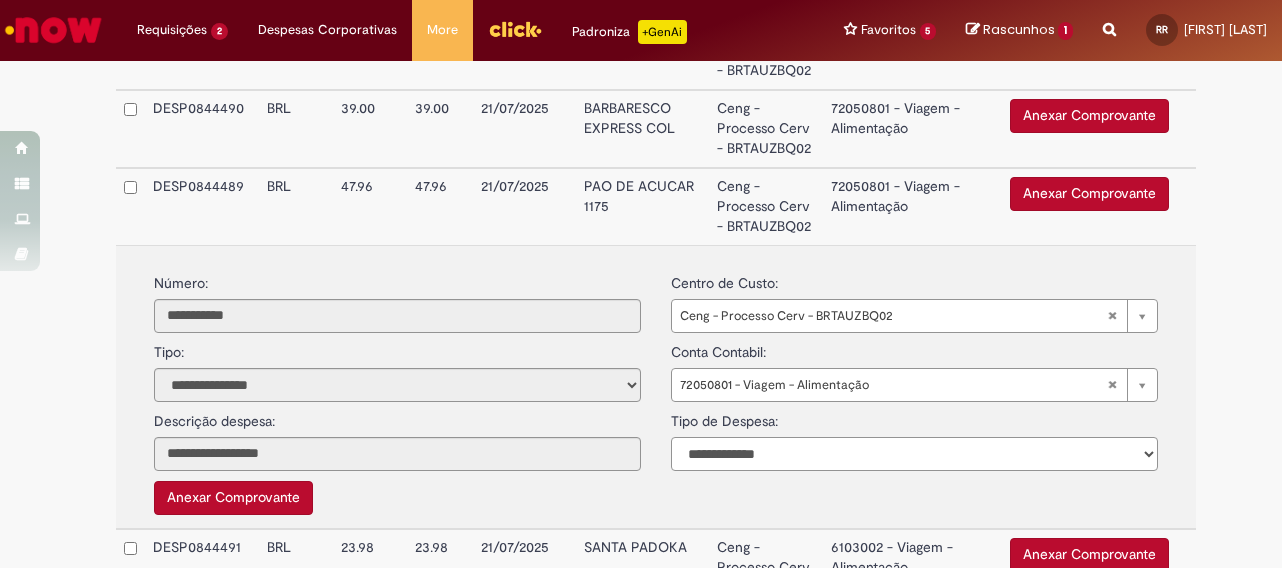 select on "*" 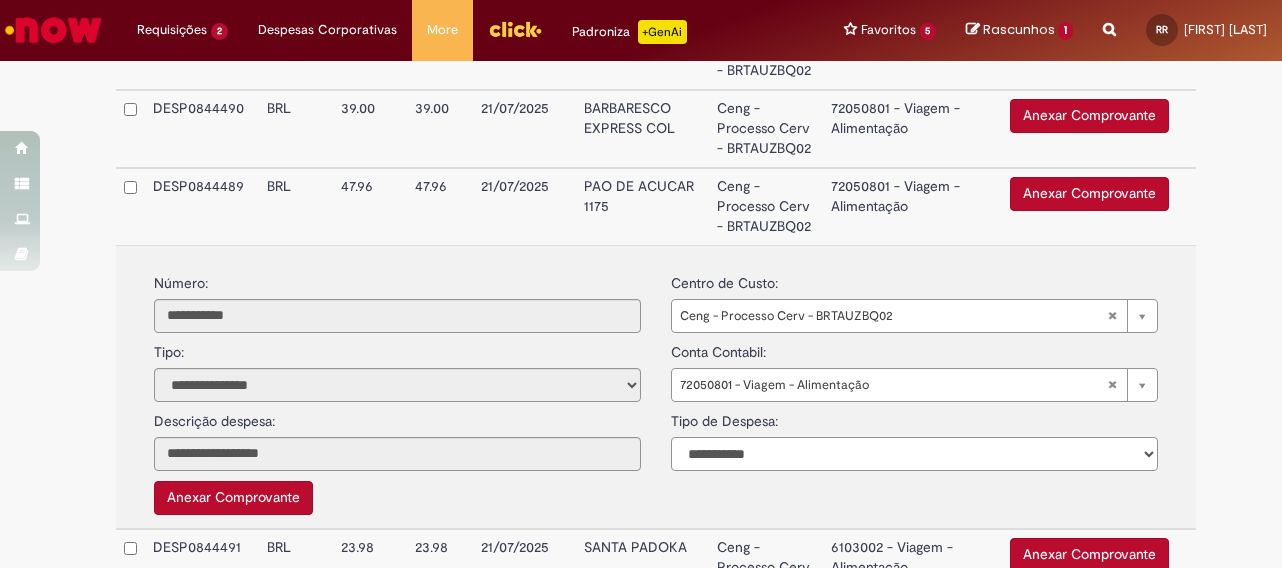 click on "**********" at bounding box center [914, 454] 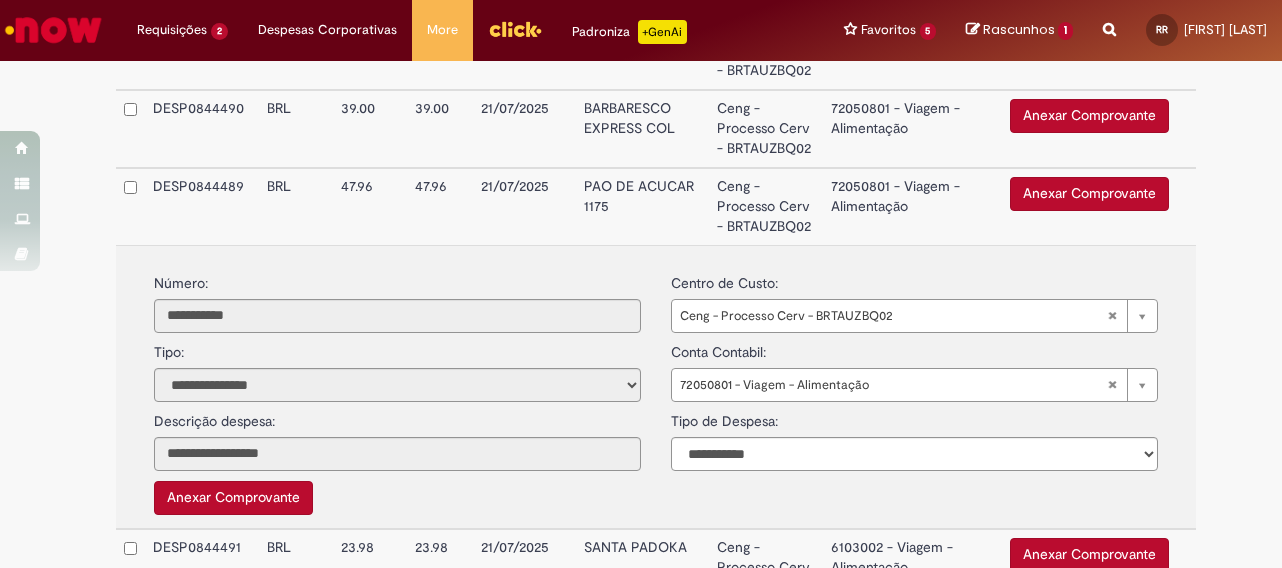 click on "72050801 -  Viagem  -  Alimentação" at bounding box center [912, 206] 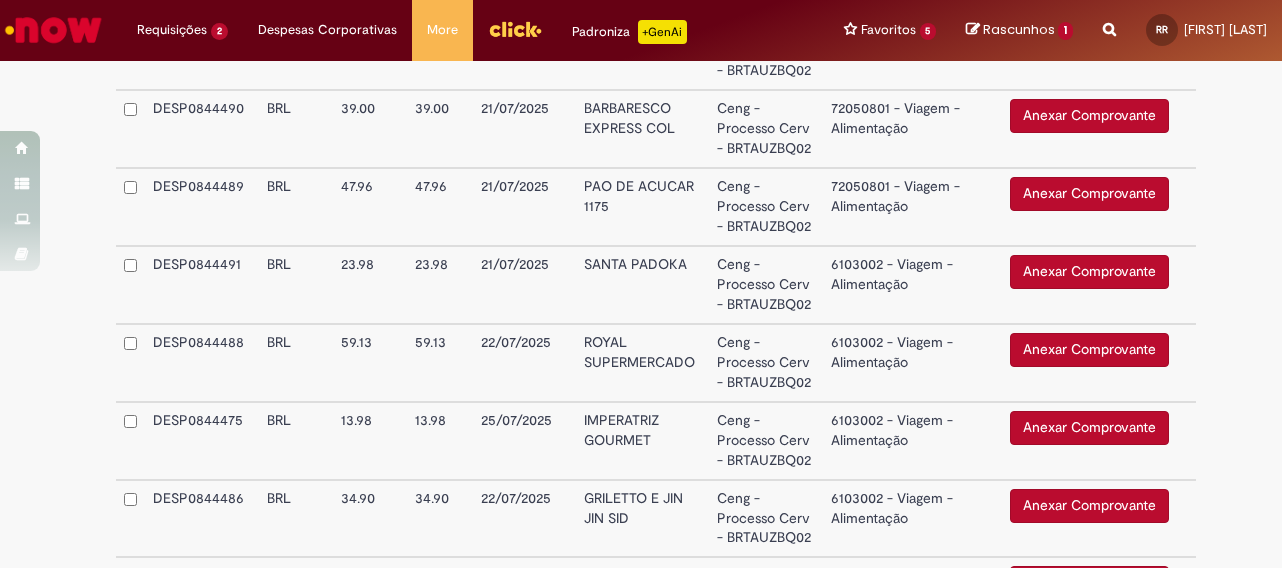 click on "6103002 - Viagem - Alimentação" at bounding box center [912, 285] 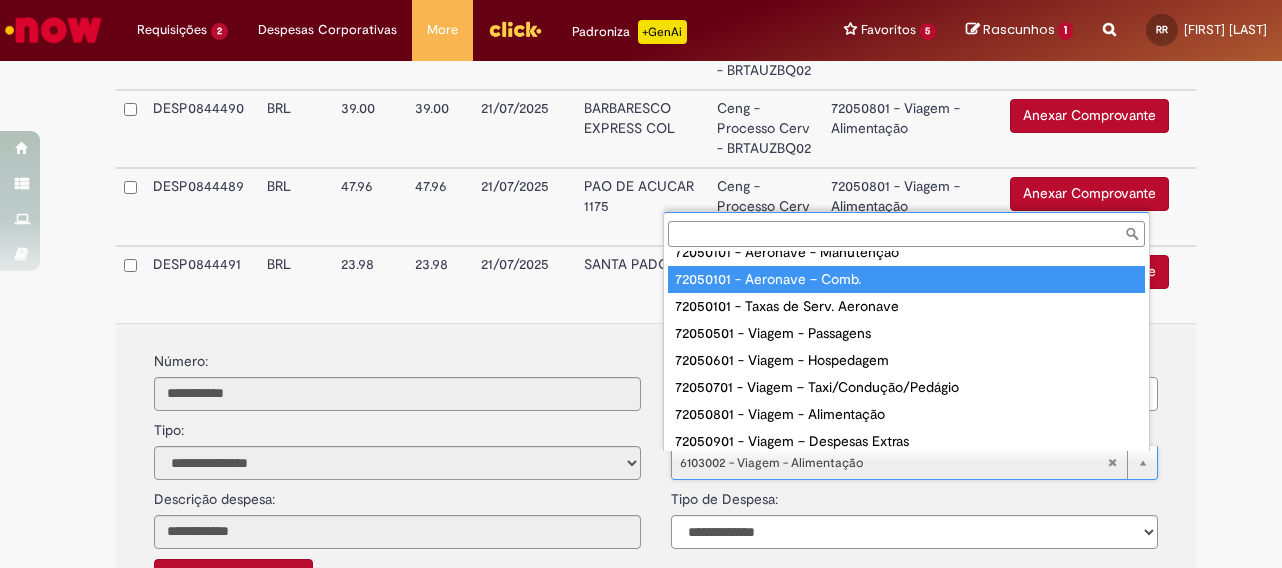 scroll, scrollTop: 0, scrollLeft: 0, axis: both 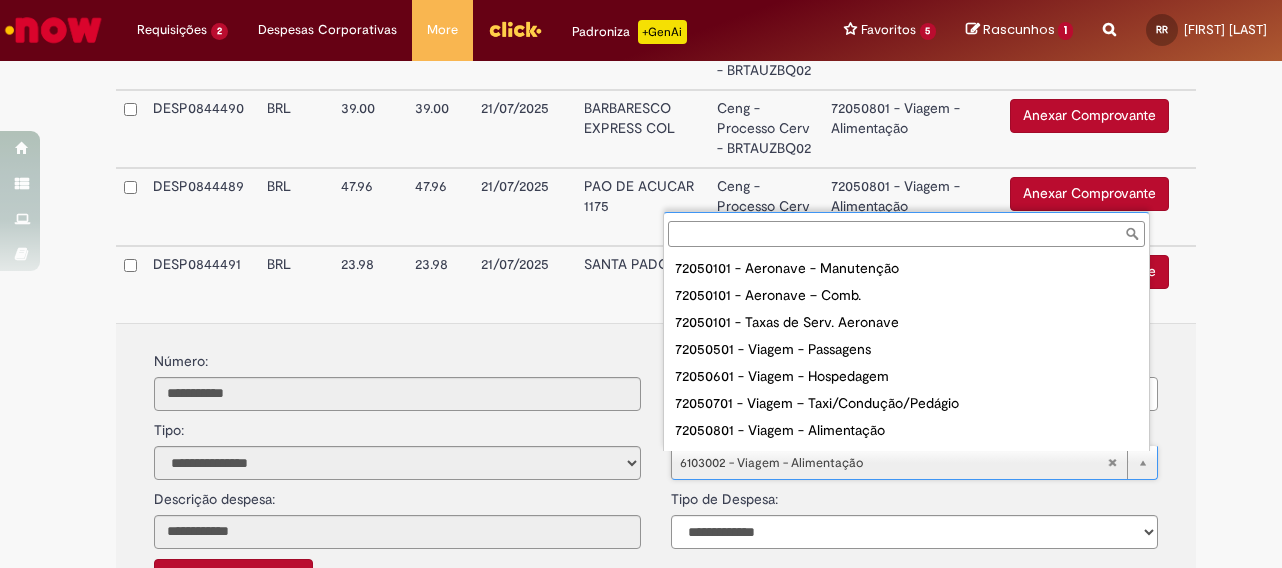 click at bounding box center [906, 234] 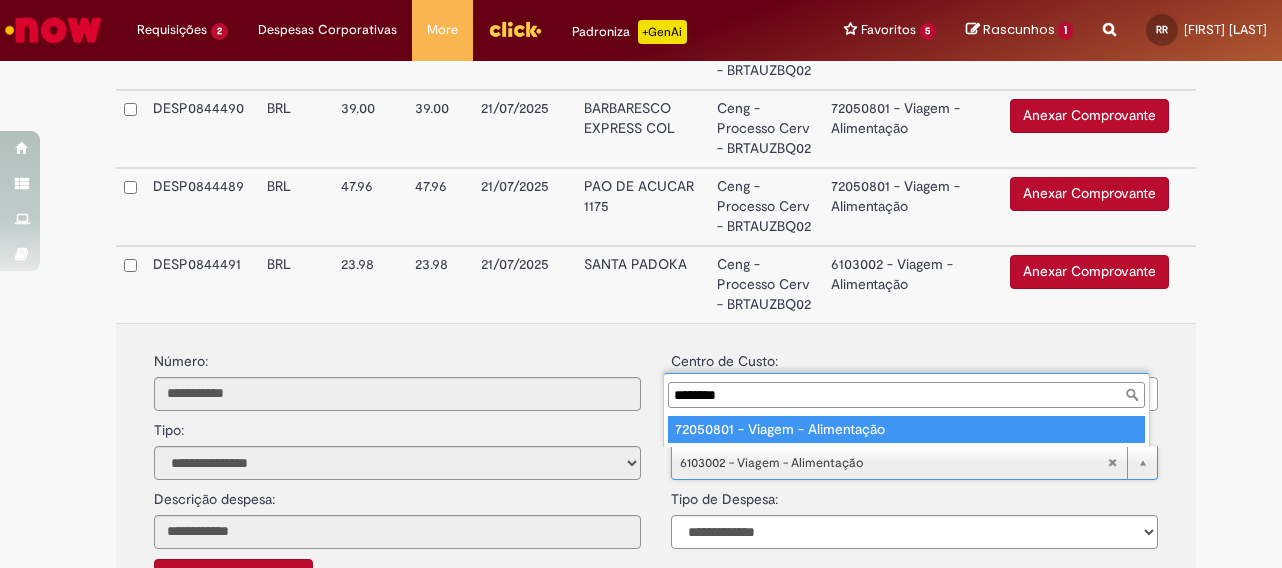 type on "********" 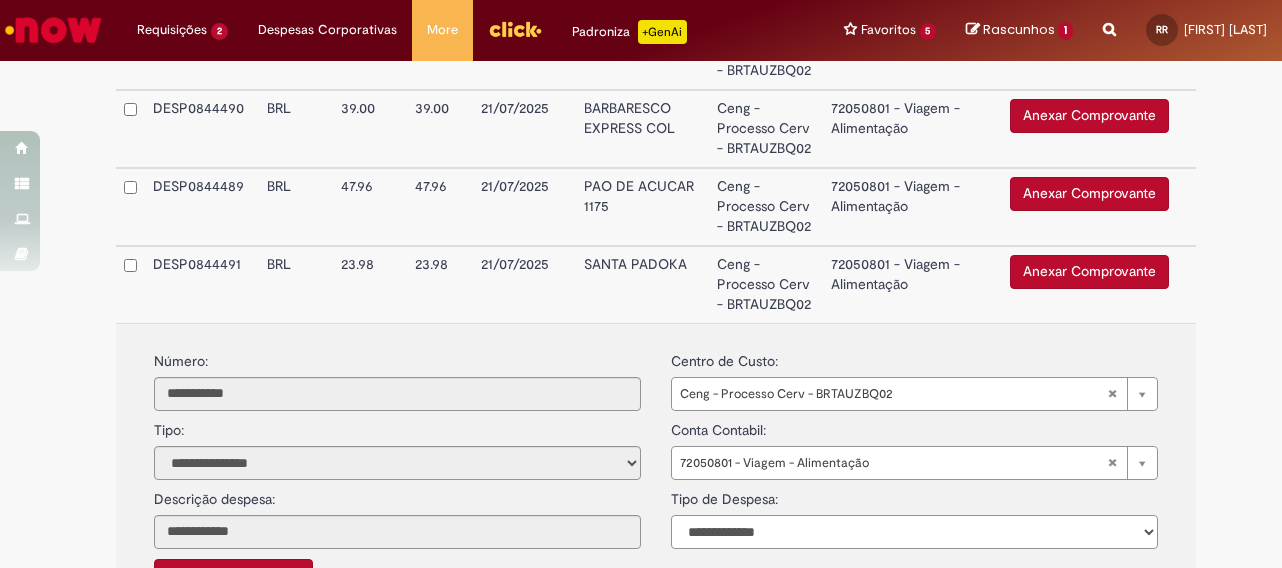 click on "**********" at bounding box center [914, 532] 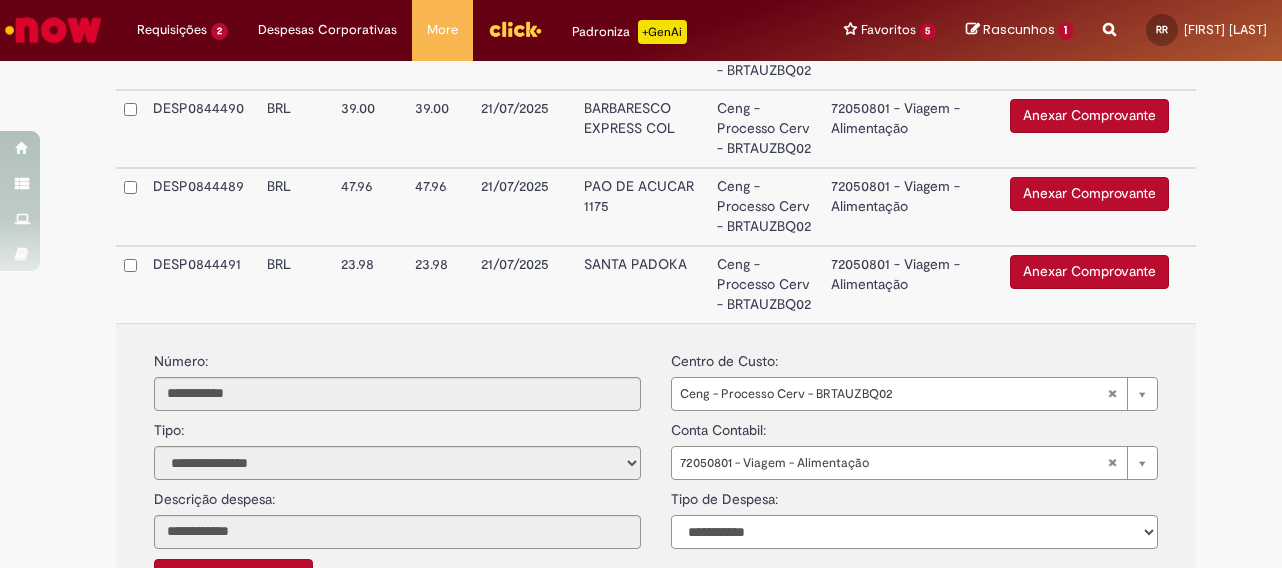 click on "**********" at bounding box center [914, 532] 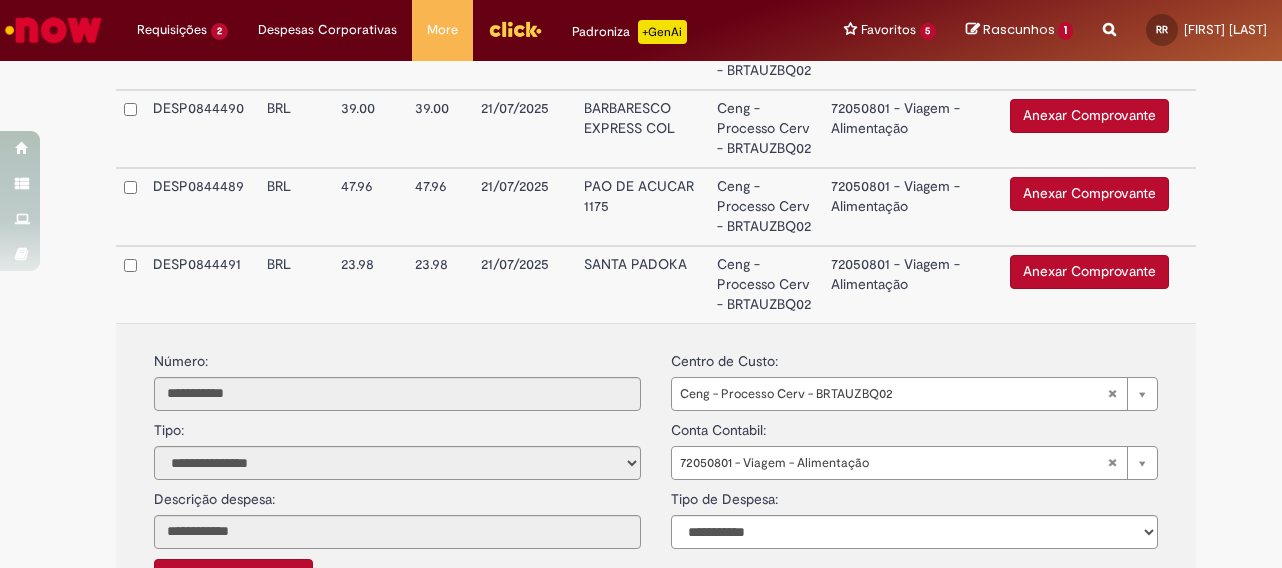click on "72050801 -  Viagem  -  Alimentação" at bounding box center (912, 284) 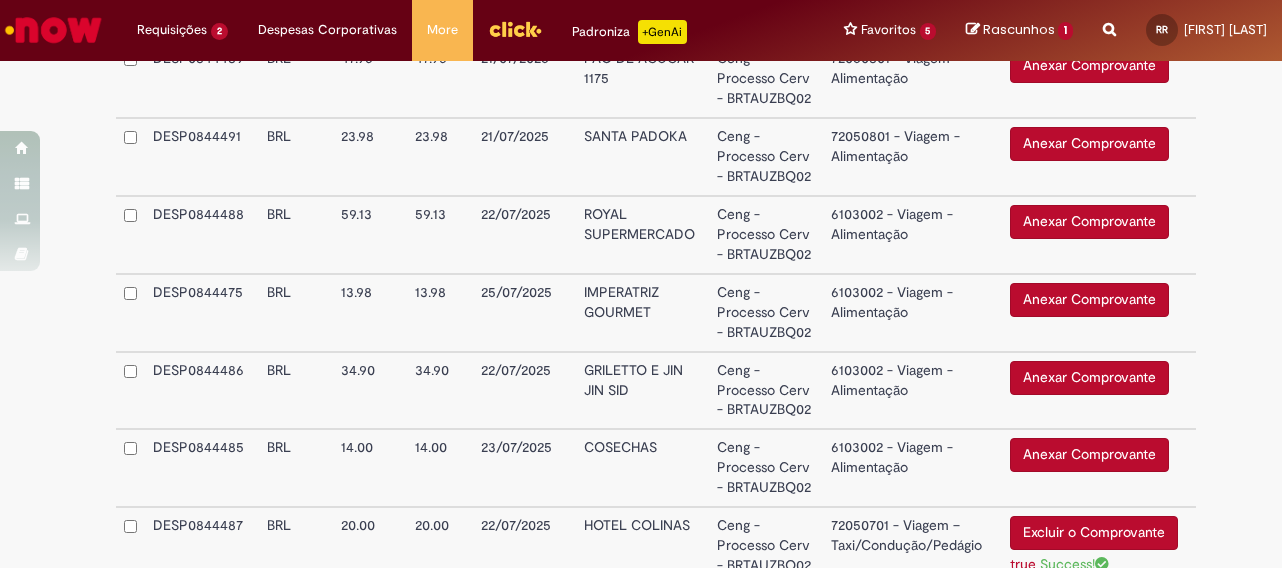 scroll, scrollTop: 1584, scrollLeft: 0, axis: vertical 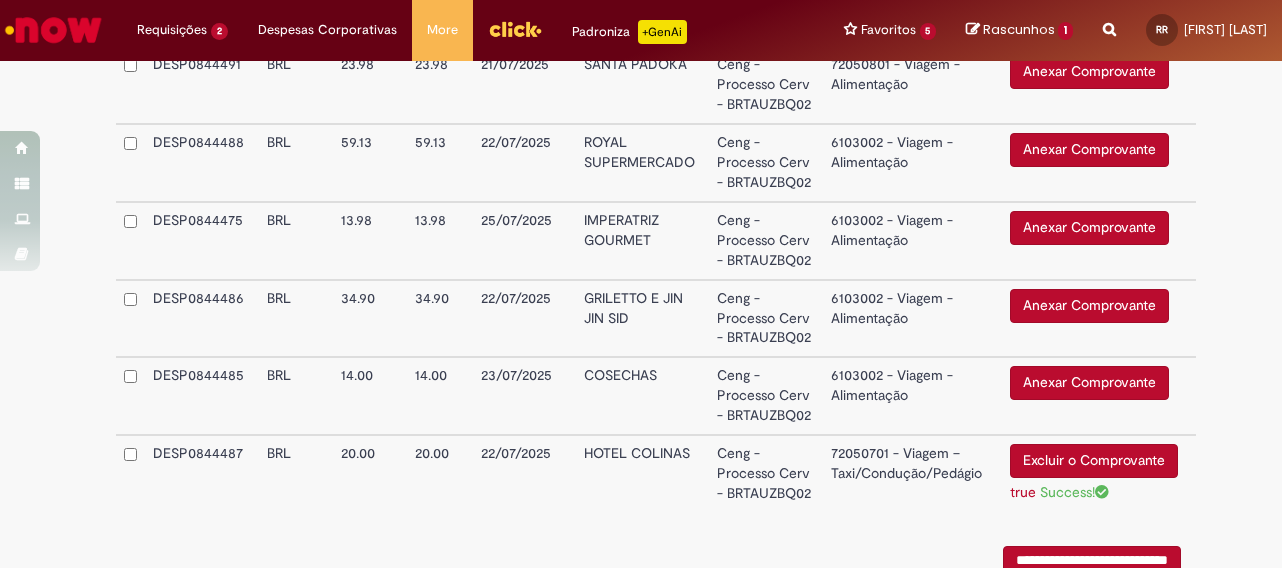 click on "6103002 - Viagem - Alimentação" at bounding box center (912, 163) 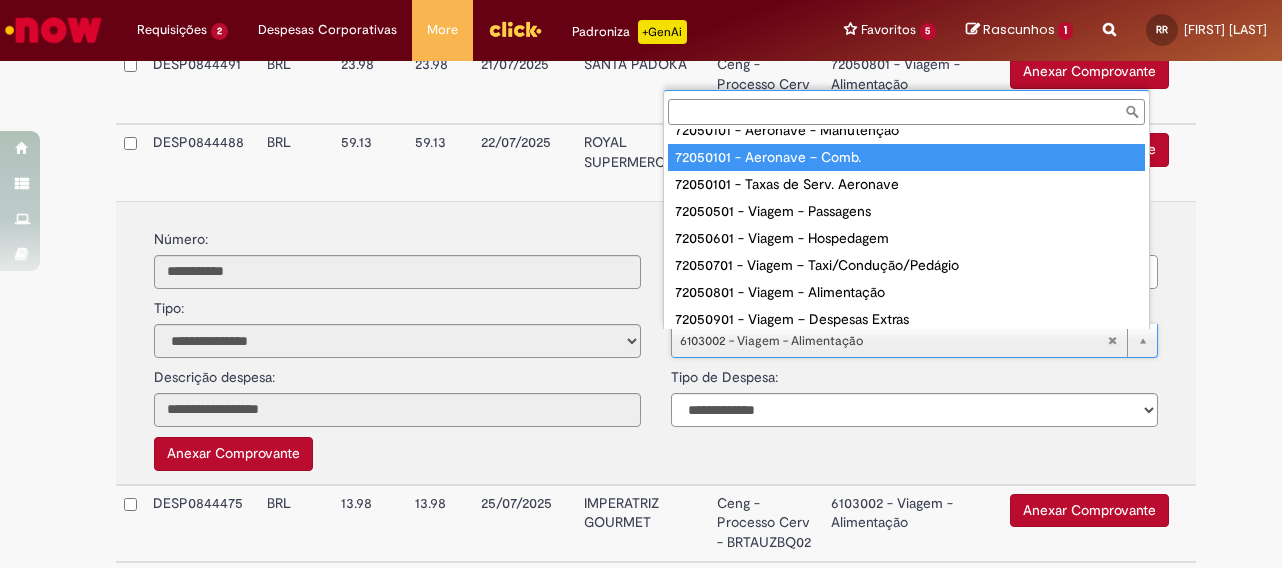 scroll, scrollTop: 0, scrollLeft: 0, axis: both 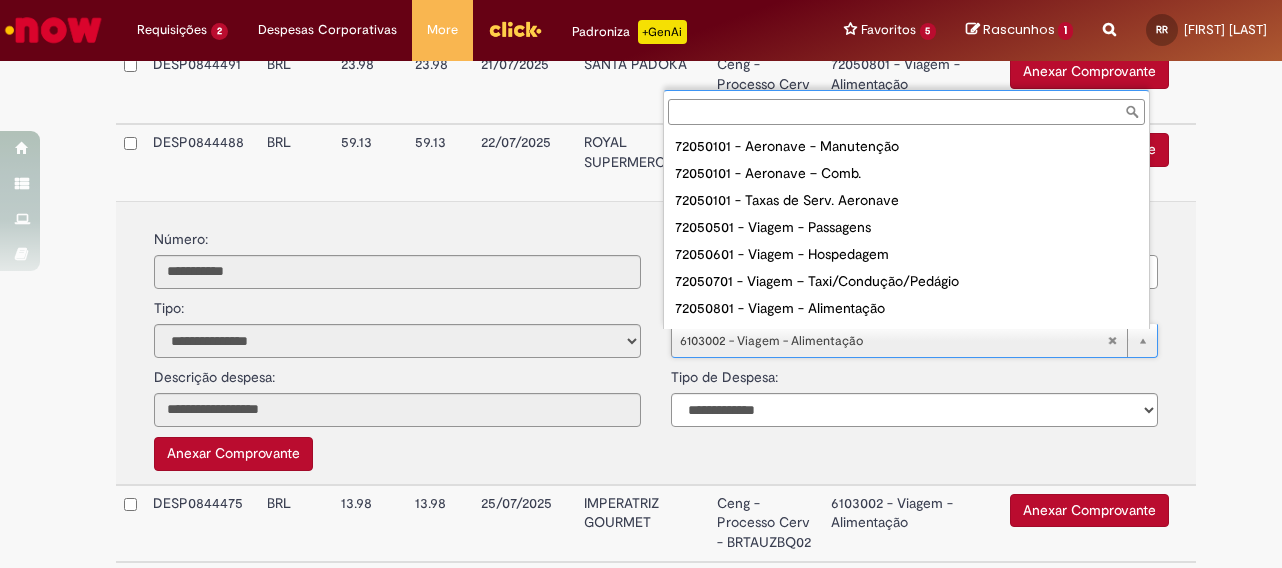 click at bounding box center (906, 112) 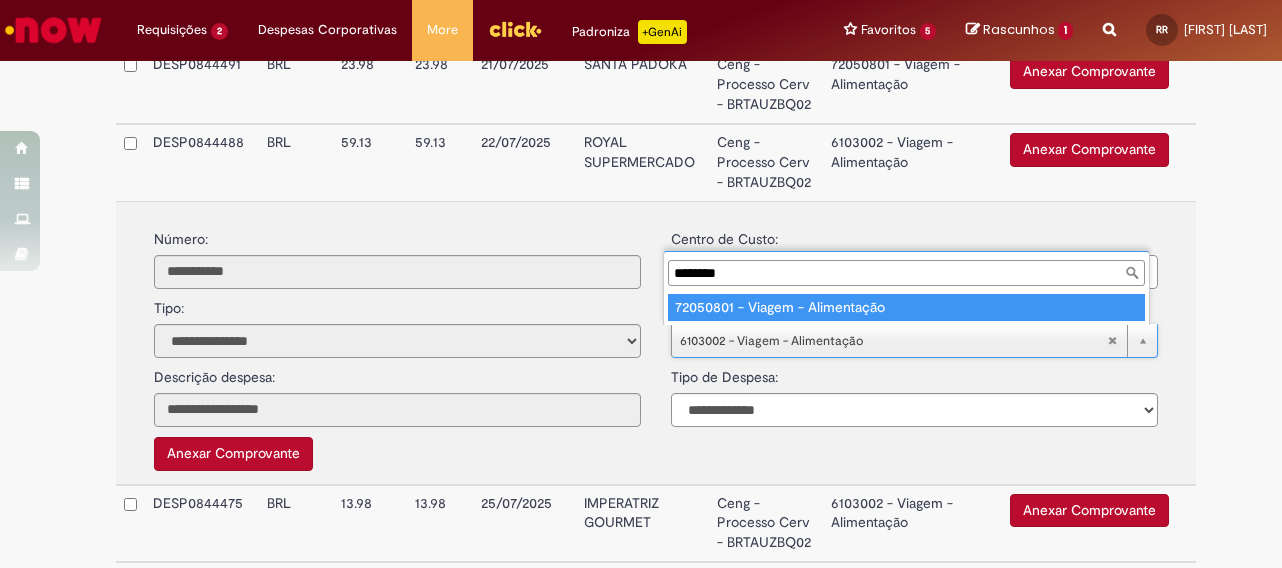 type on "********" 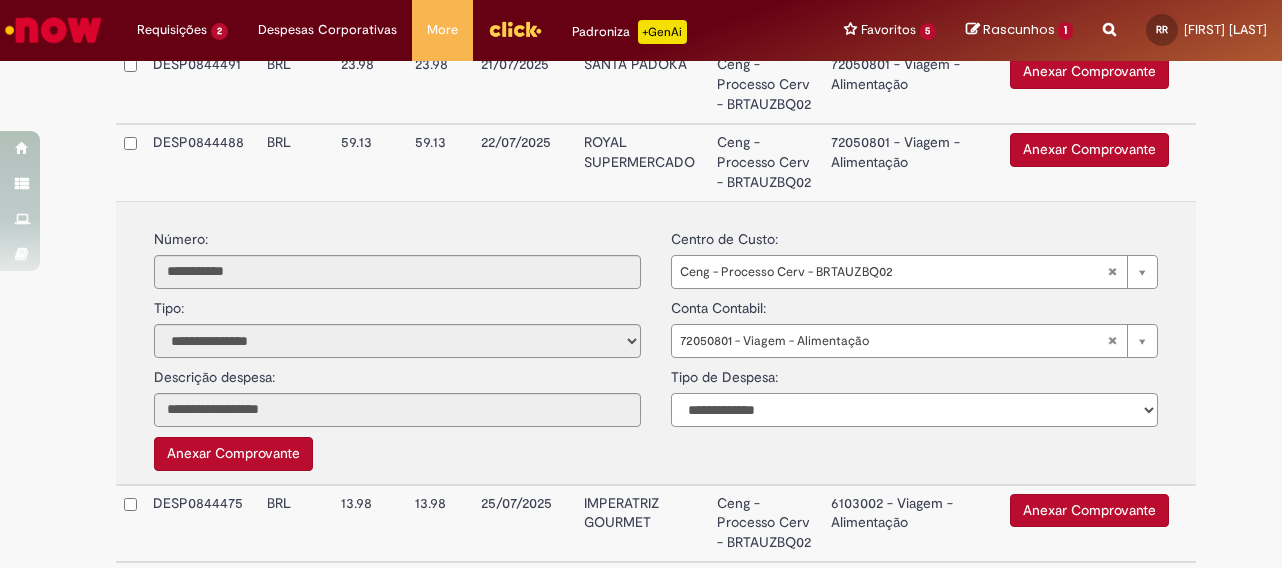 click on "**********" at bounding box center [914, 410] 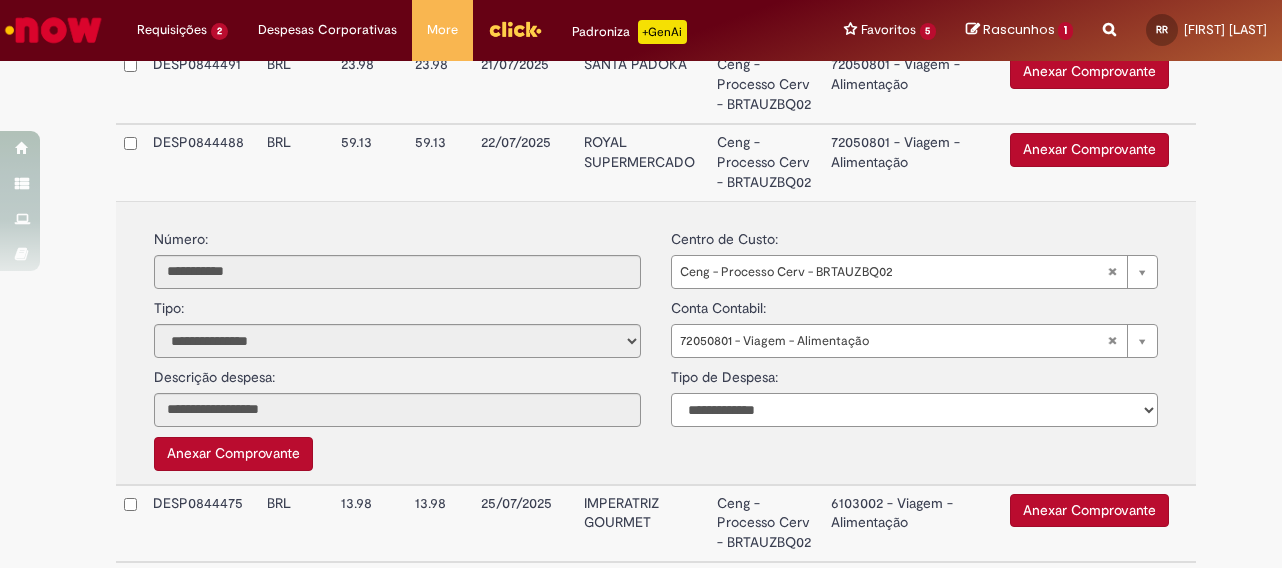 select on "*" 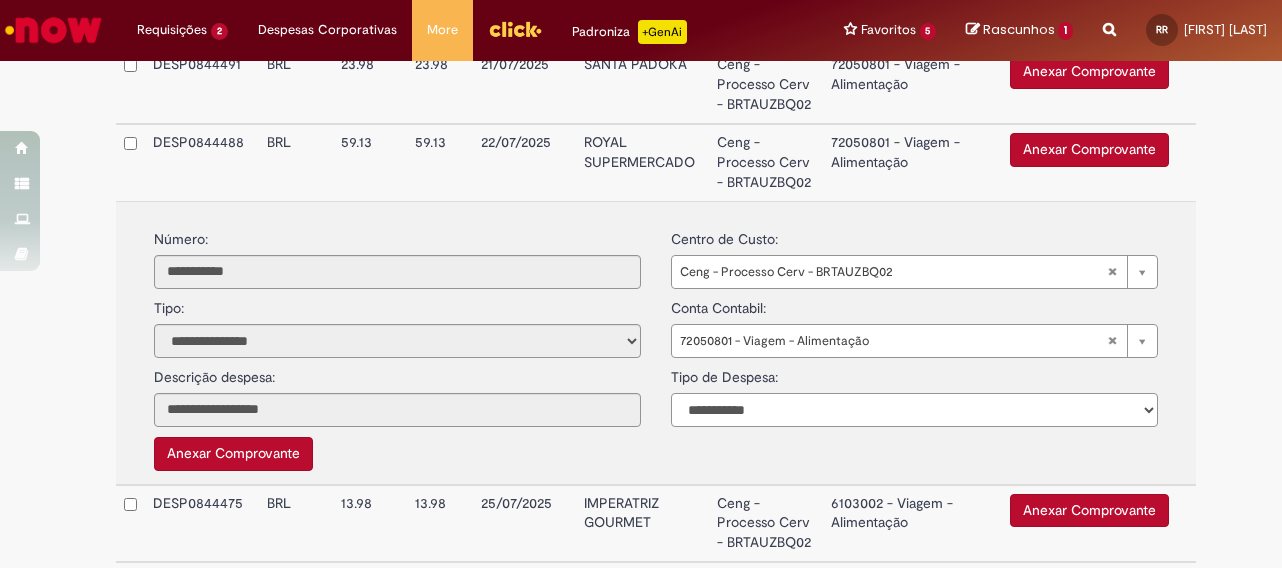 click on "**********" at bounding box center [914, 410] 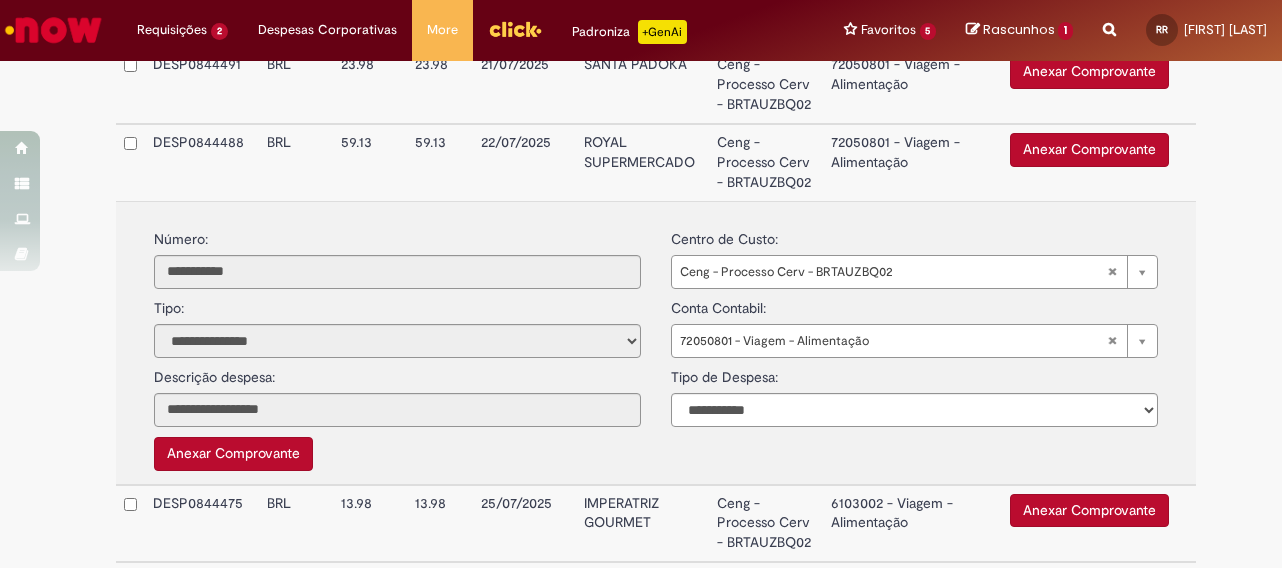 click on "Ceng - Processo Cerv - BRTAUZBQ02" at bounding box center [766, 162] 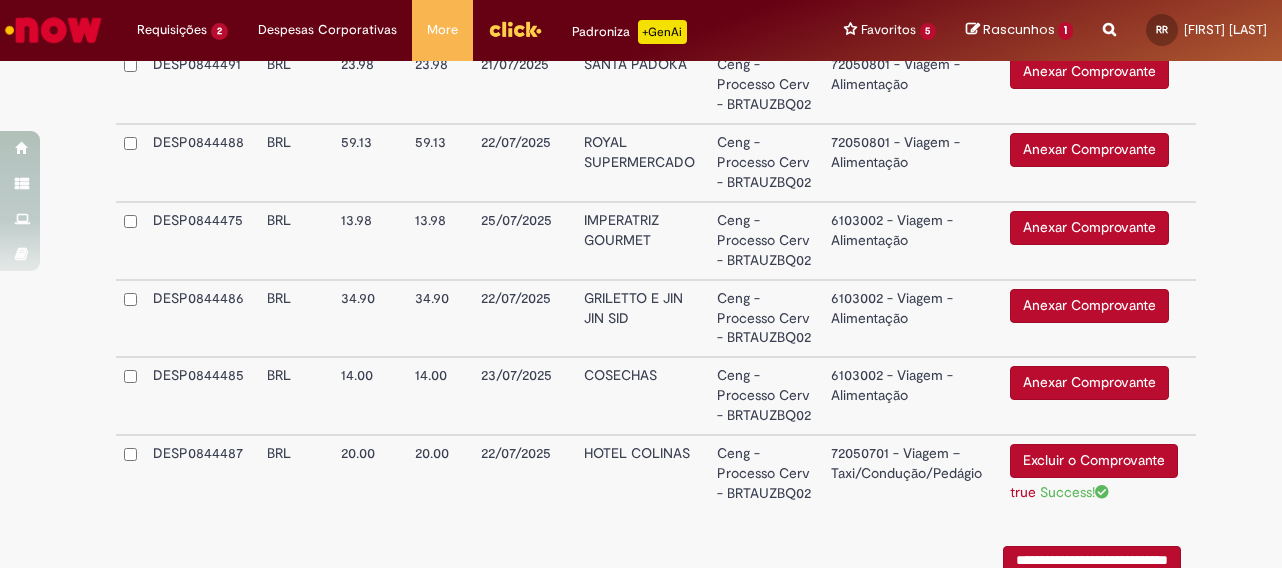 click on "6103002 - Viagem - Alimentação" at bounding box center (912, 241) 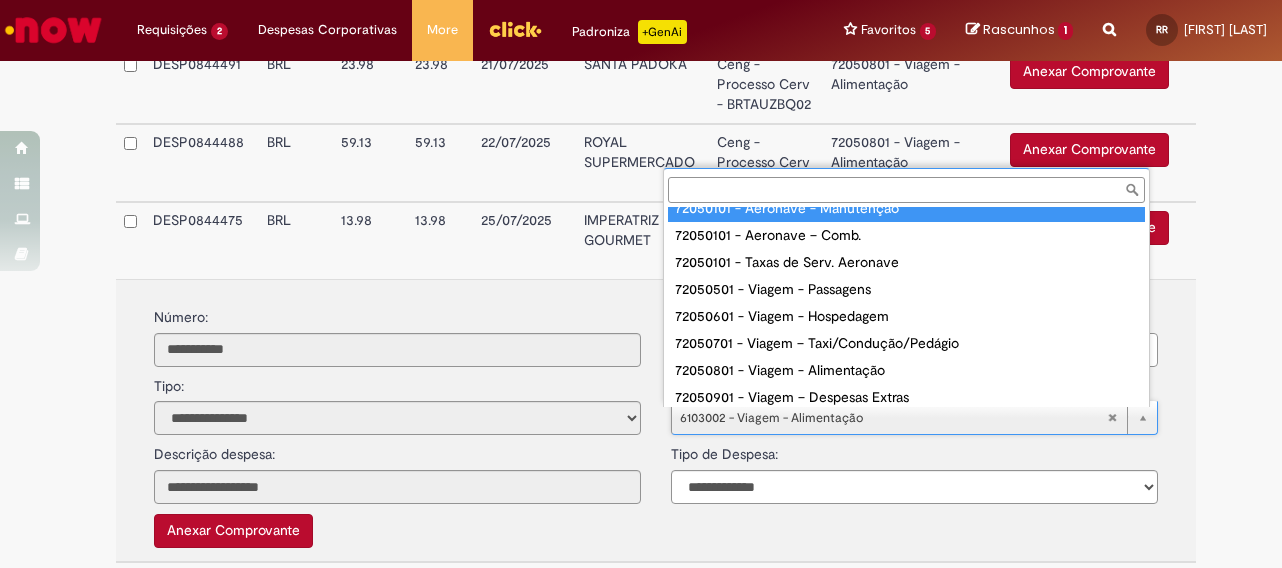 scroll, scrollTop: 0, scrollLeft: 0, axis: both 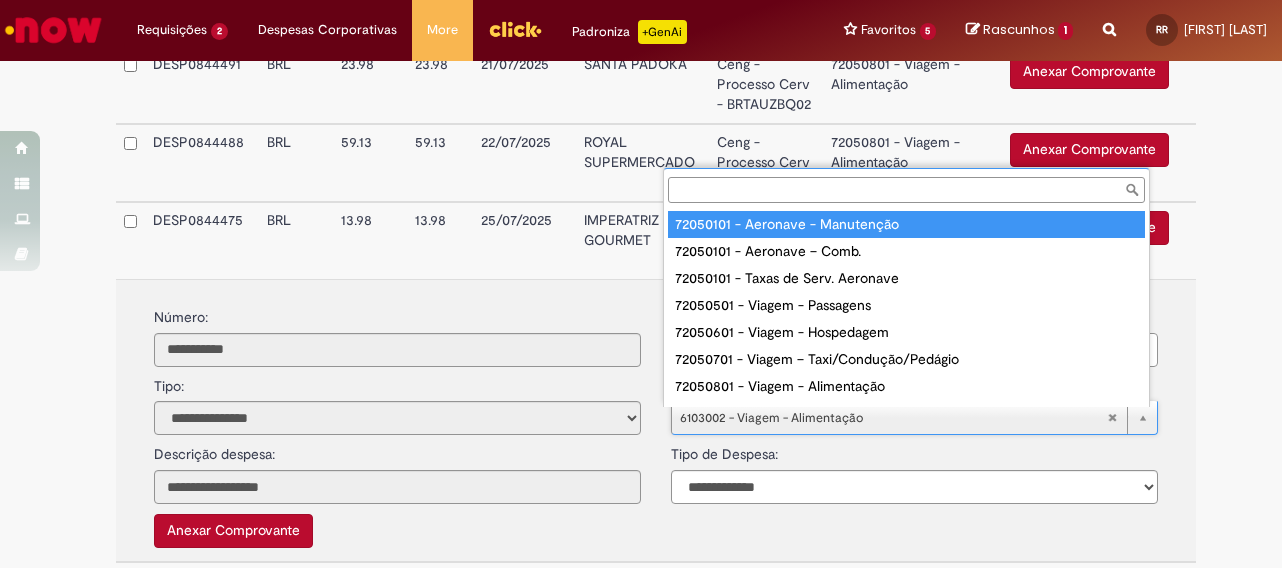 click at bounding box center (906, 190) 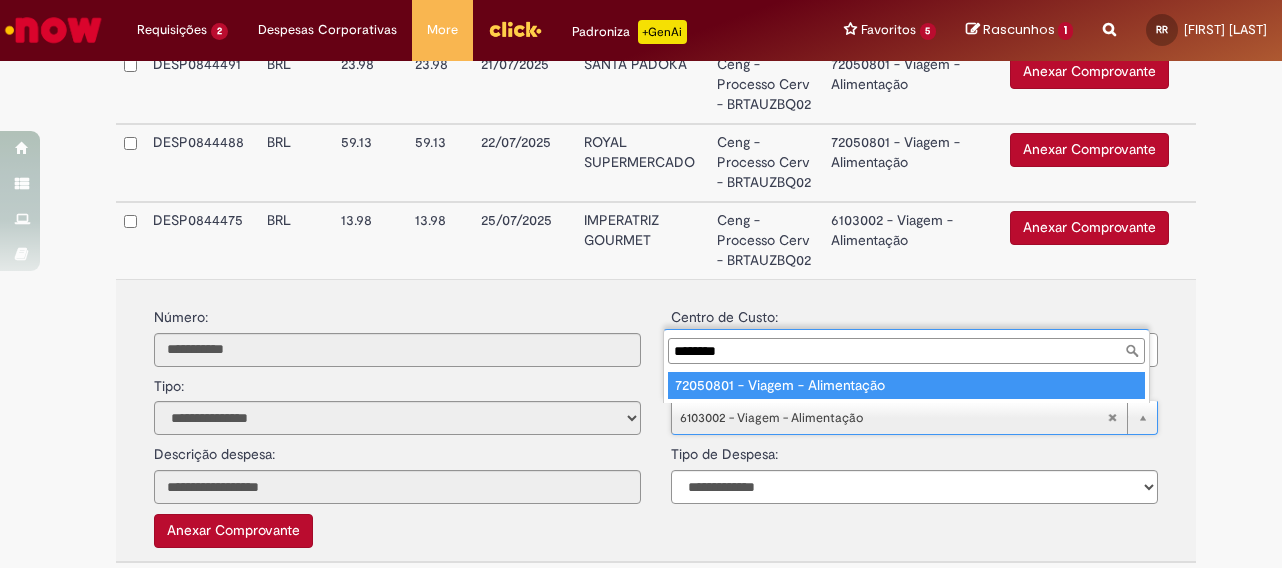 type on "********" 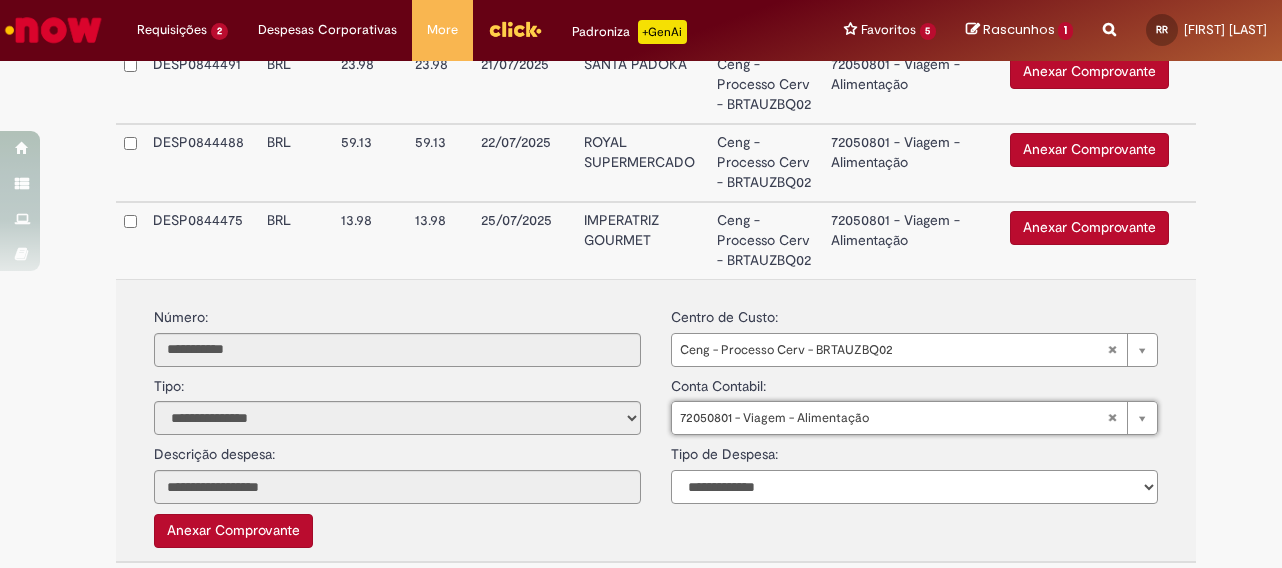 click on "**********" at bounding box center (914, 487) 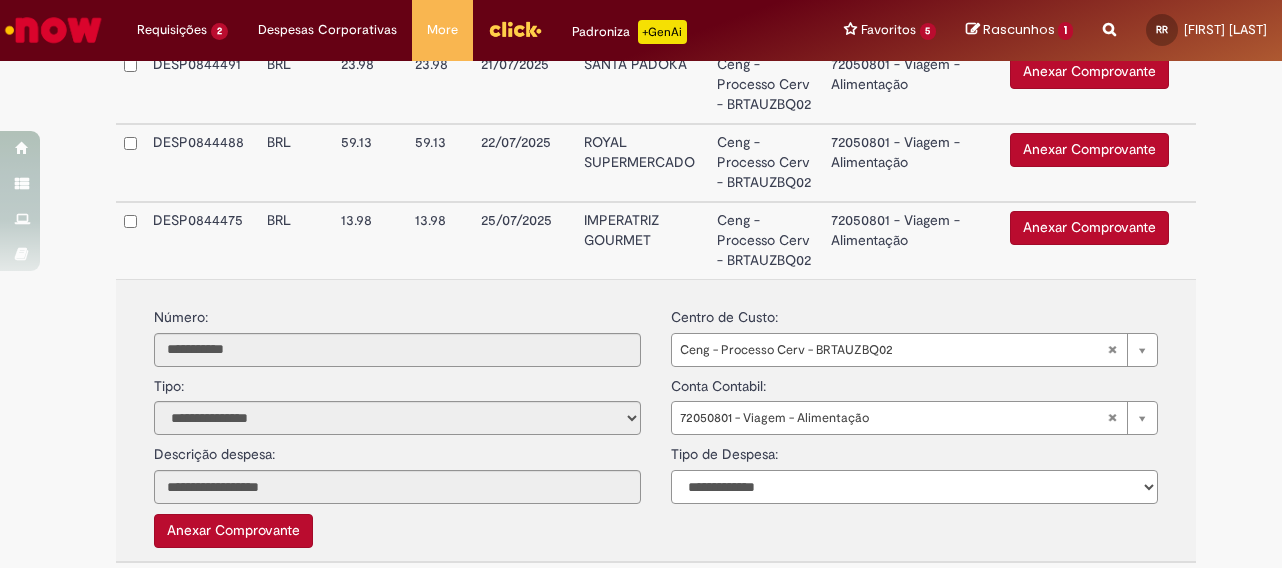 select on "*" 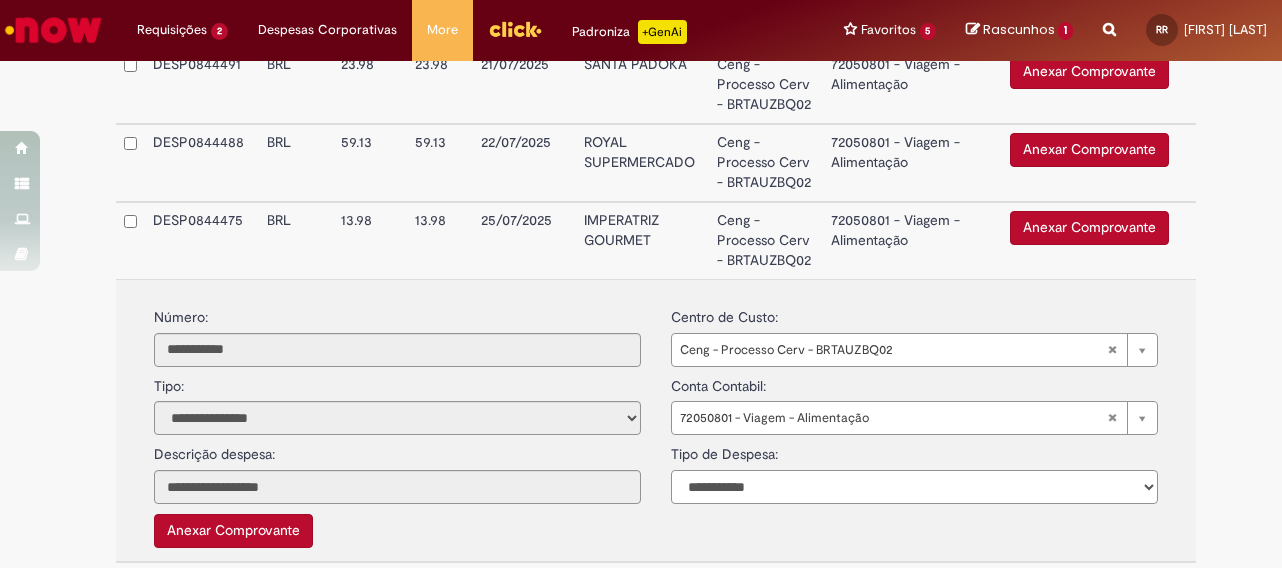 click on "**********" at bounding box center [914, 487] 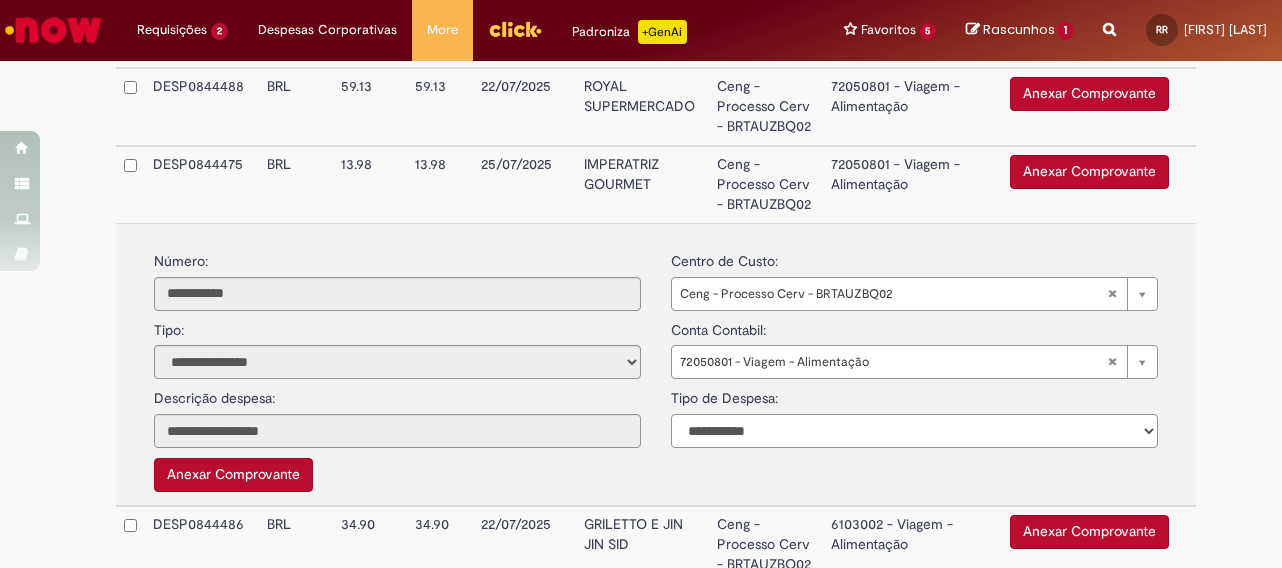 scroll, scrollTop: 1684, scrollLeft: 0, axis: vertical 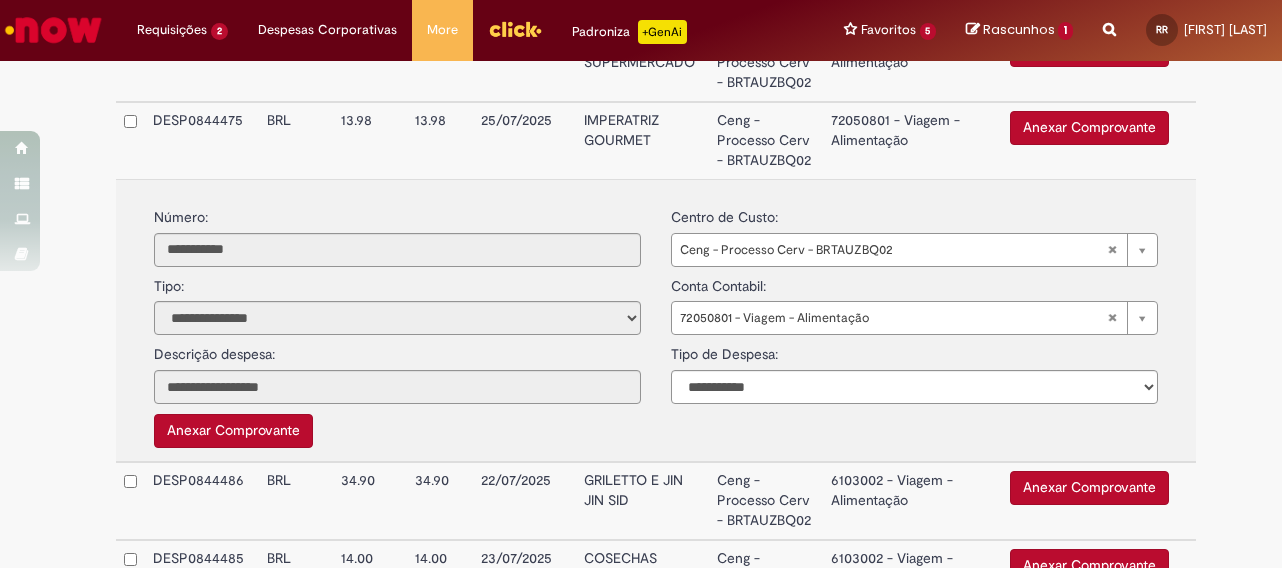 click on "Ceng - Processo Cerv - BRTAUZBQ02" at bounding box center [766, 140] 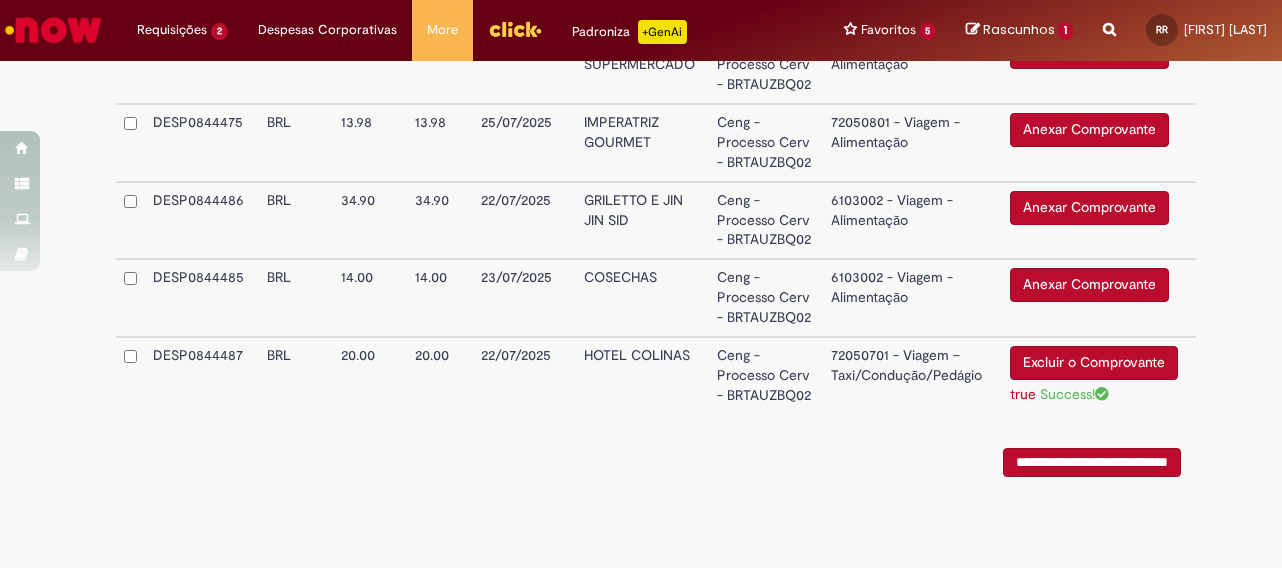 click on "6103002 - Viagem - Alimentação" at bounding box center (912, 221) 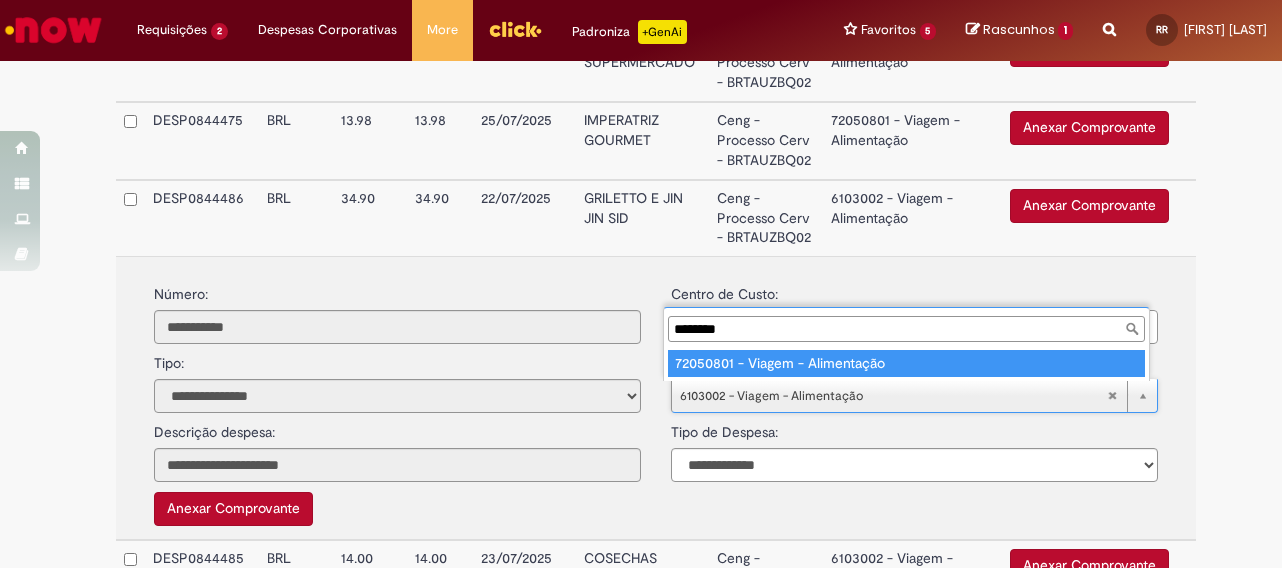 scroll, scrollTop: 0, scrollLeft: 0, axis: both 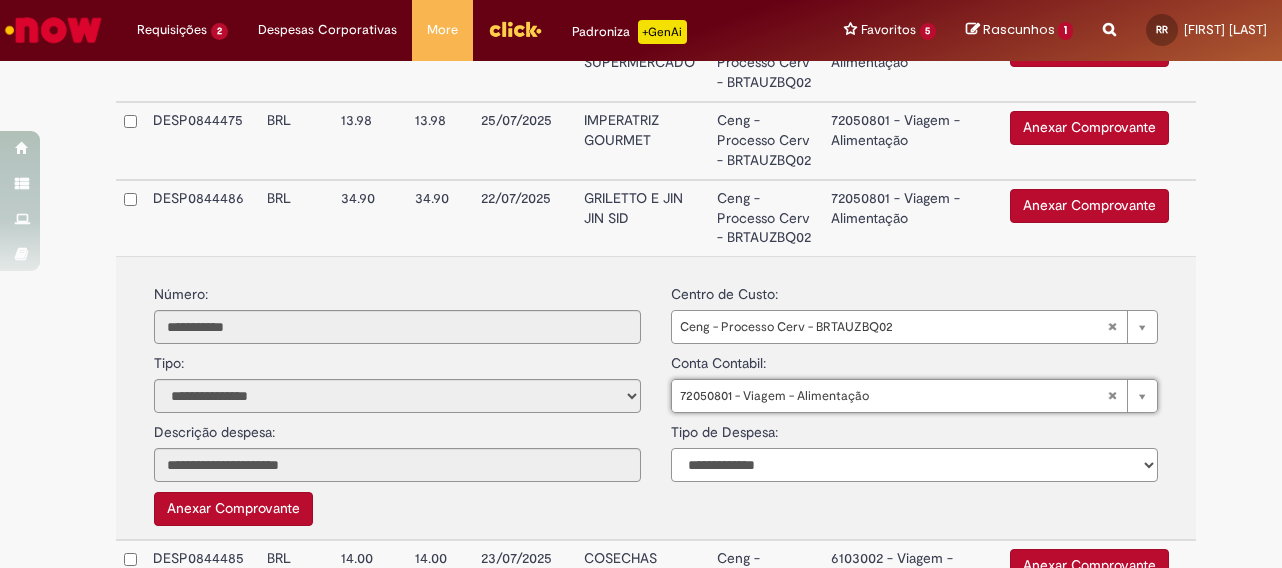 click on "**********" at bounding box center (914, 465) 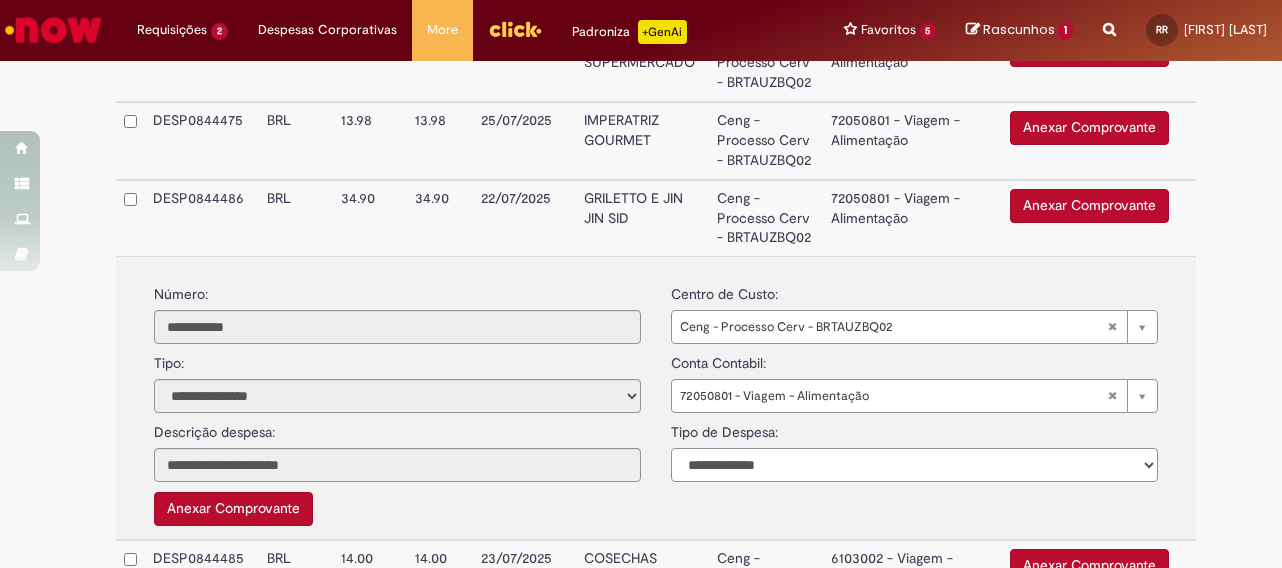 select on "*" 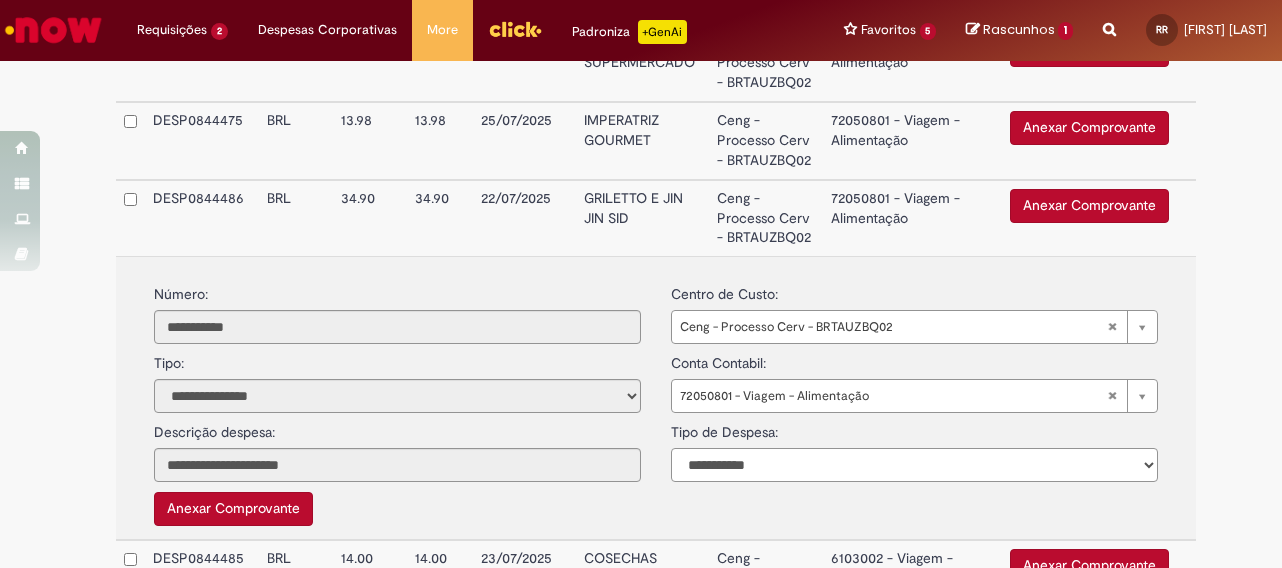 click on "**********" at bounding box center (914, 465) 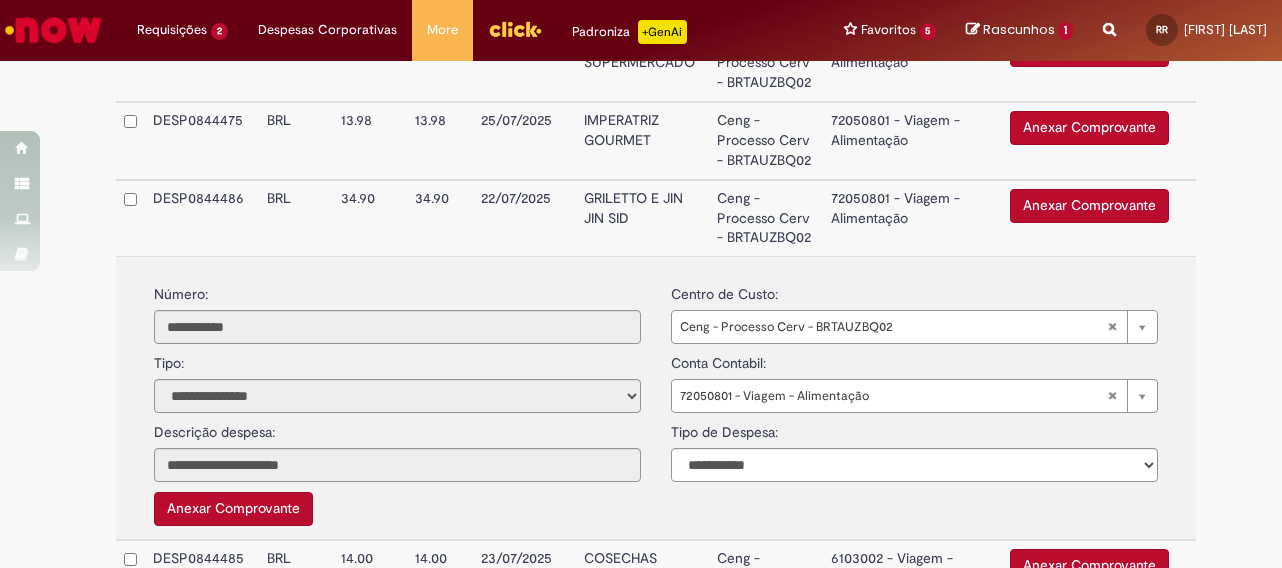 click on "72050801 -  Viagem  -  Alimentação" at bounding box center [912, 218] 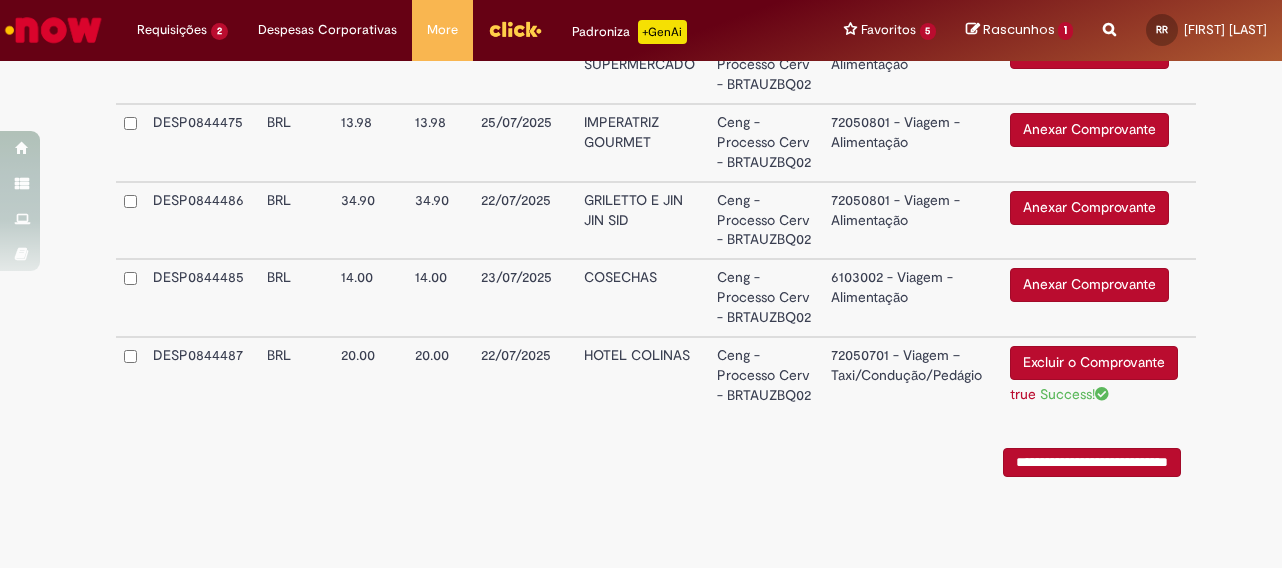 click on "6103002 - Viagem - Alimentação" at bounding box center [912, 298] 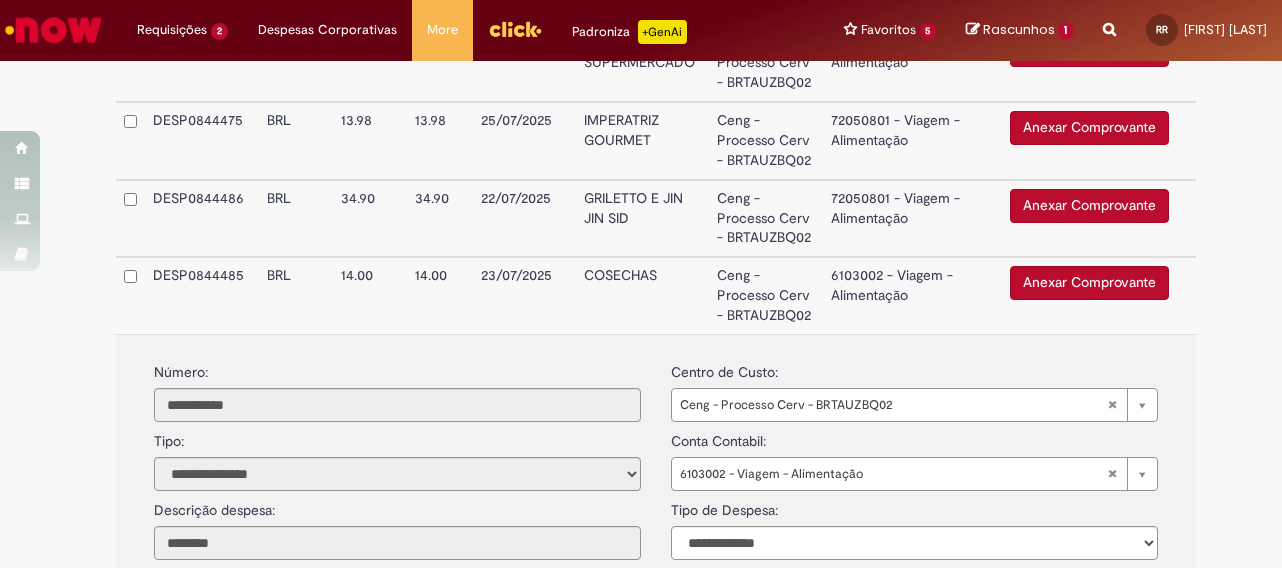 scroll, scrollTop: 1784, scrollLeft: 0, axis: vertical 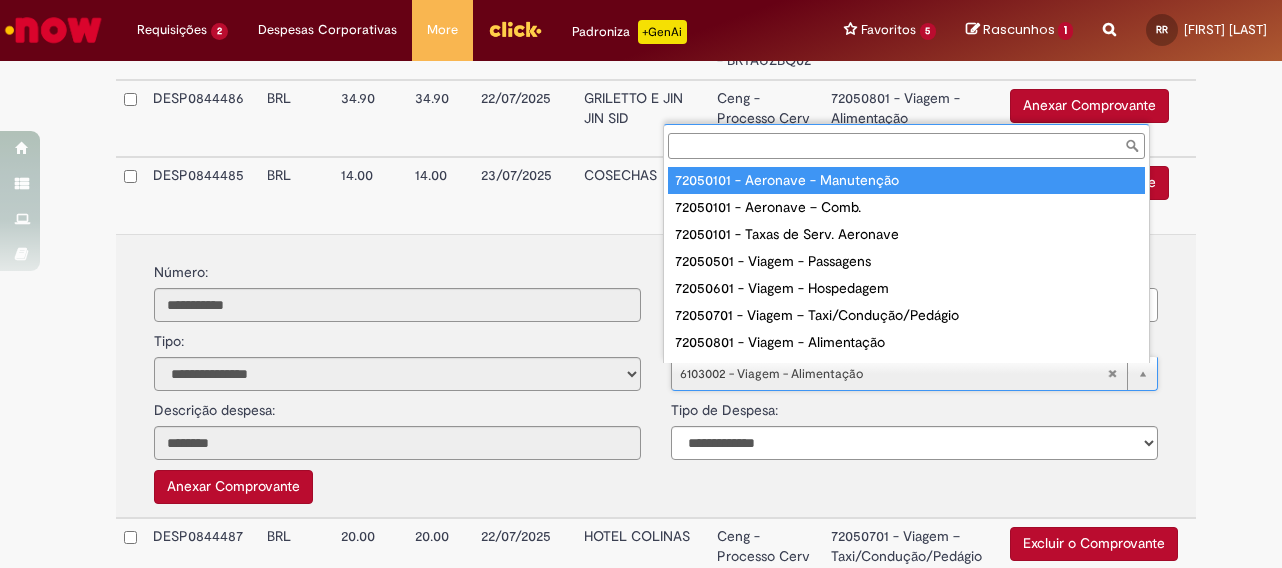 click at bounding box center [906, 146] 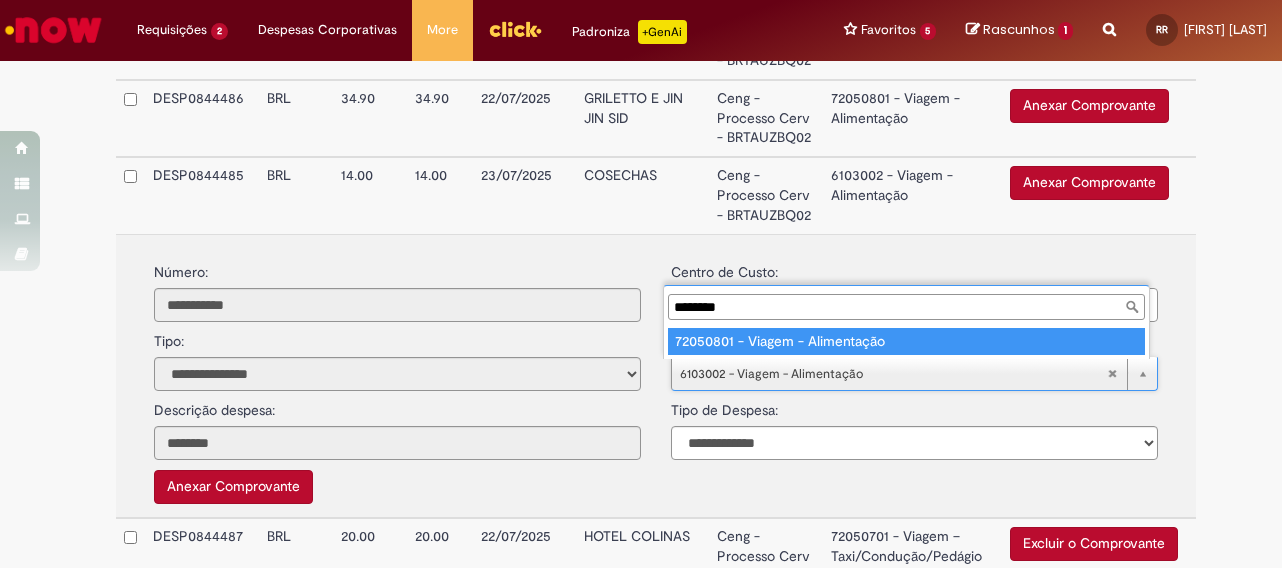 type on "********" 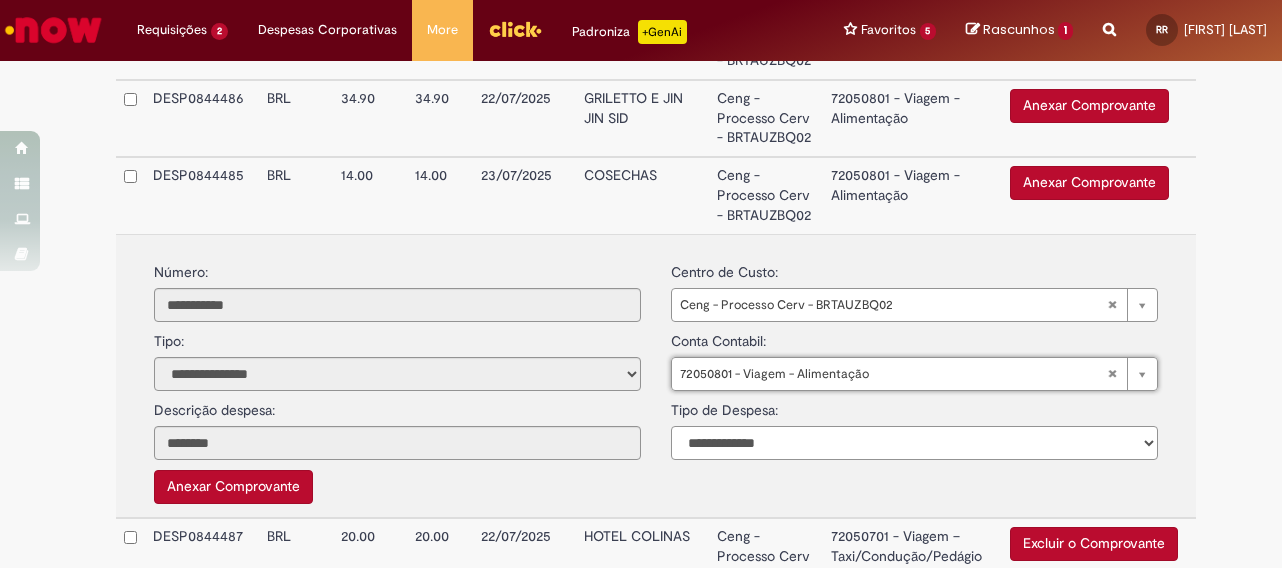 click on "**********" at bounding box center (914, 443) 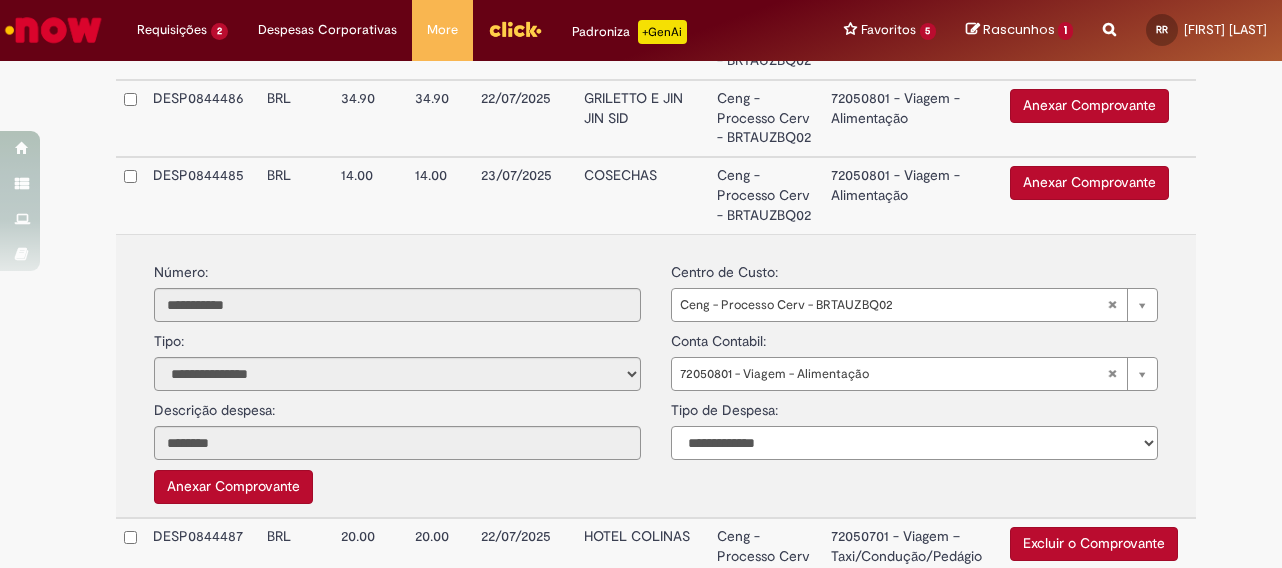 select on "*" 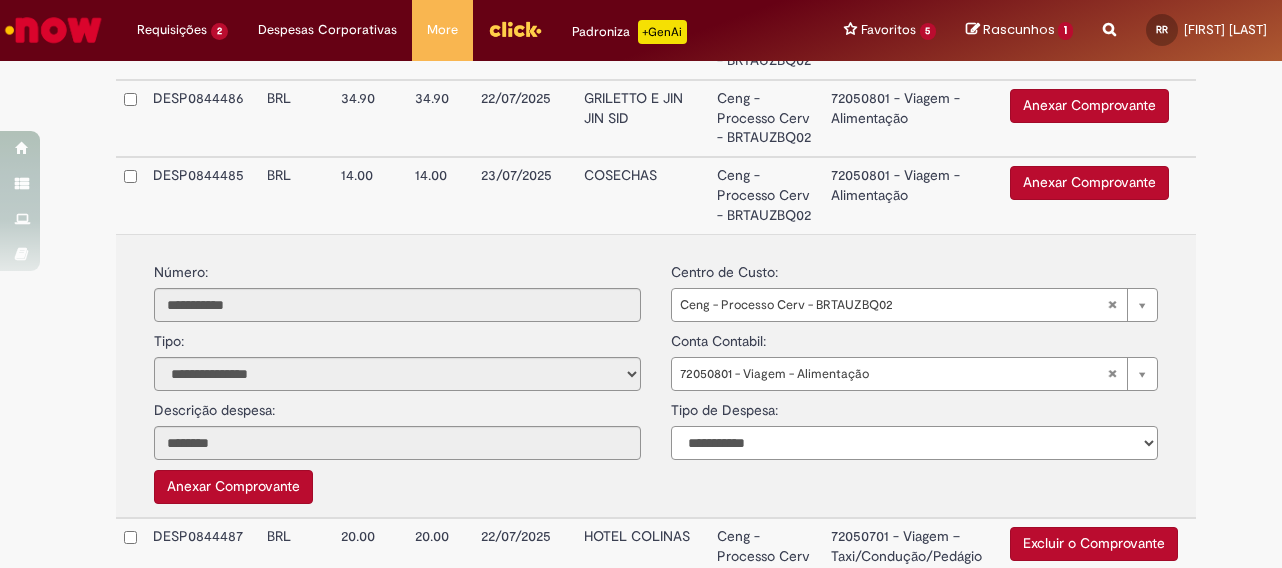 click on "**********" at bounding box center (914, 443) 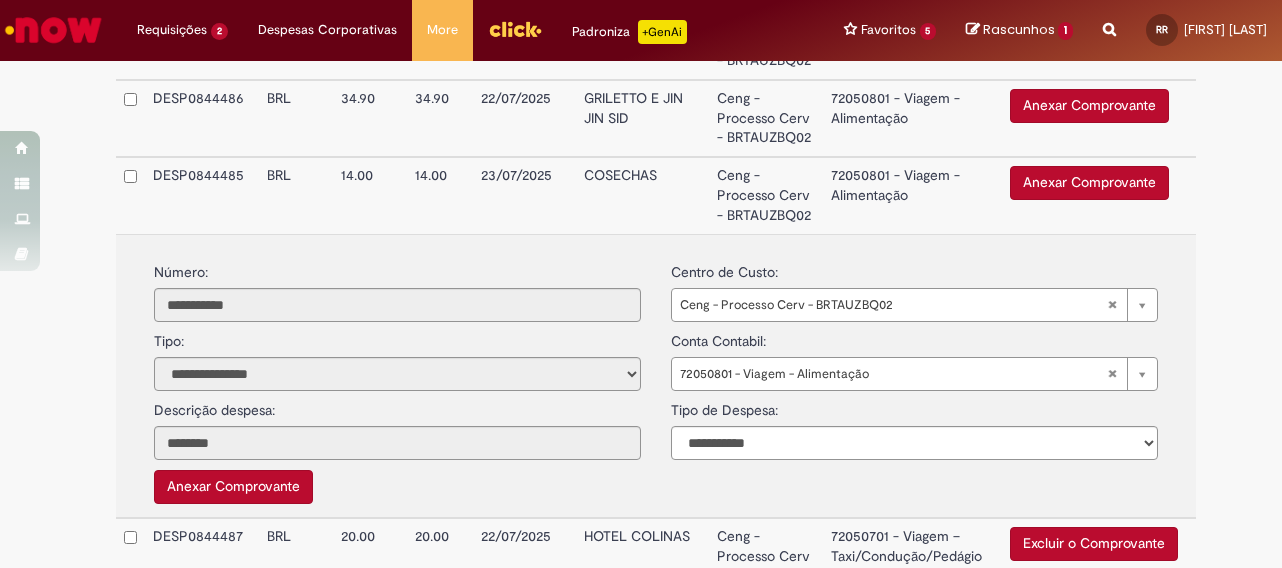 click on "72050801 -  Viagem  -  Alimentação" at bounding box center (912, 195) 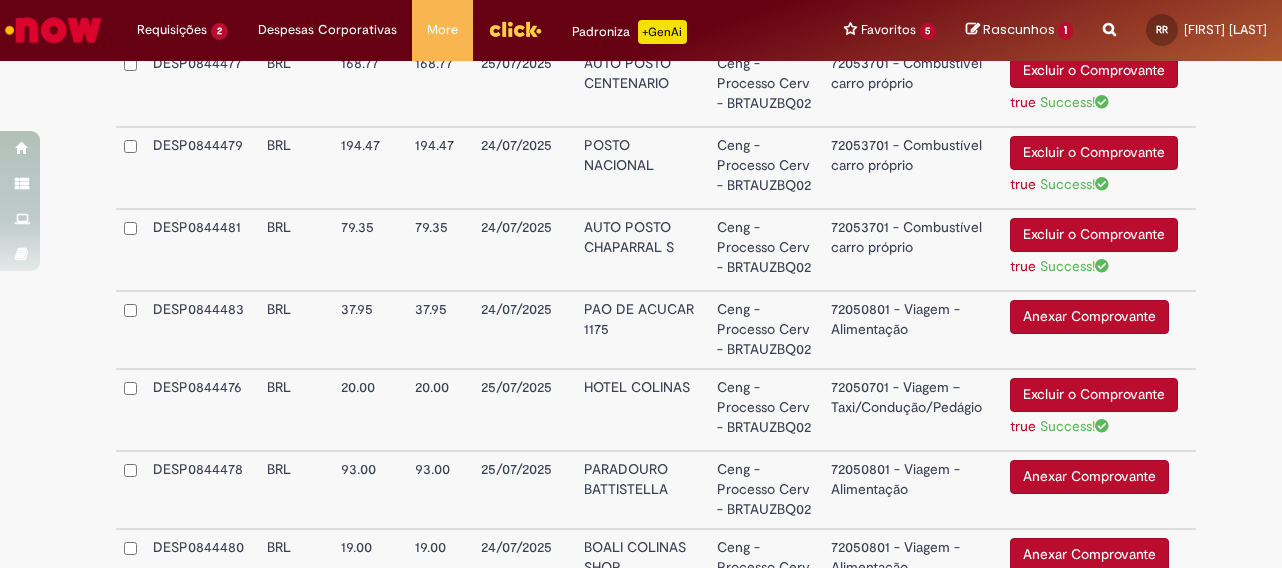 scroll, scrollTop: 784, scrollLeft: 0, axis: vertical 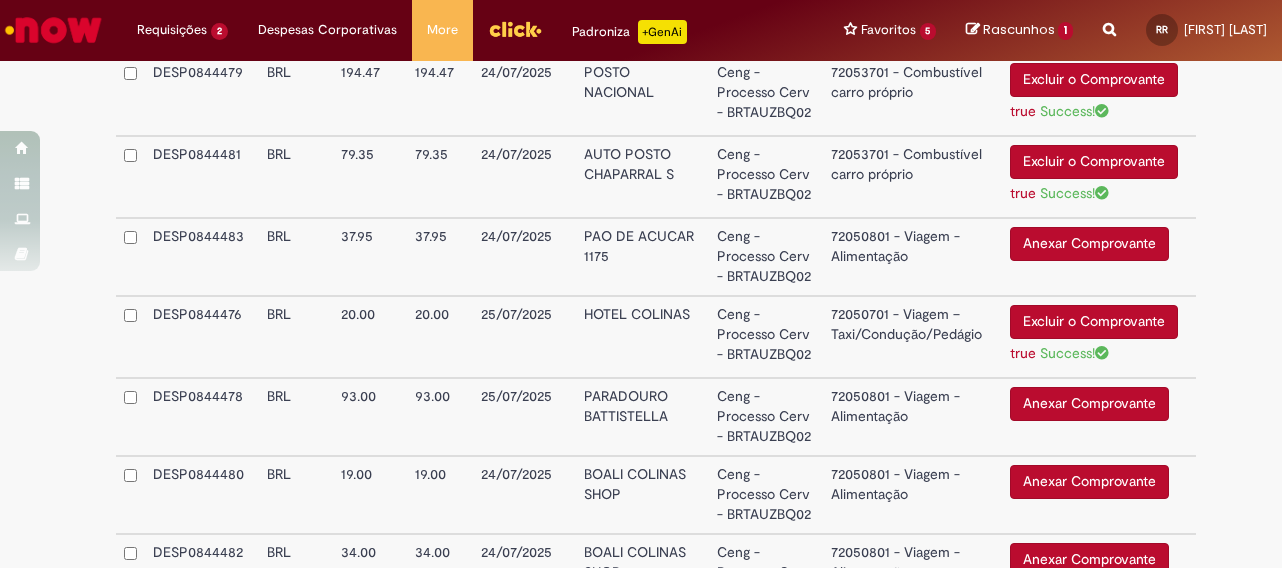 click on "Anexar Comprovante" at bounding box center (1089, 244) 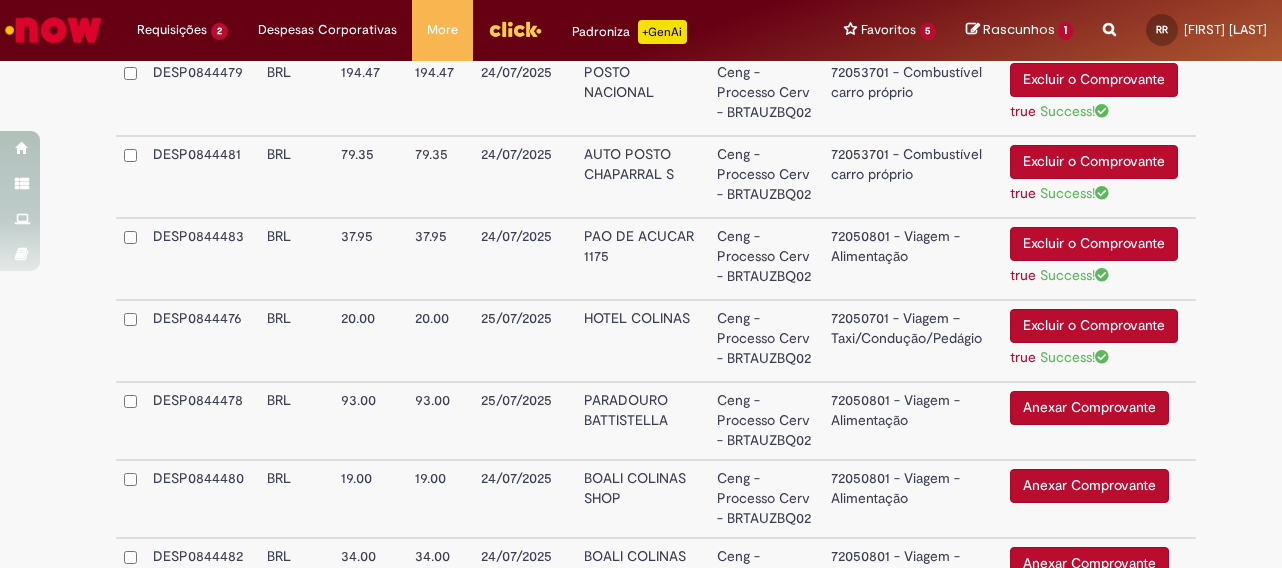 click on "Anexar Comprovante" at bounding box center [1089, 408] 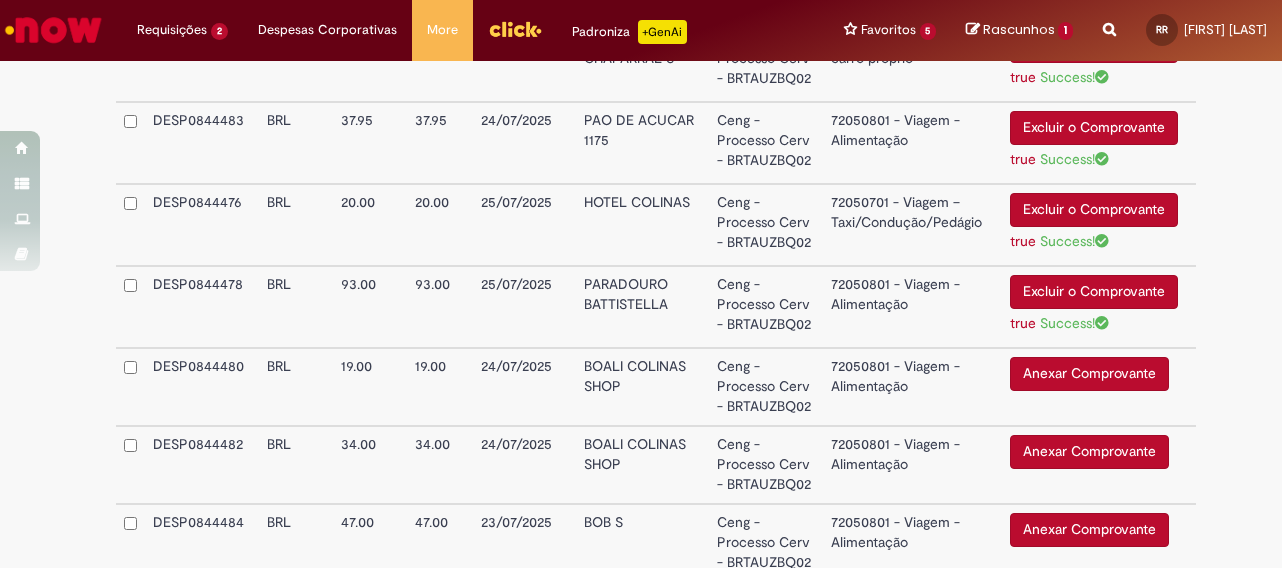 scroll, scrollTop: 984, scrollLeft: 0, axis: vertical 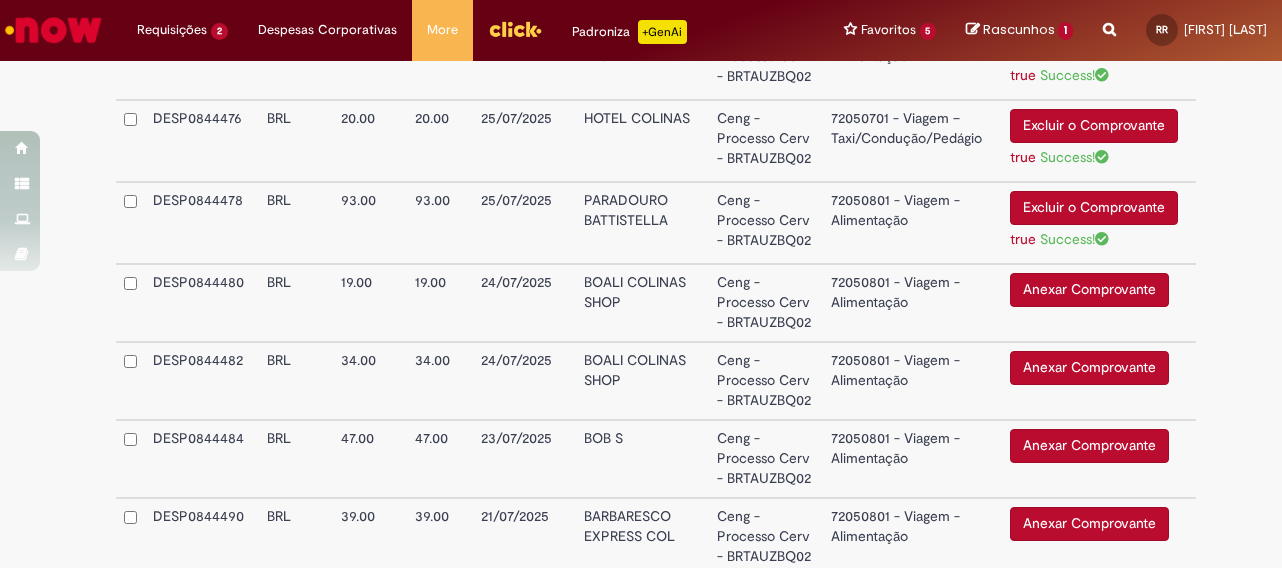 click on "Anexar Comprovante" at bounding box center (1089, 290) 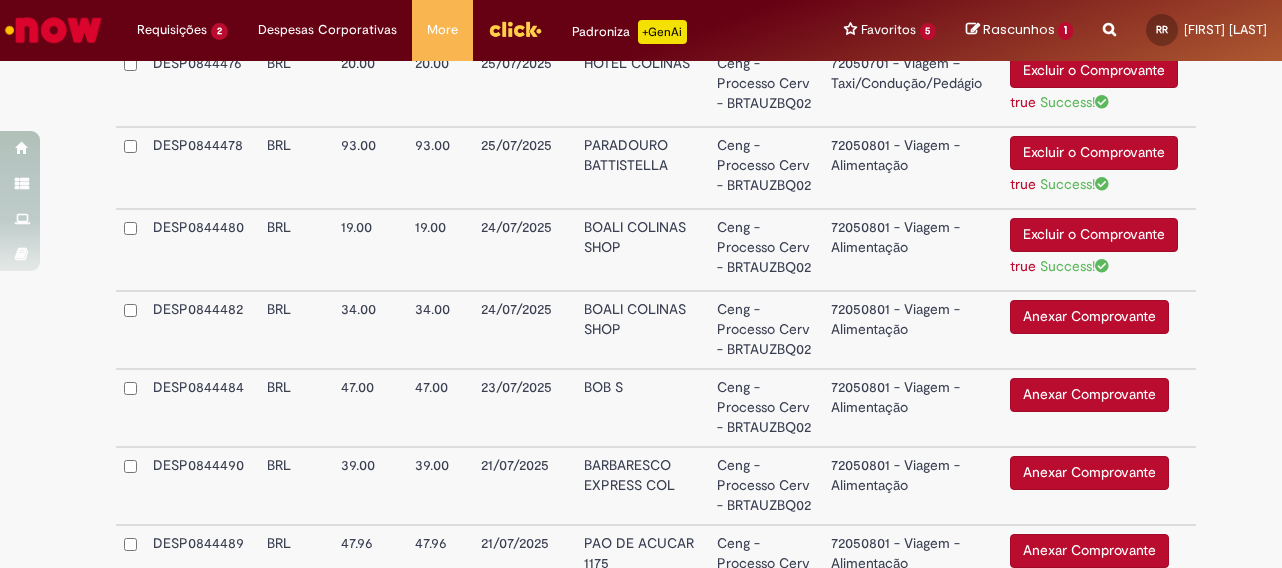 scroll, scrollTop: 1084, scrollLeft: 0, axis: vertical 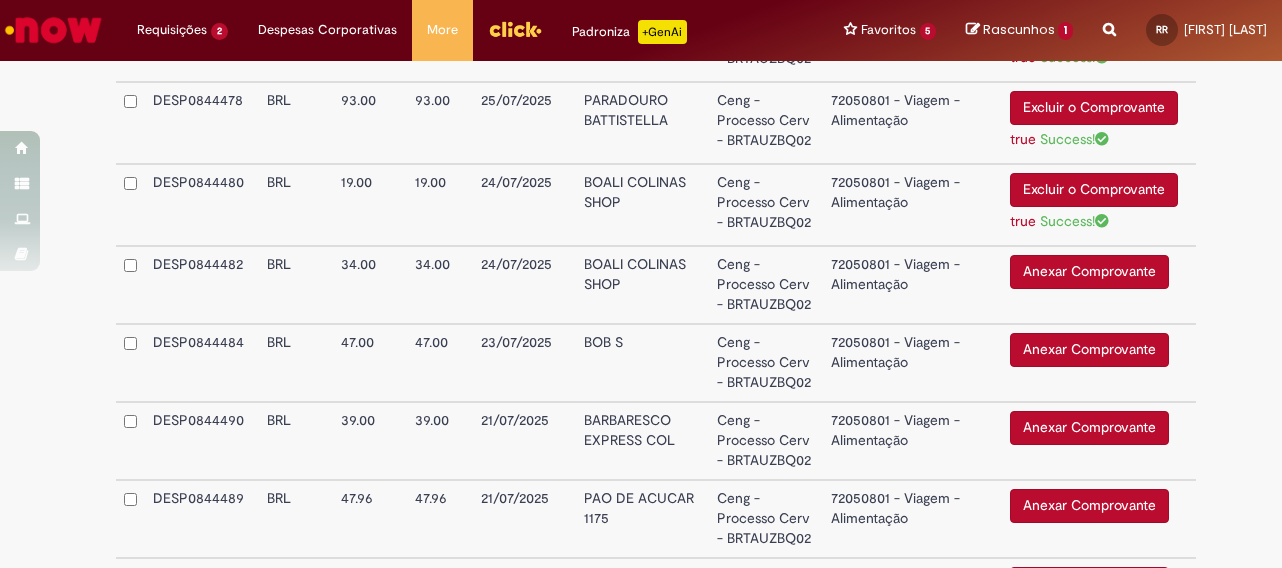 click on "Anexar Comprovante" at bounding box center [1089, 272] 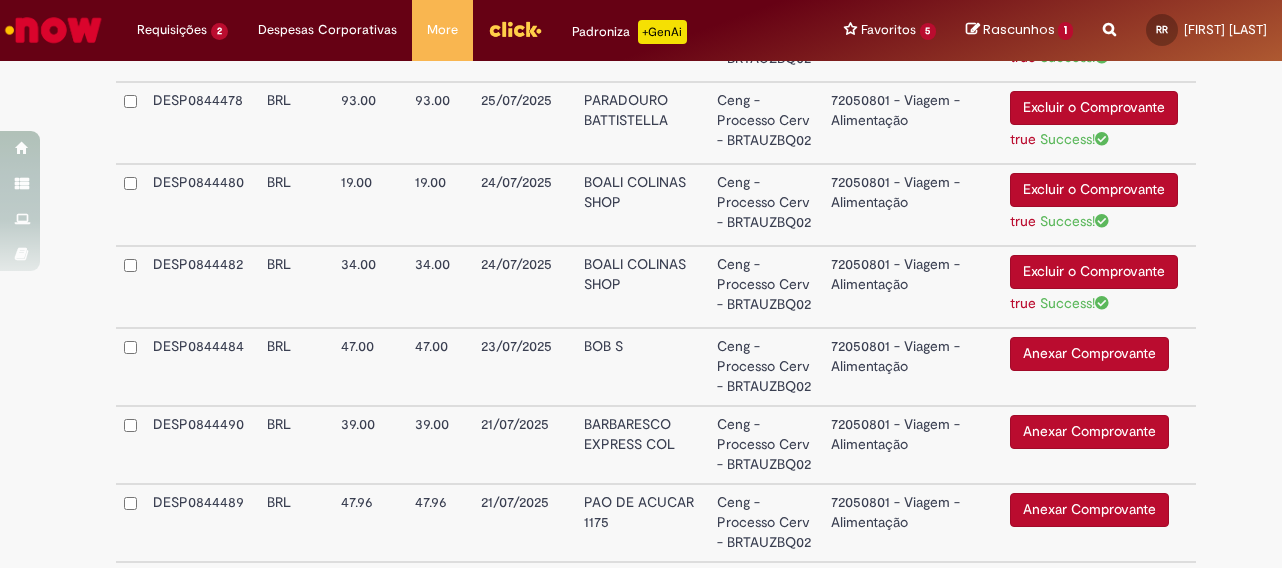 click on "Anexar Comprovante" at bounding box center [1089, 354] 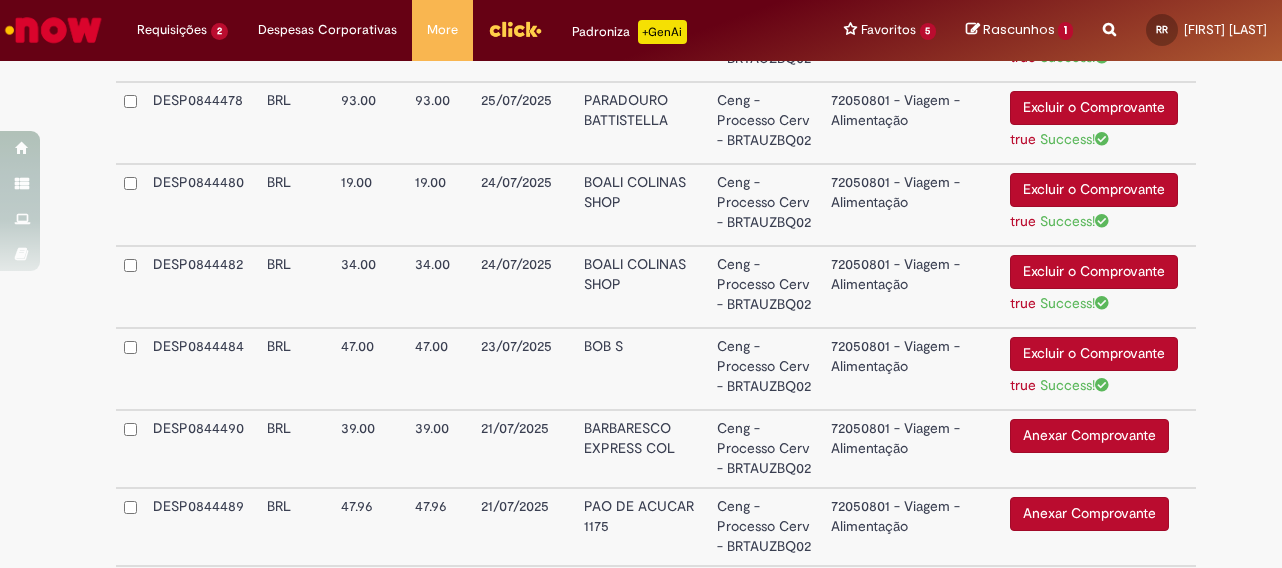 click on "Anexar Comprovante" at bounding box center [1089, 436] 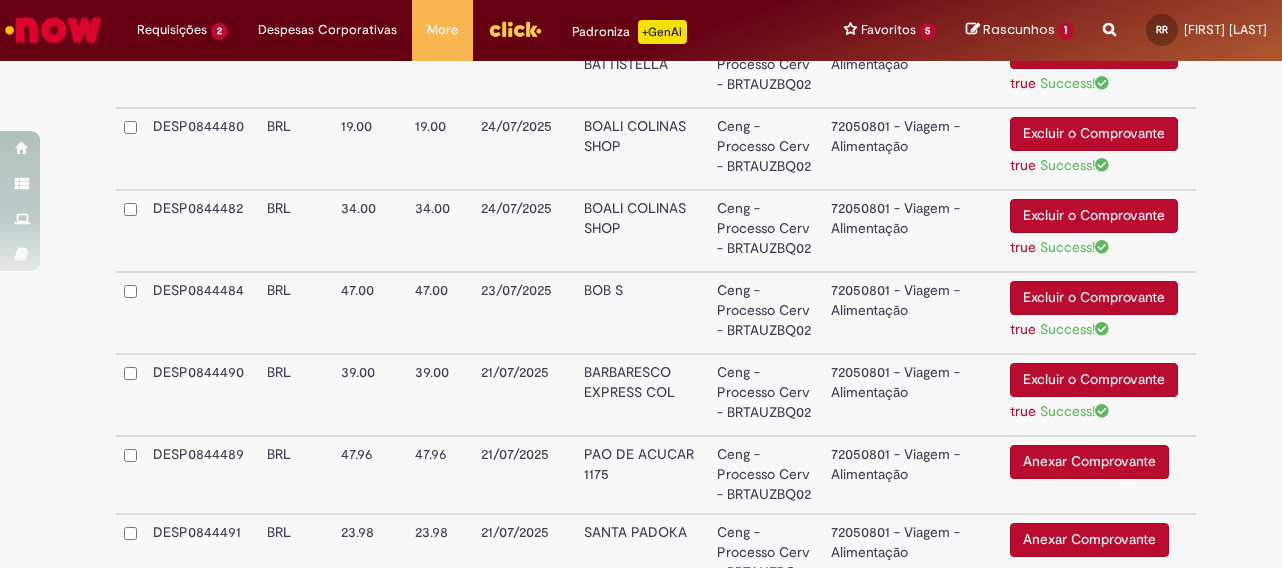 scroll, scrollTop: 1184, scrollLeft: 0, axis: vertical 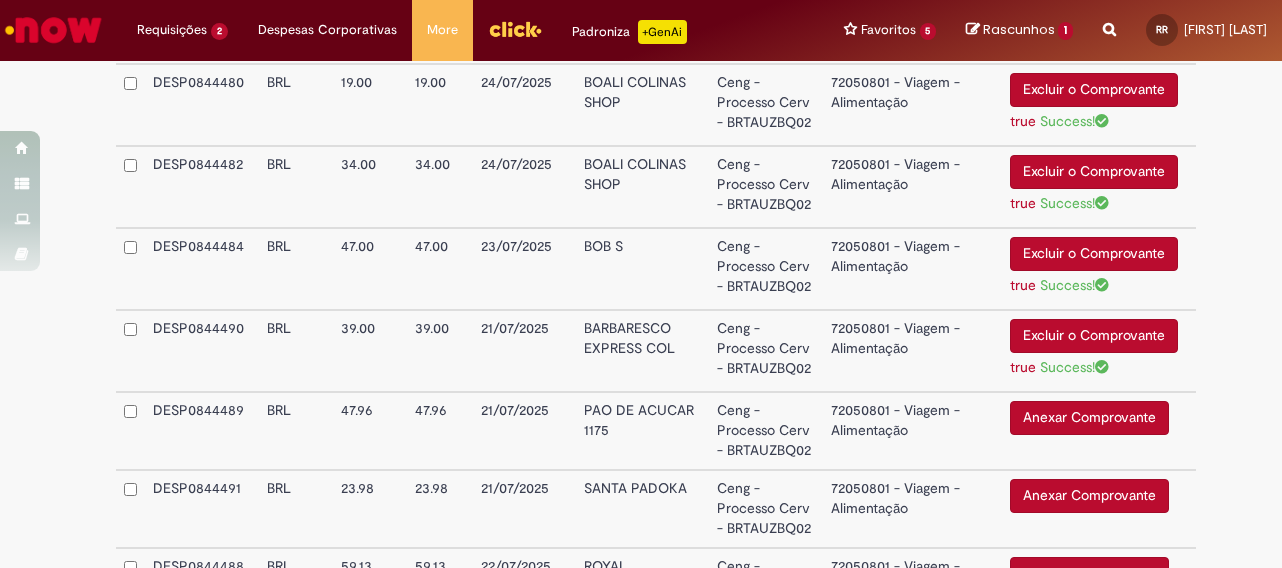 click on "Anexar Comprovante" at bounding box center [1089, 418] 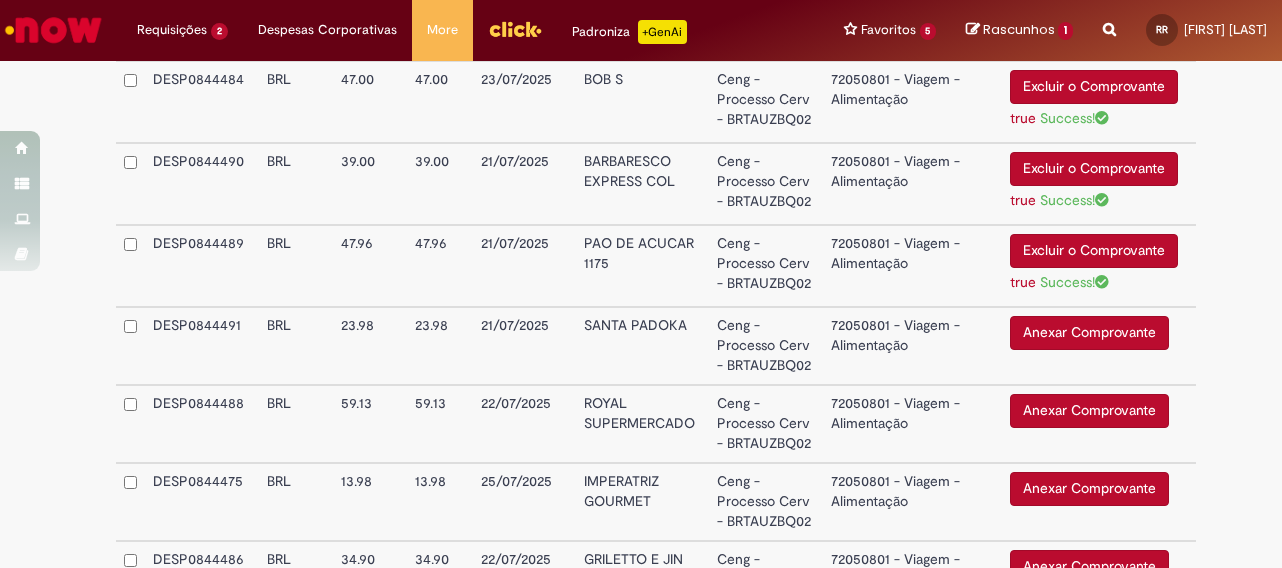 scroll, scrollTop: 1384, scrollLeft: 0, axis: vertical 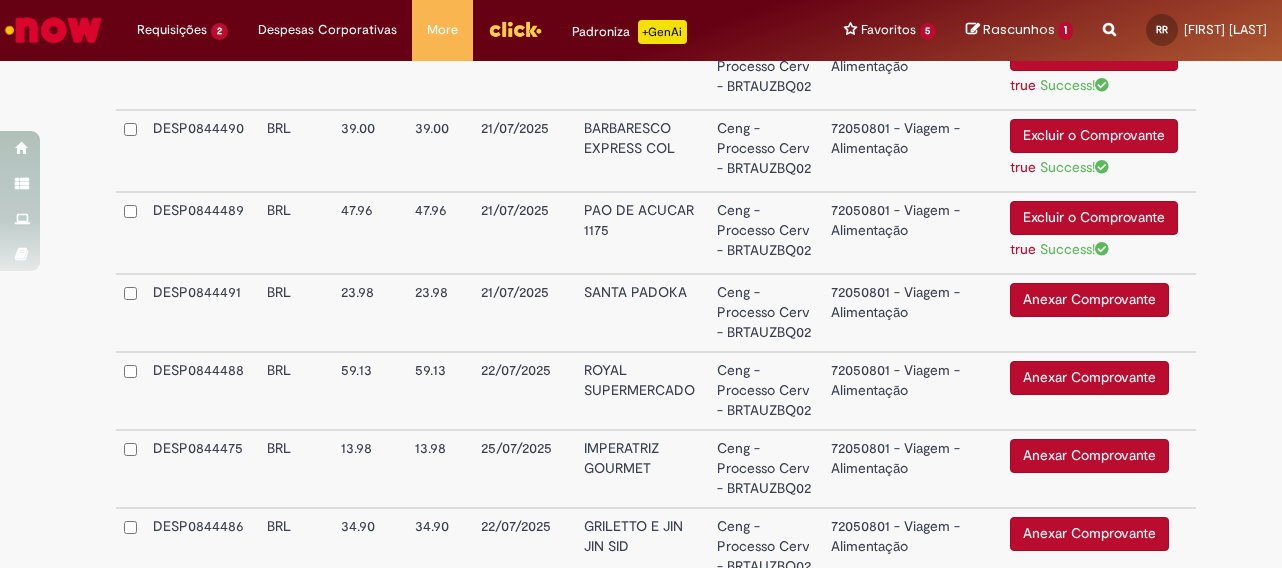 click on "Anexar Comprovante" at bounding box center [1089, 300] 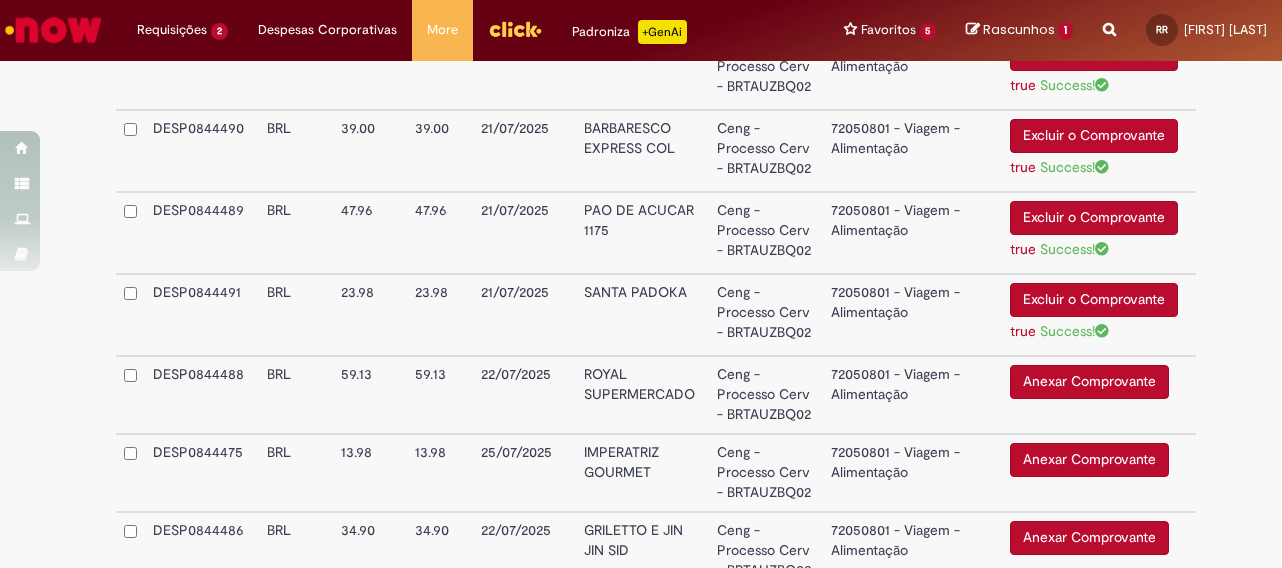 click on "Anexar Comprovante" at bounding box center (1089, 382) 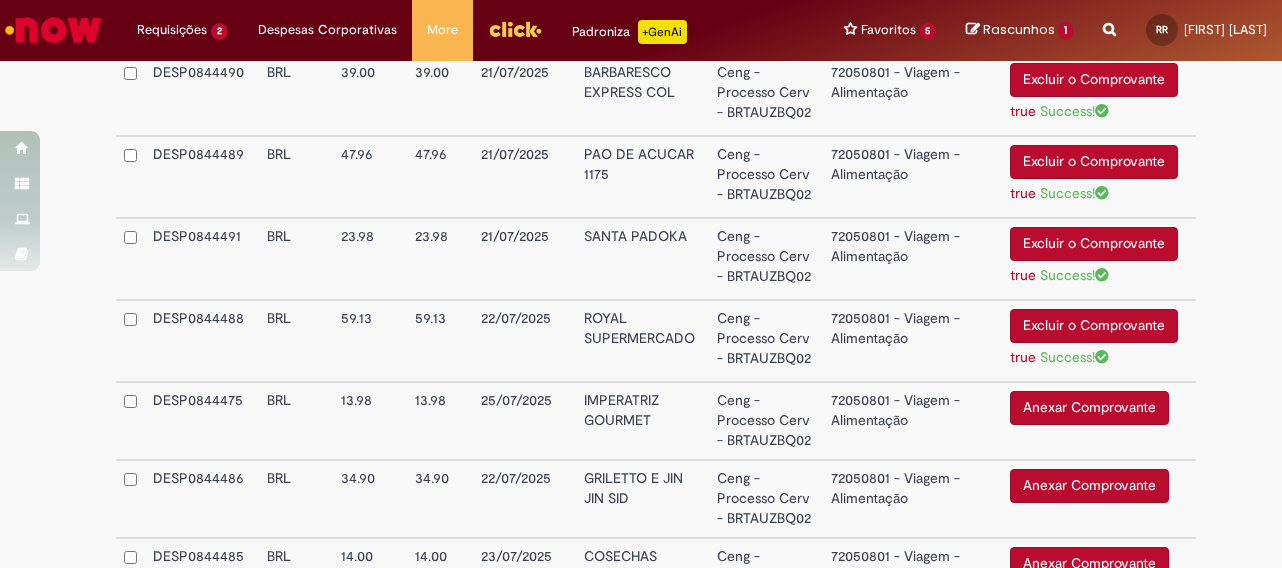 scroll, scrollTop: 1484, scrollLeft: 0, axis: vertical 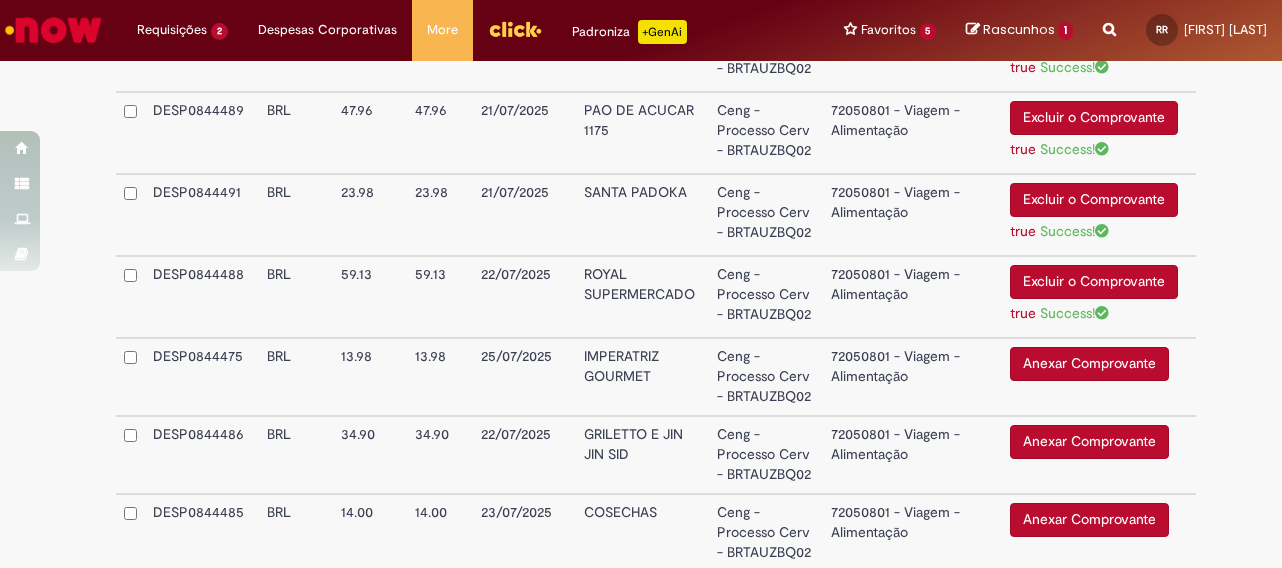 click on "Anexar Comprovante" at bounding box center [1089, 364] 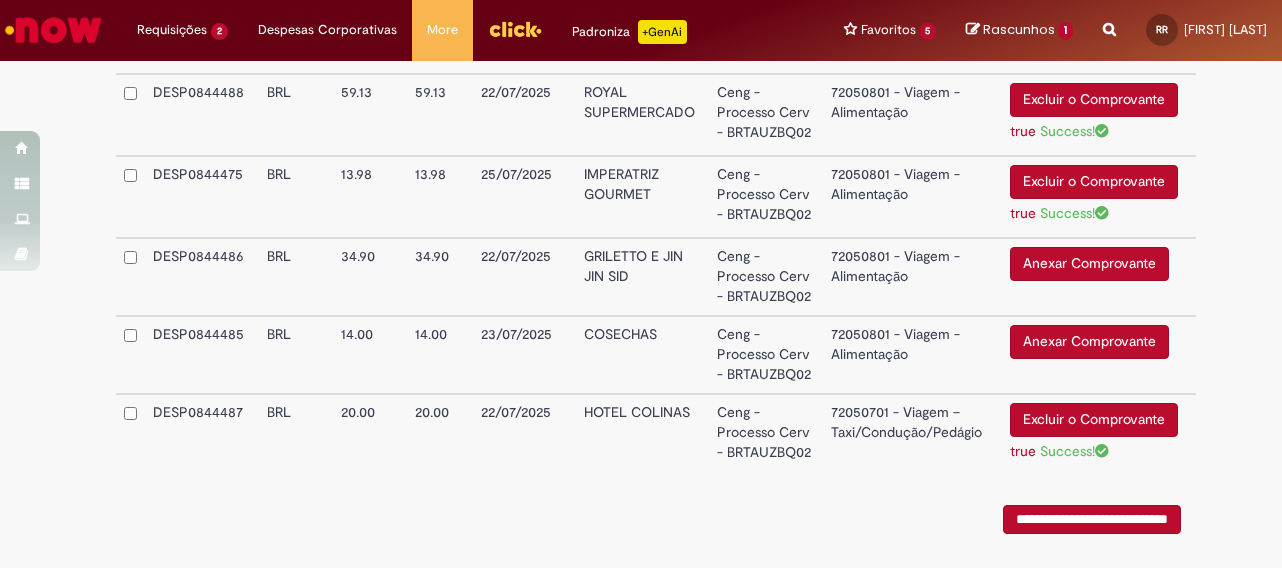 scroll, scrollTop: 1684, scrollLeft: 0, axis: vertical 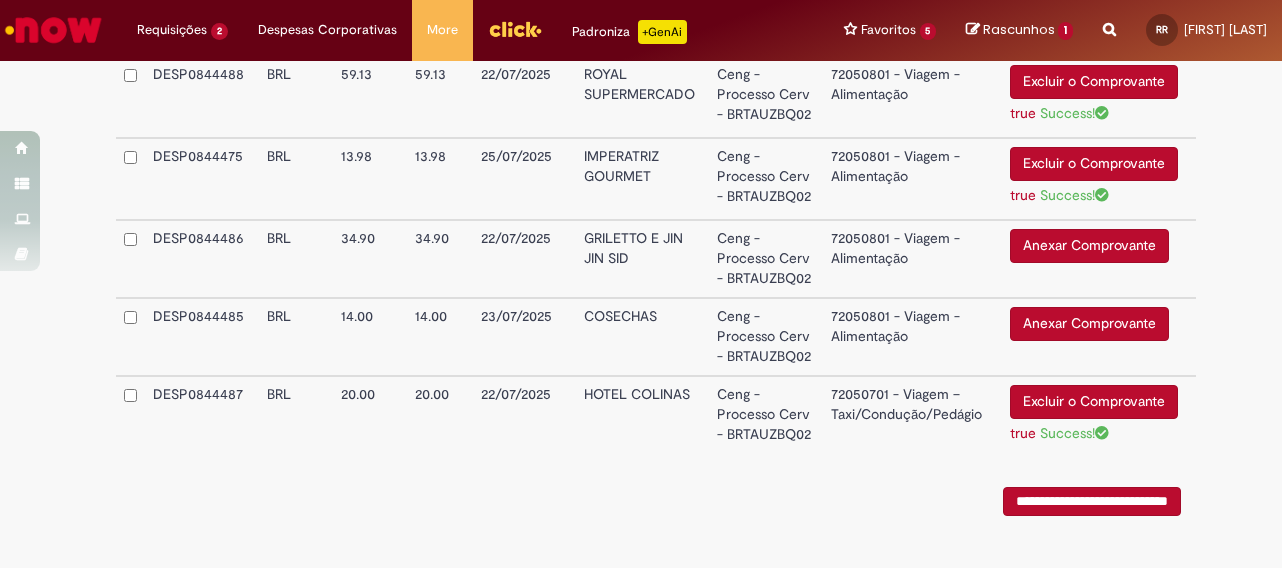 click on "Anexar Comprovante" at bounding box center [1089, 246] 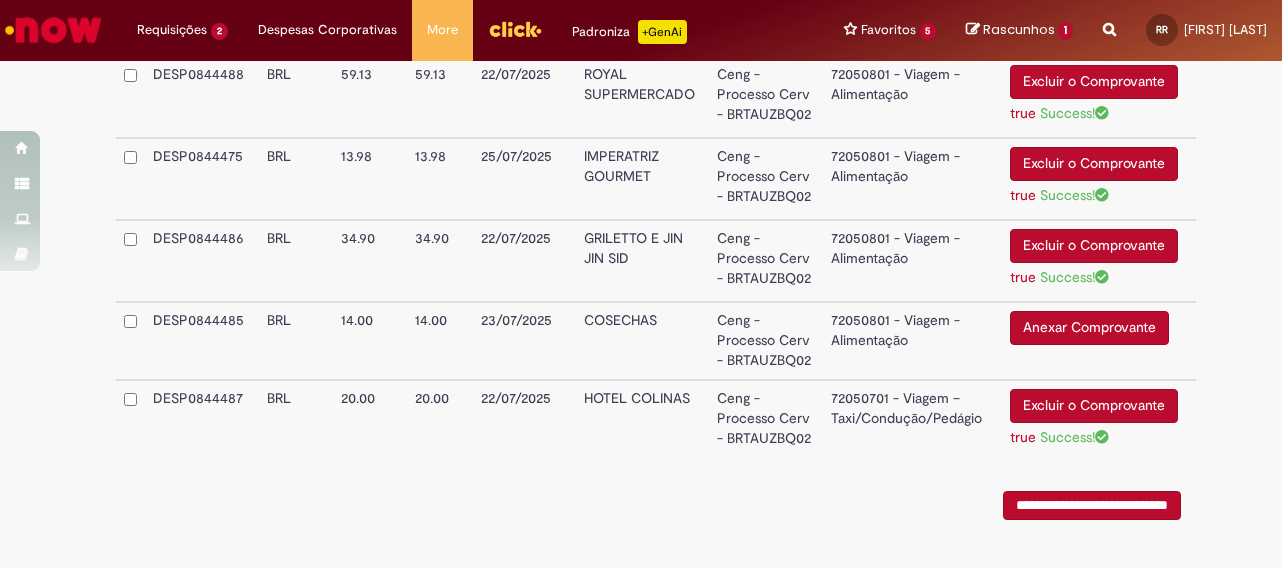 click on "Anexar Comprovante" at bounding box center [1089, 328] 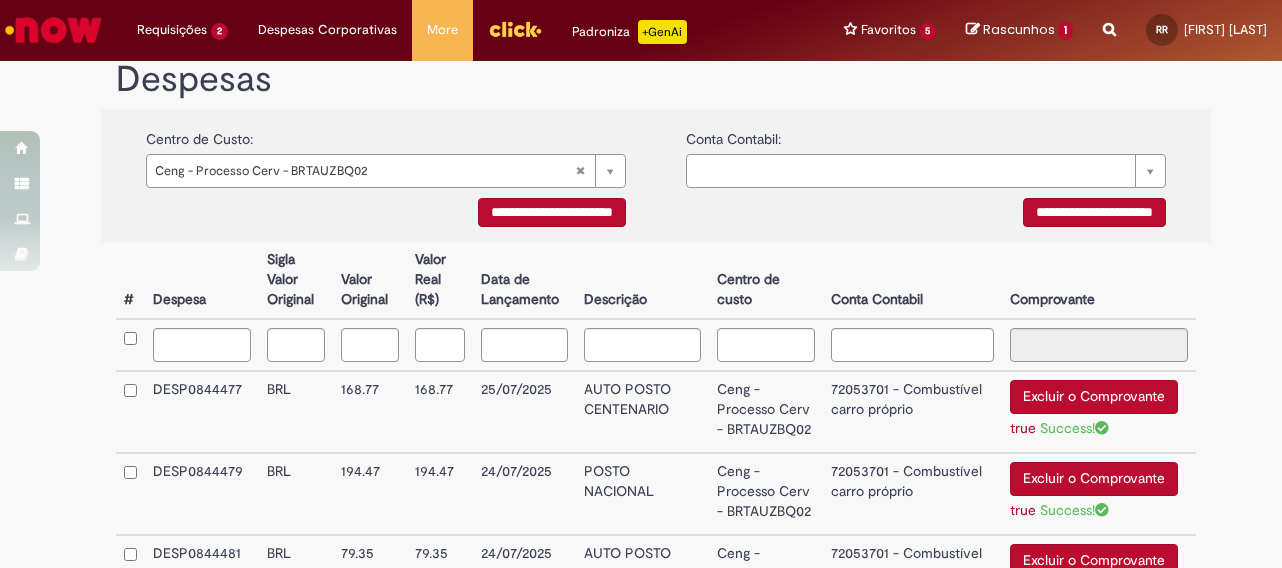 scroll, scrollTop: 224, scrollLeft: 0, axis: vertical 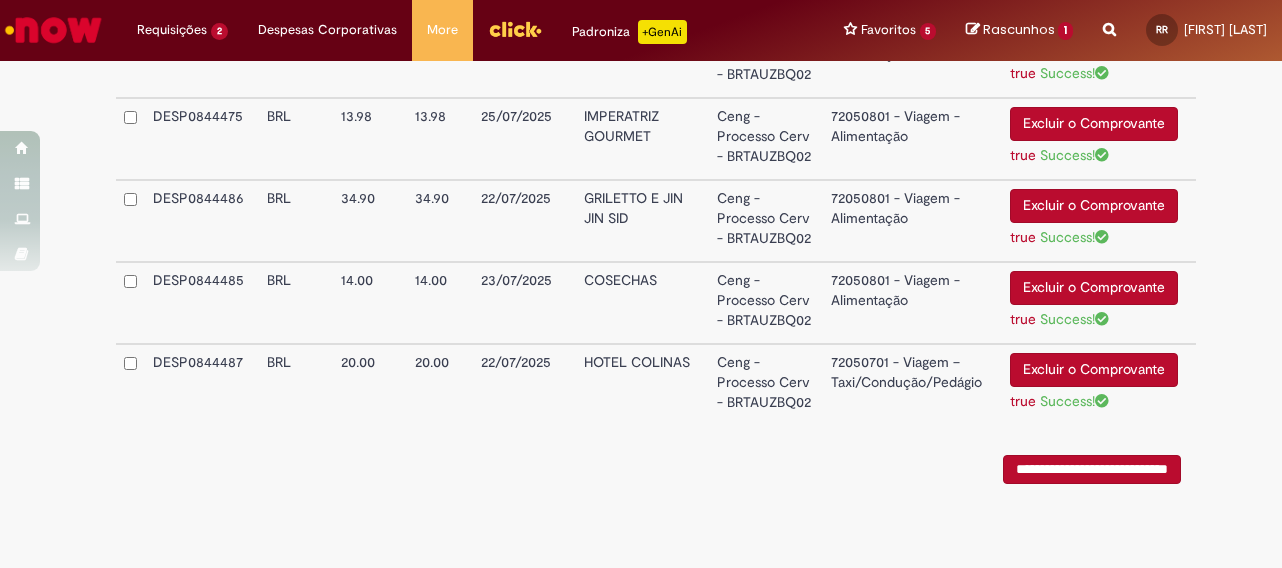 click on "**********" at bounding box center [1092, 469] 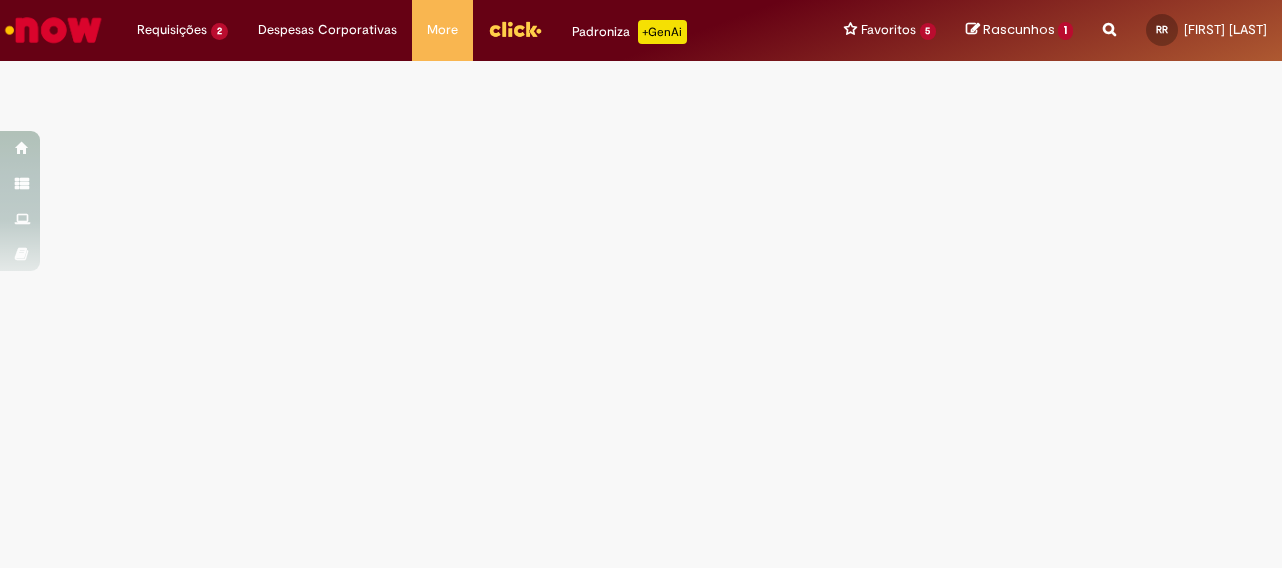 scroll, scrollTop: 0, scrollLeft: 0, axis: both 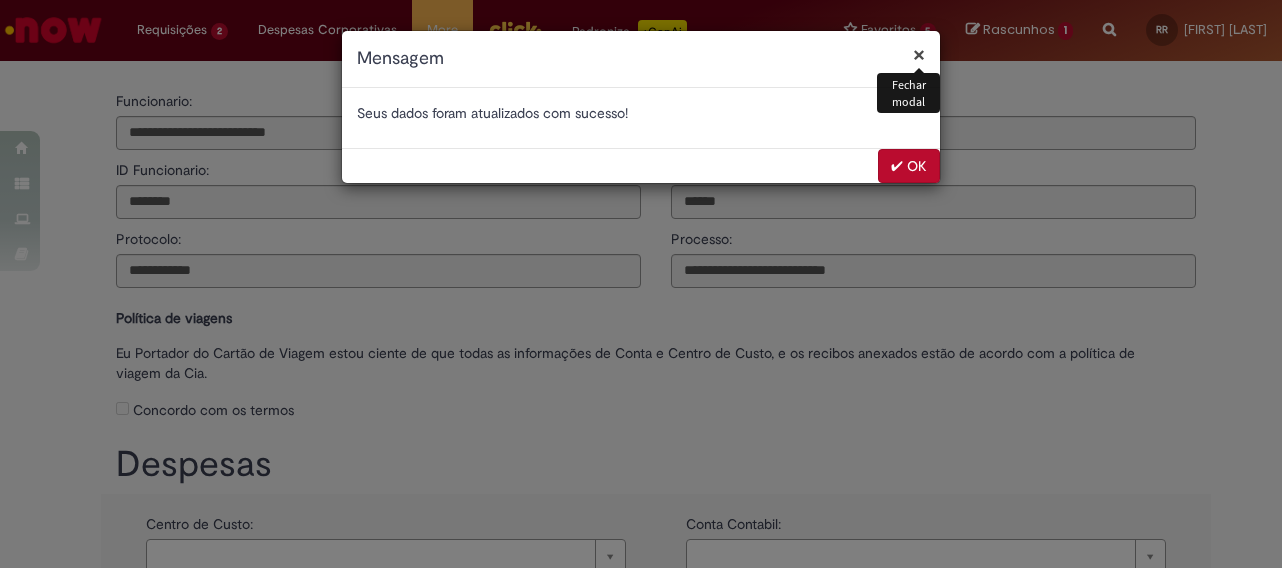 click on "✔ OK" at bounding box center [909, 166] 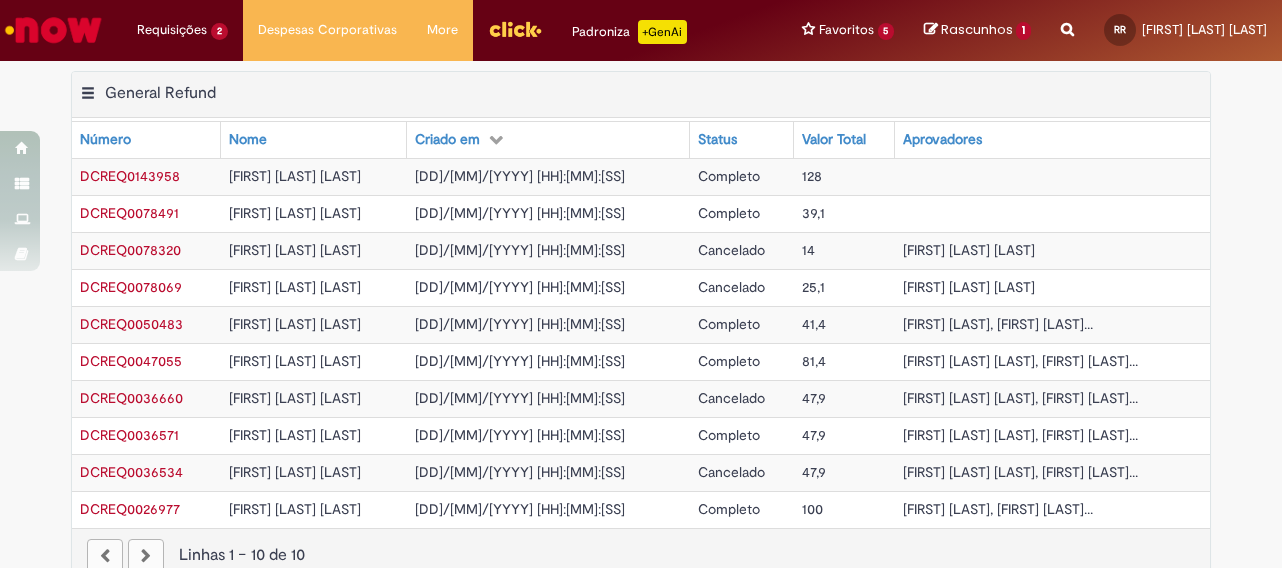 scroll, scrollTop: 0, scrollLeft: 0, axis: both 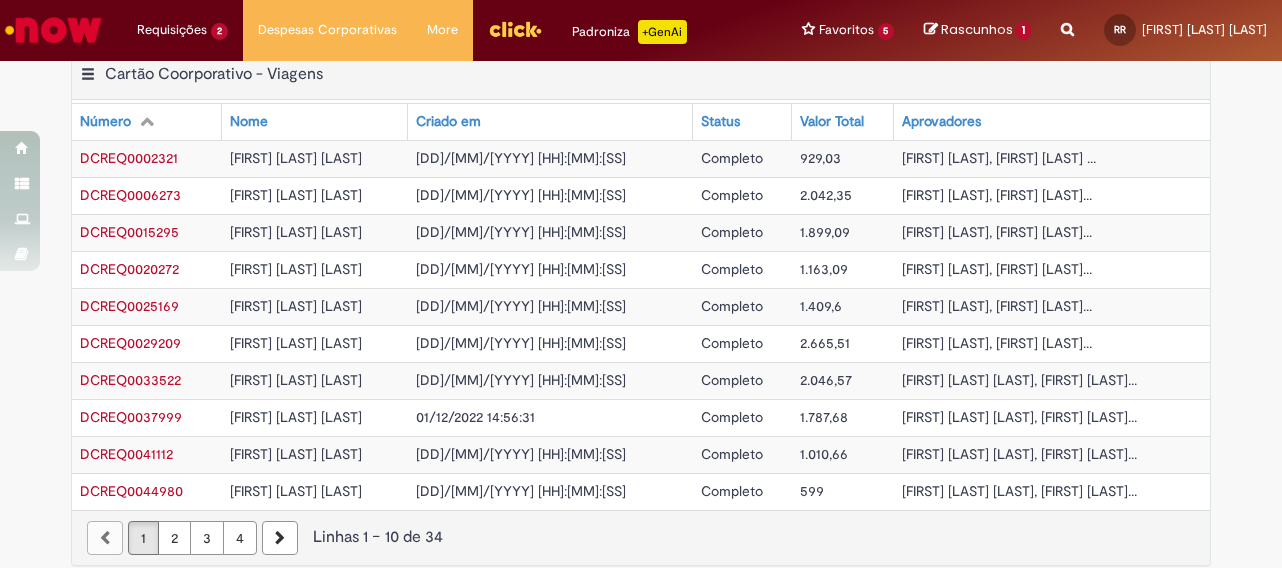 click on "4" at bounding box center (240, 538) 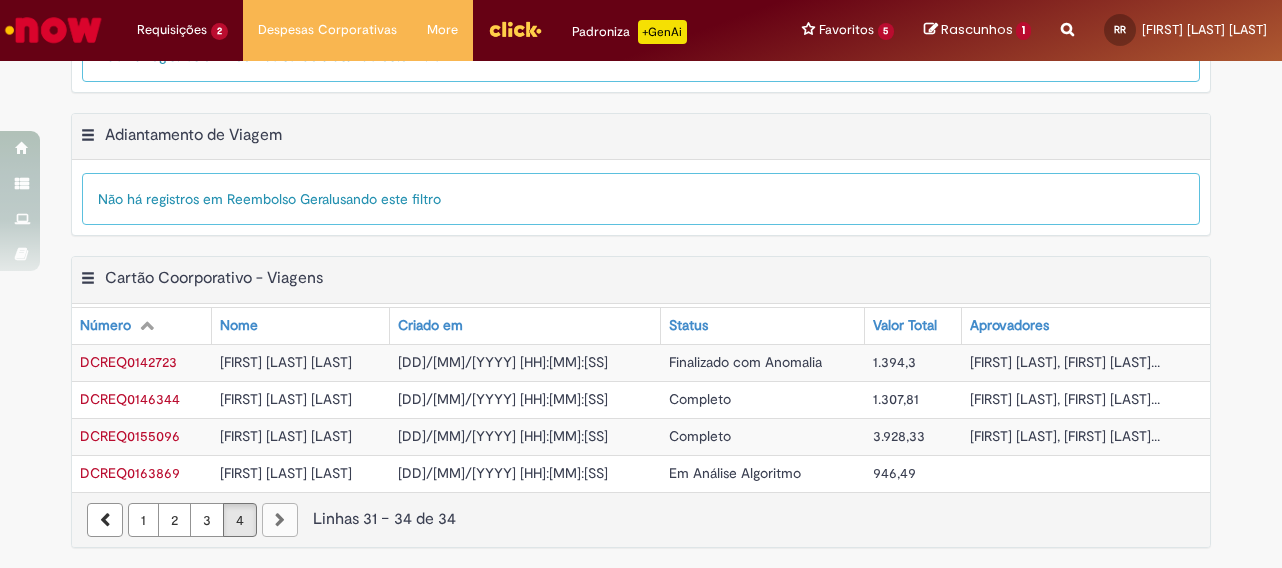 scroll, scrollTop: 619, scrollLeft: 0, axis: vertical 